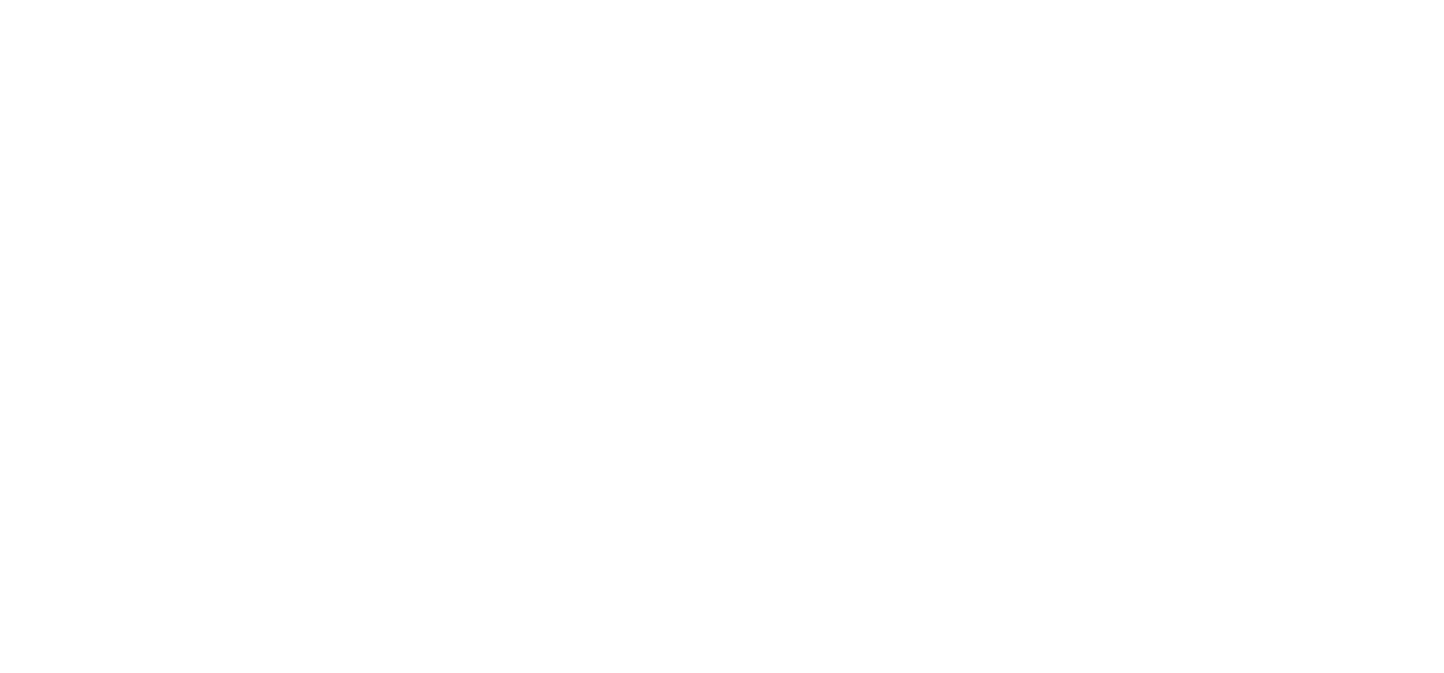 scroll, scrollTop: 0, scrollLeft: 0, axis: both 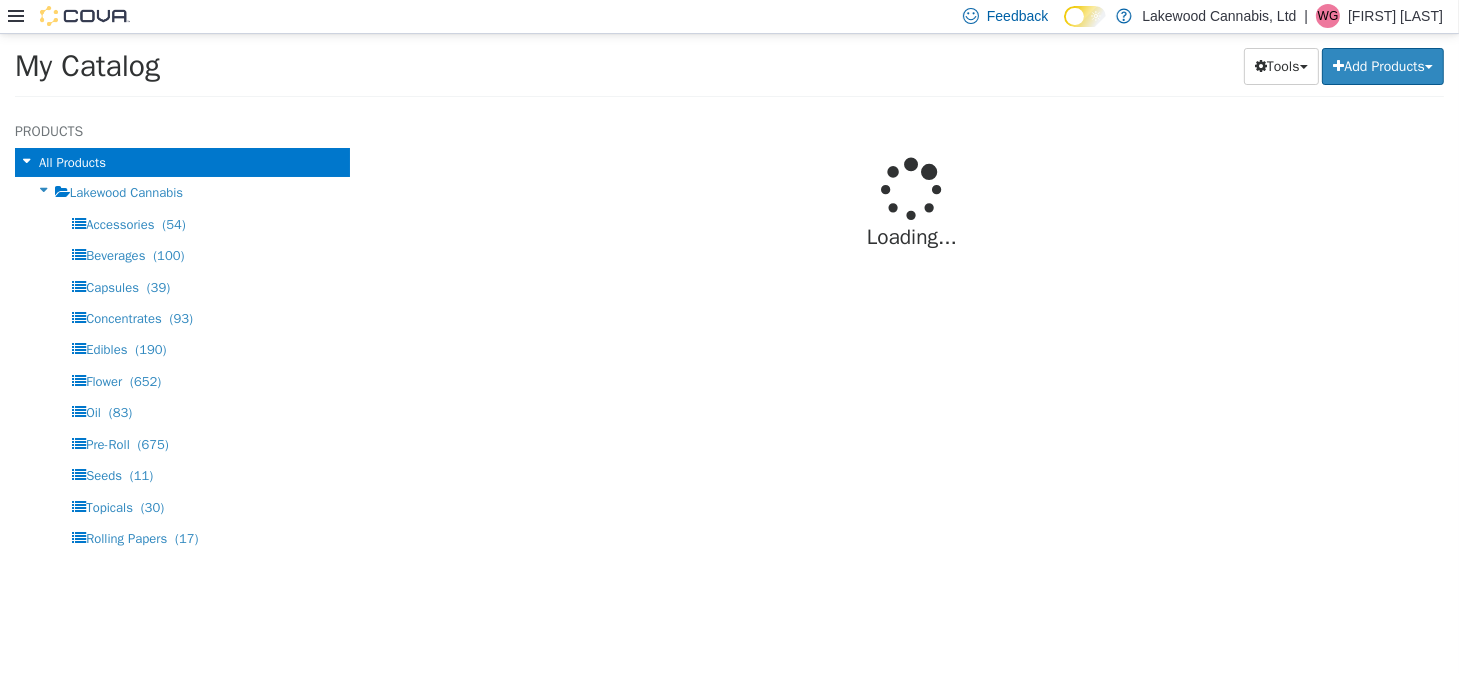 select on "**********" 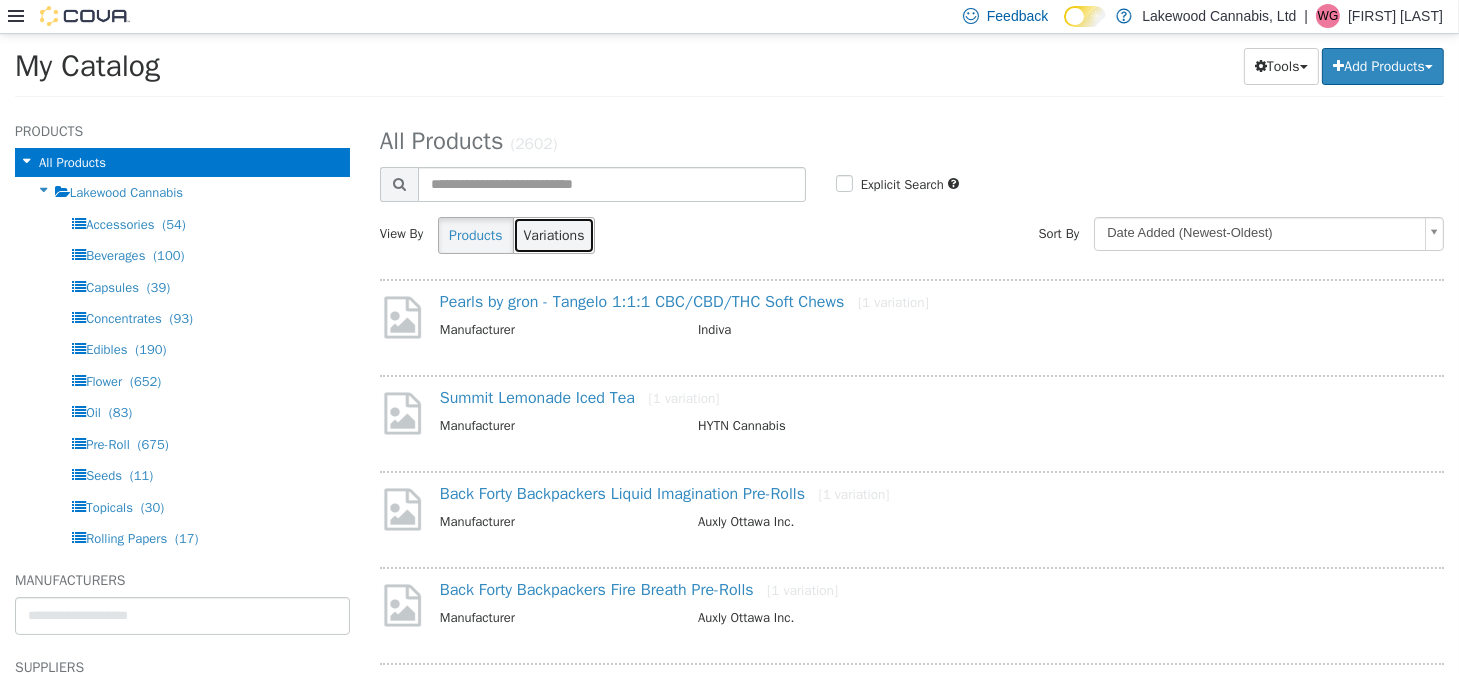 click on "Variations" at bounding box center (554, 234) 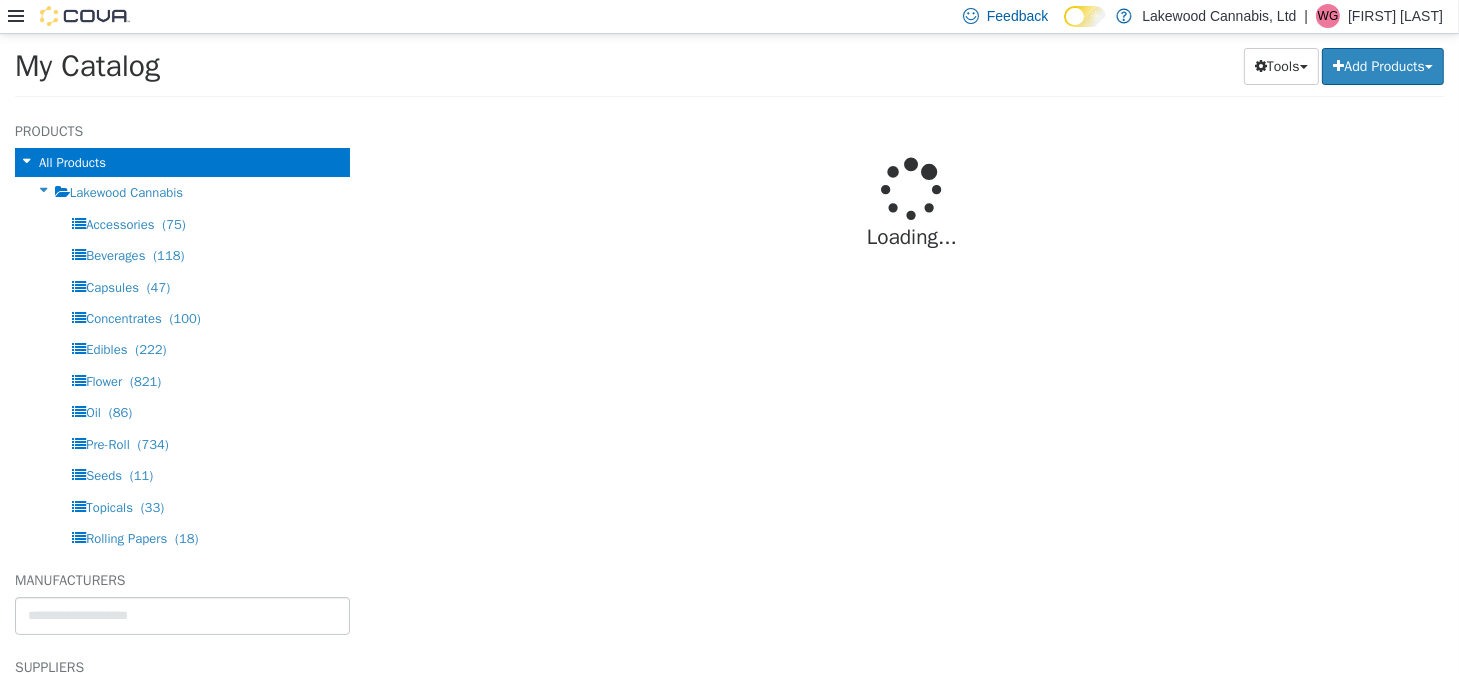 select on "**********" 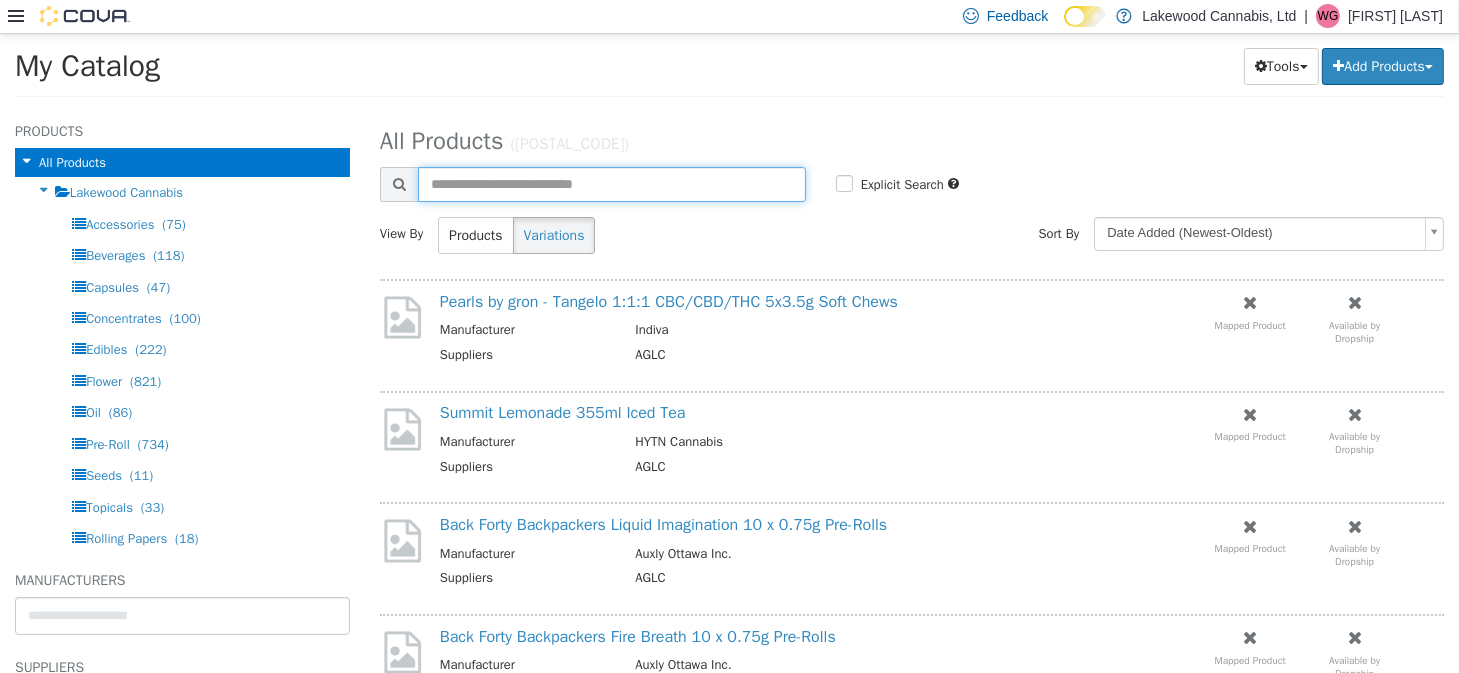 click at bounding box center (612, 183) 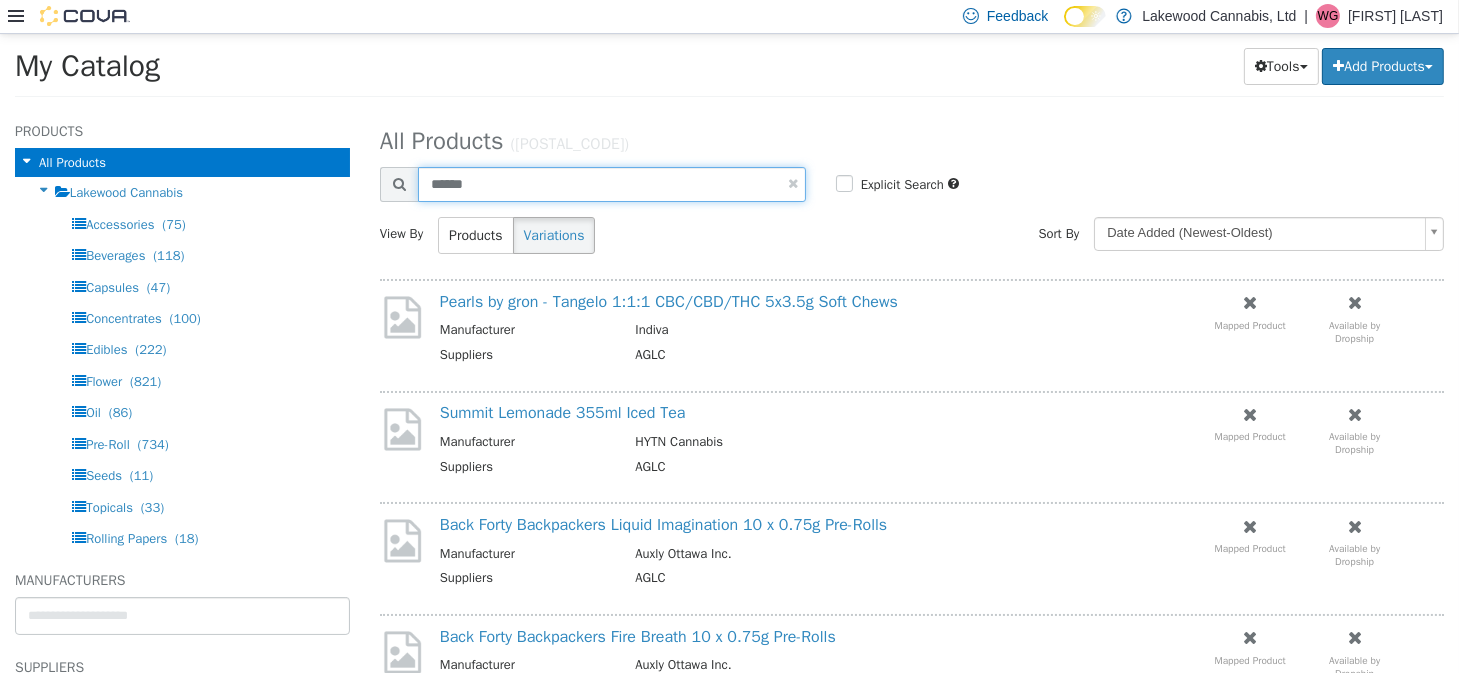 type on "******" 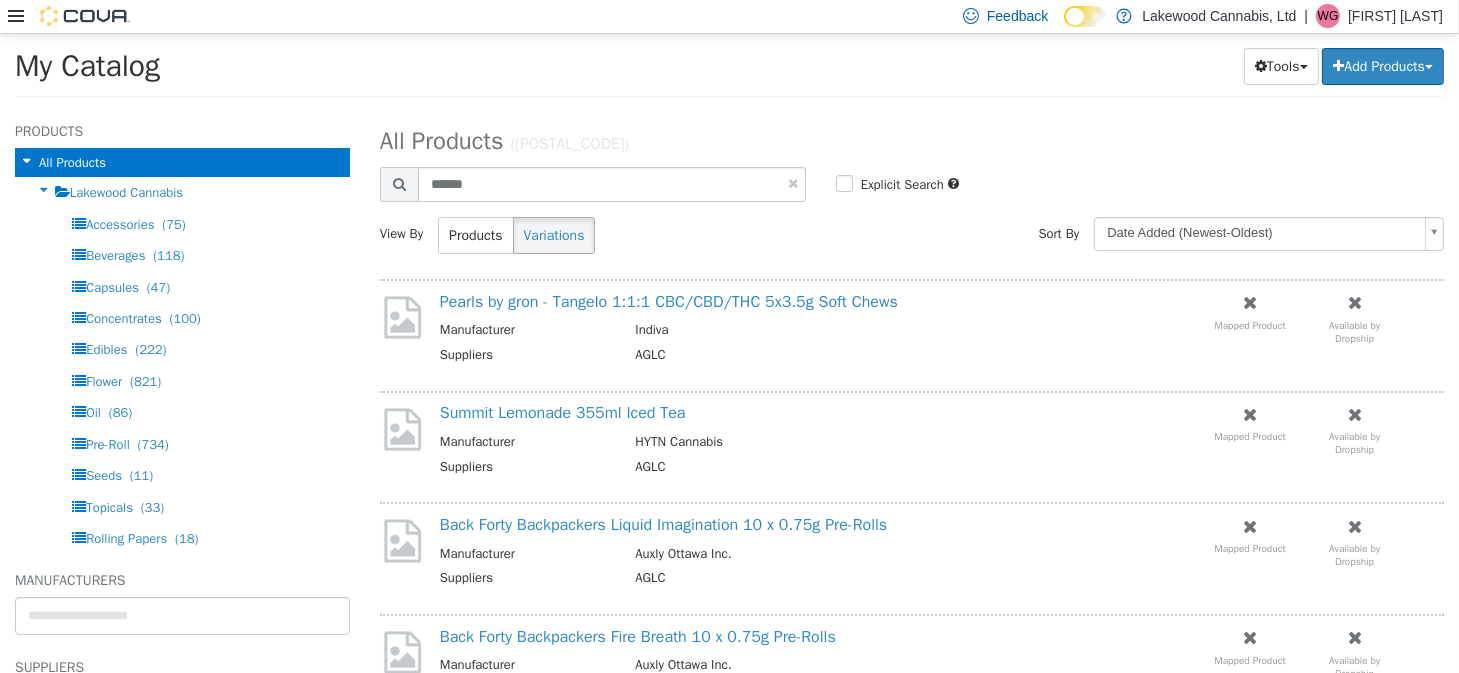 select on "**********" 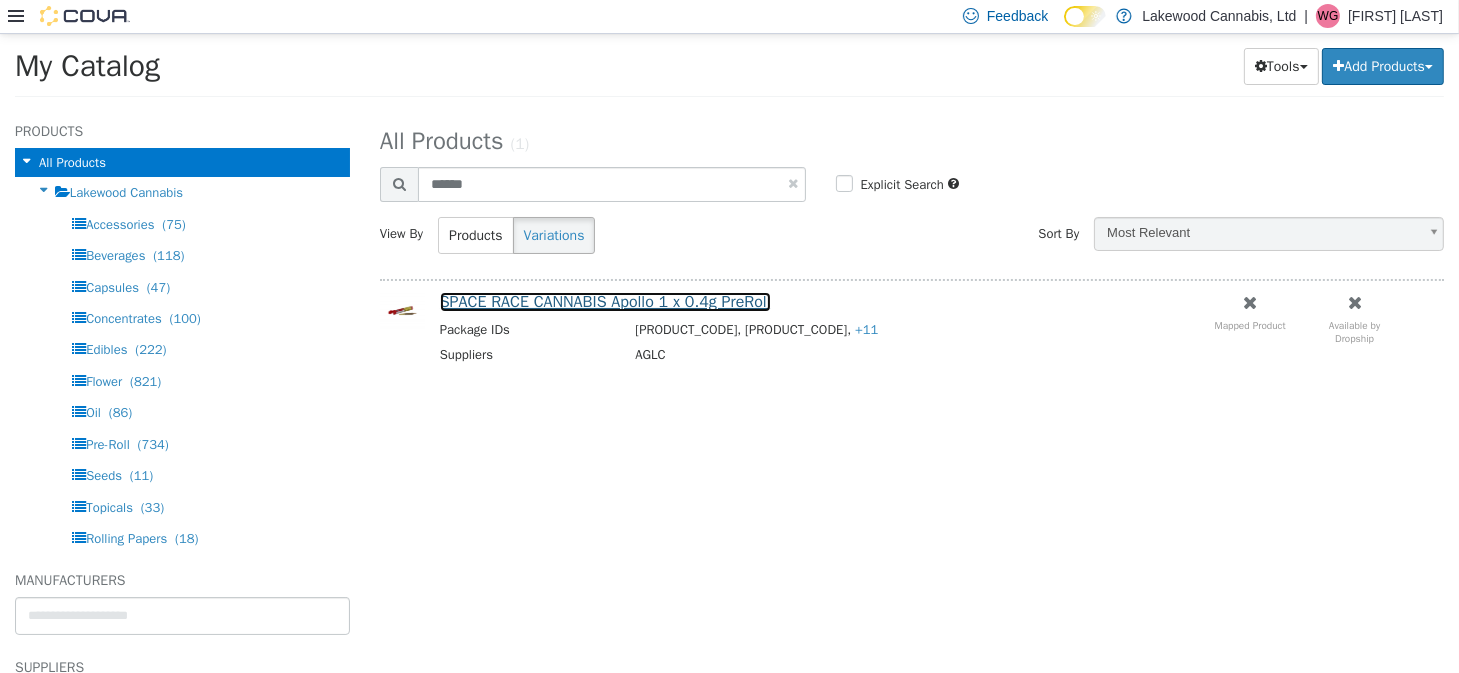 click on "SPACE RACE CANNABIS Apollo 1 x 0.4g PreRoll" at bounding box center (605, 301) 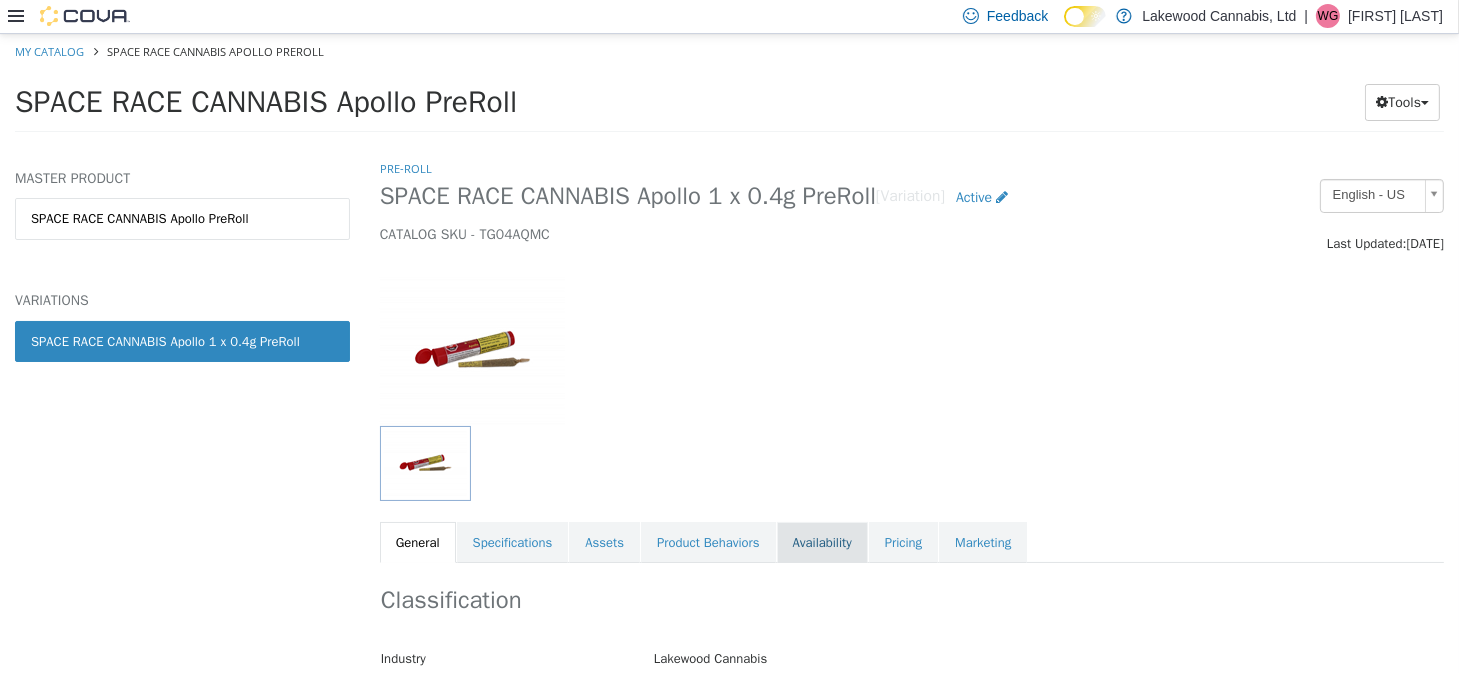click on "Availability" at bounding box center (822, 542) 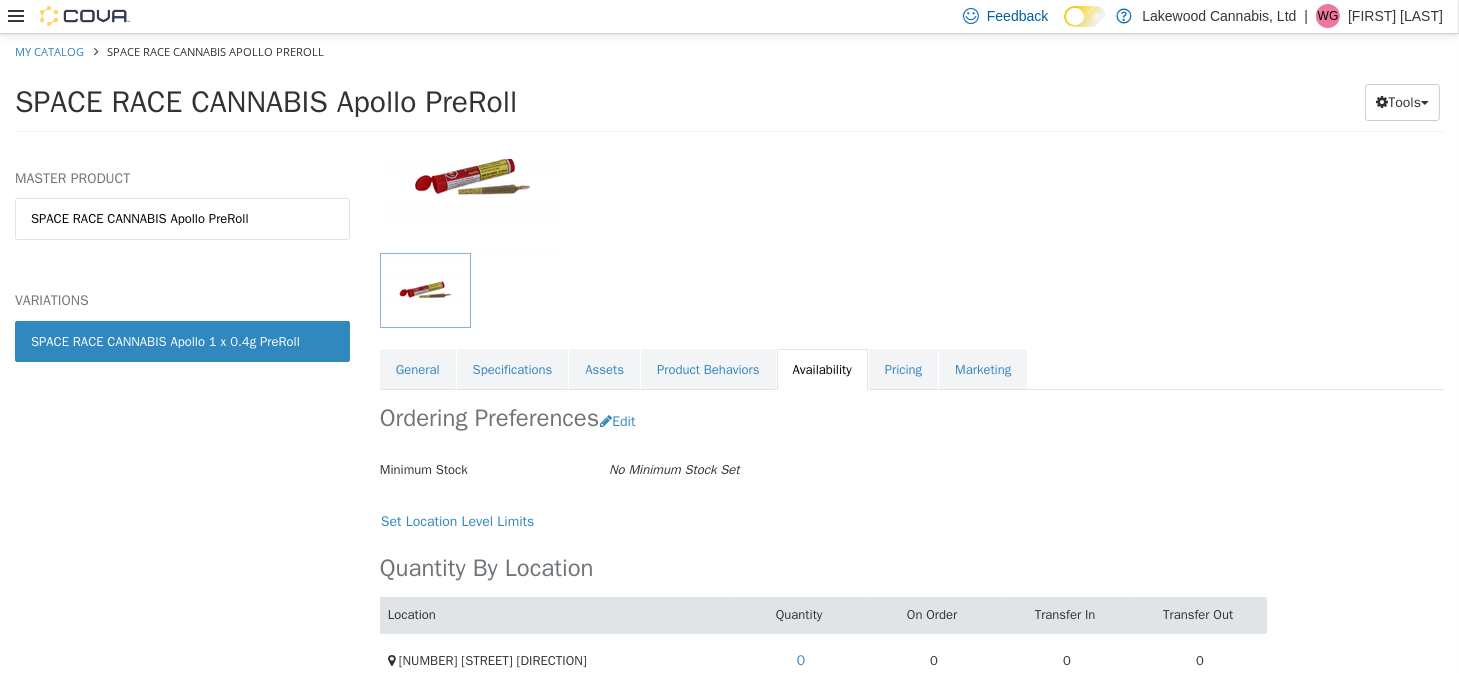 scroll, scrollTop: 199, scrollLeft: 0, axis: vertical 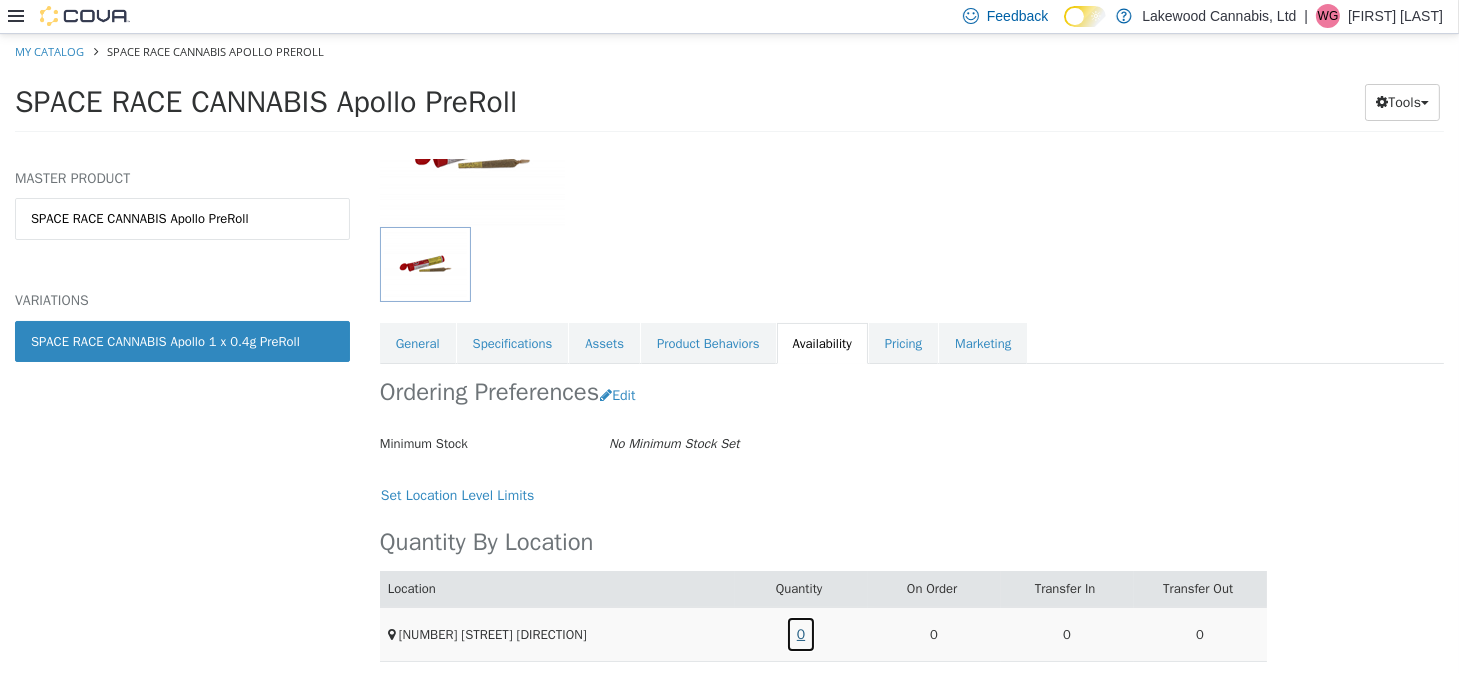 click on "0" at bounding box center (801, 633) 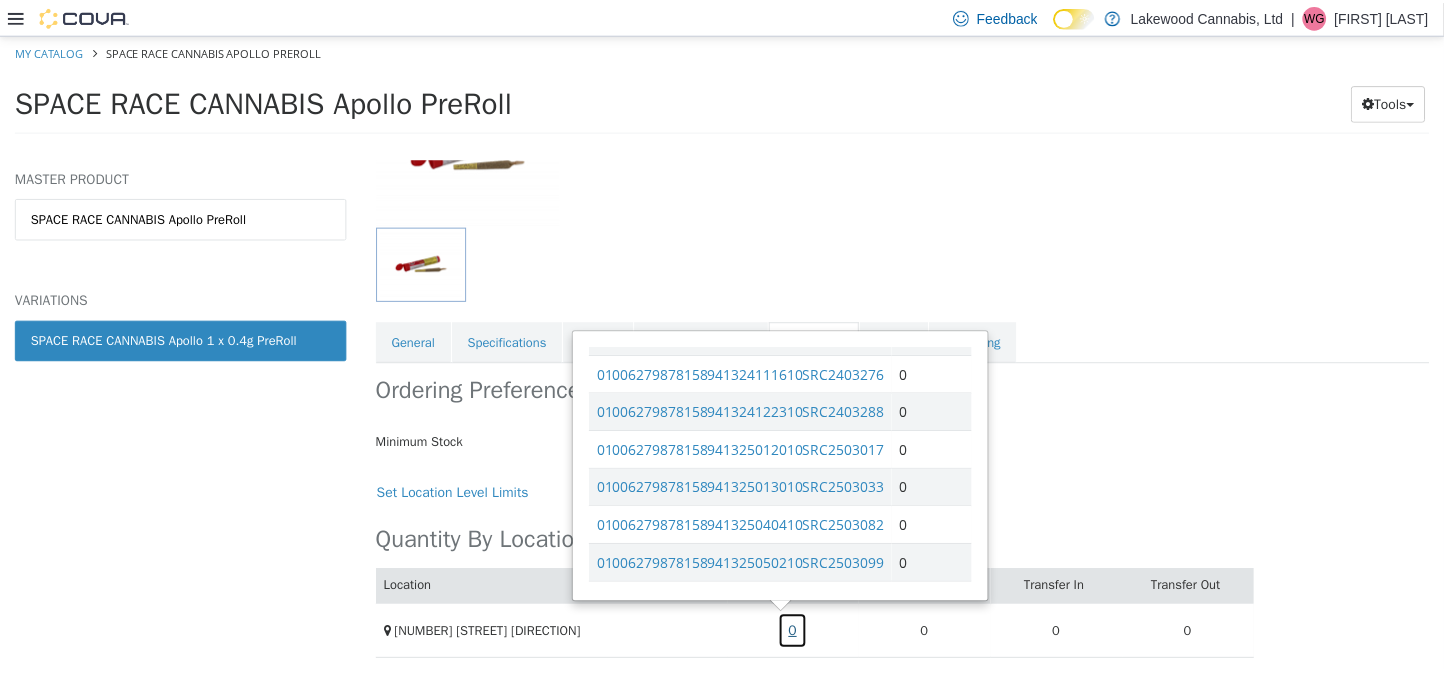 scroll, scrollTop: 348, scrollLeft: 0, axis: vertical 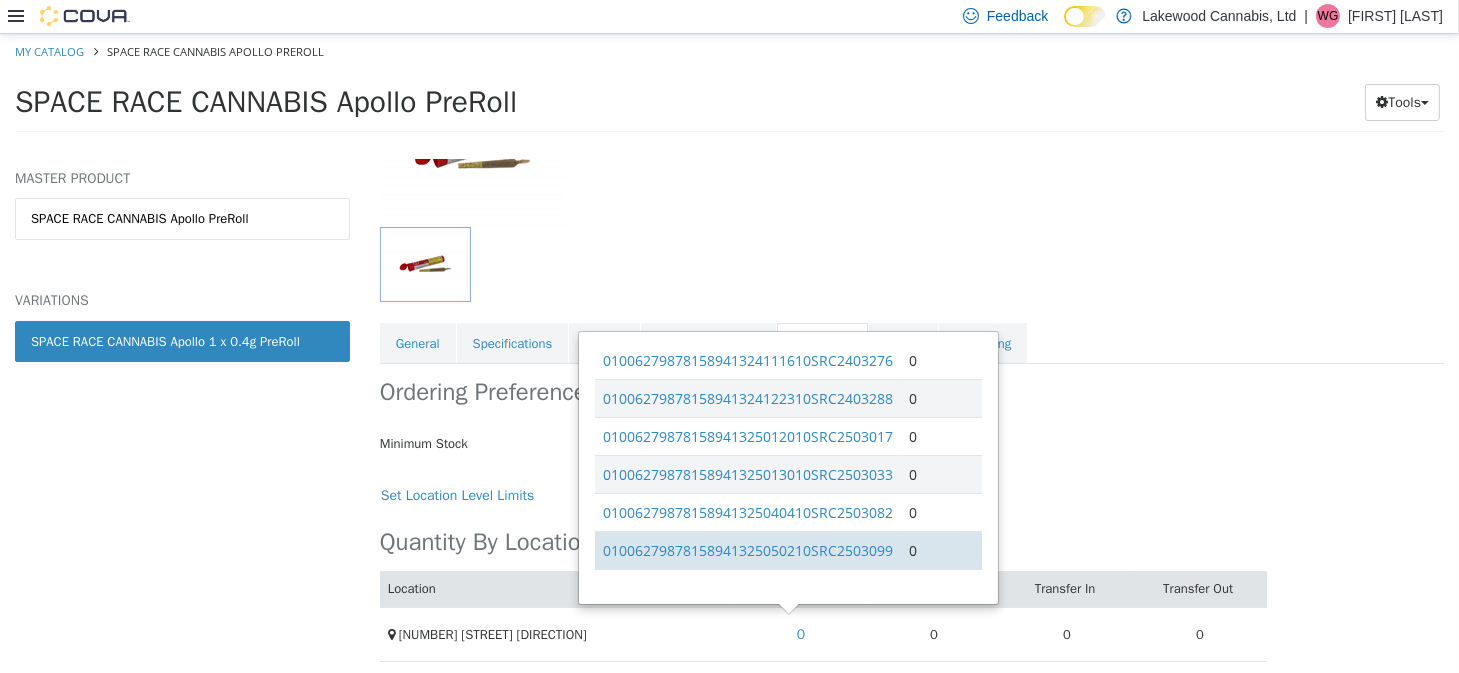 click on "0" at bounding box center [941, 549] 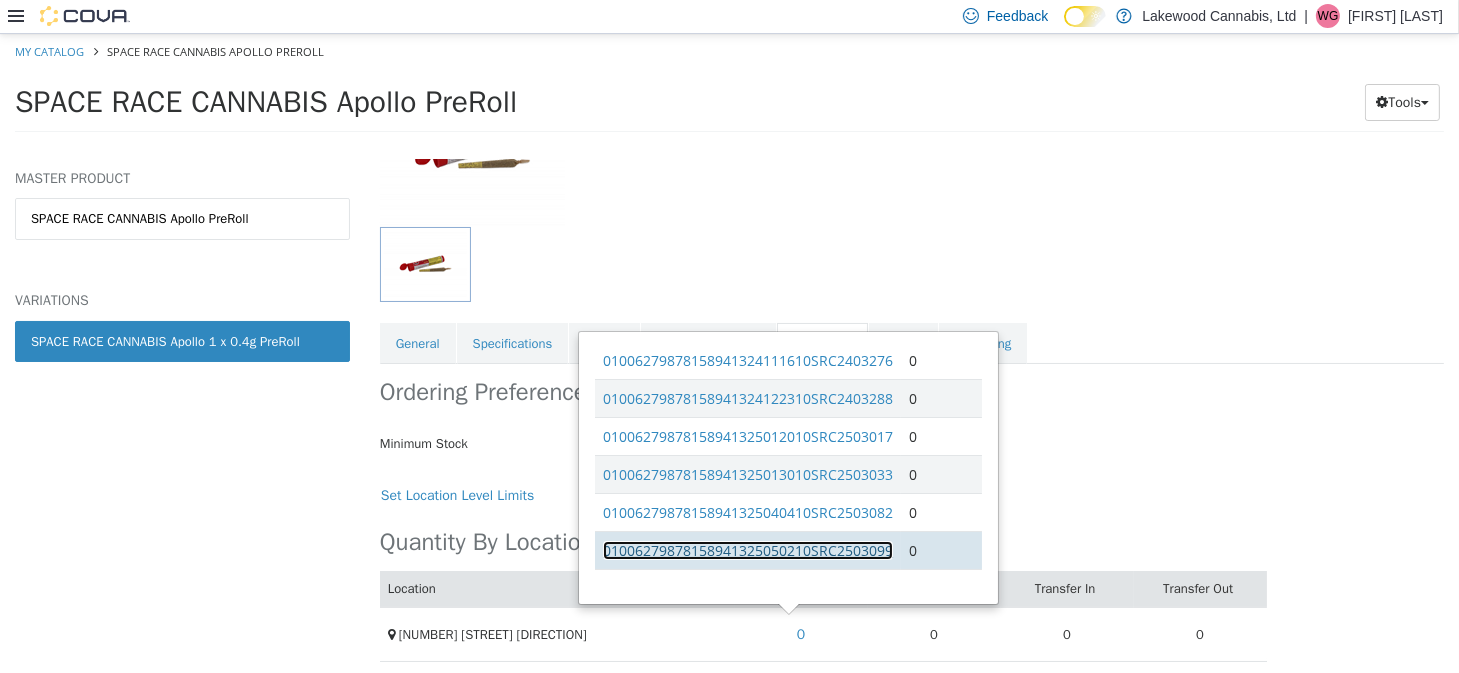 click on "01006279878158941325050210SRC2503099" at bounding box center [748, 549] 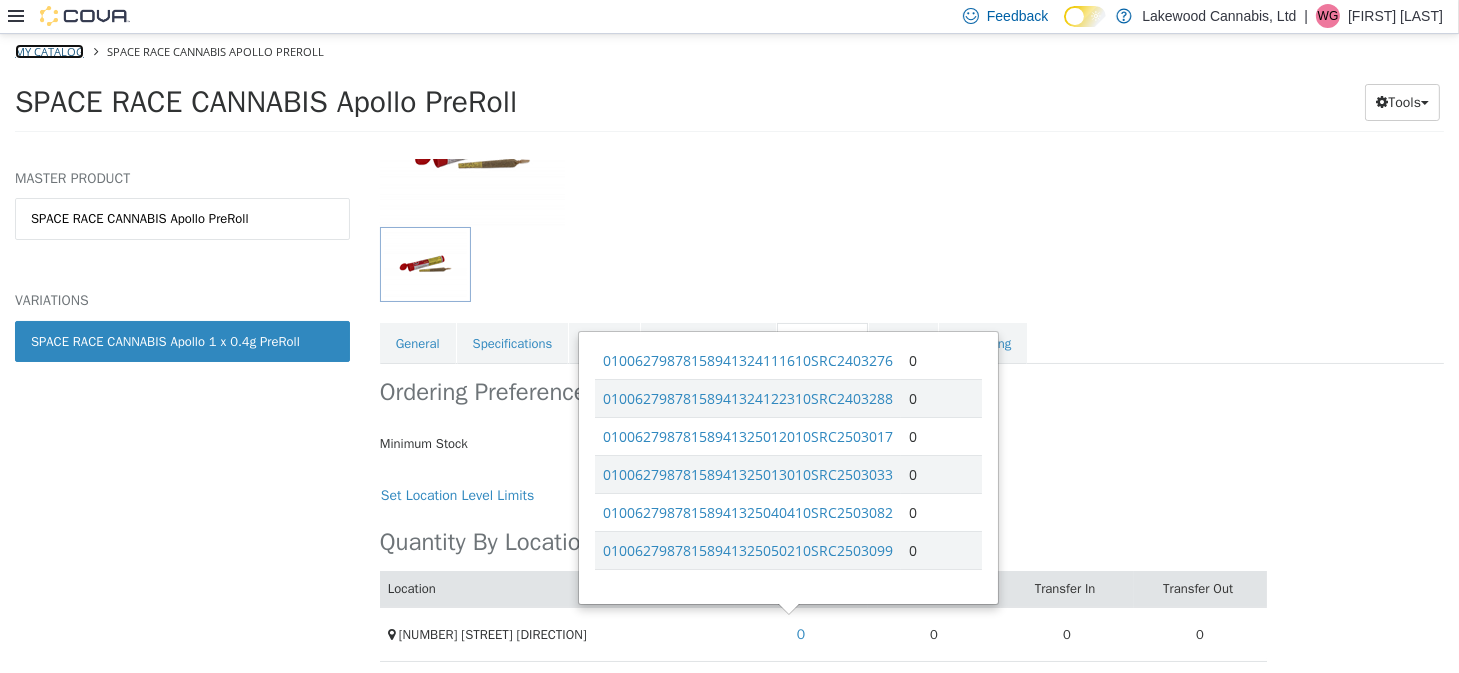 click on "My Catalog" at bounding box center (49, 50) 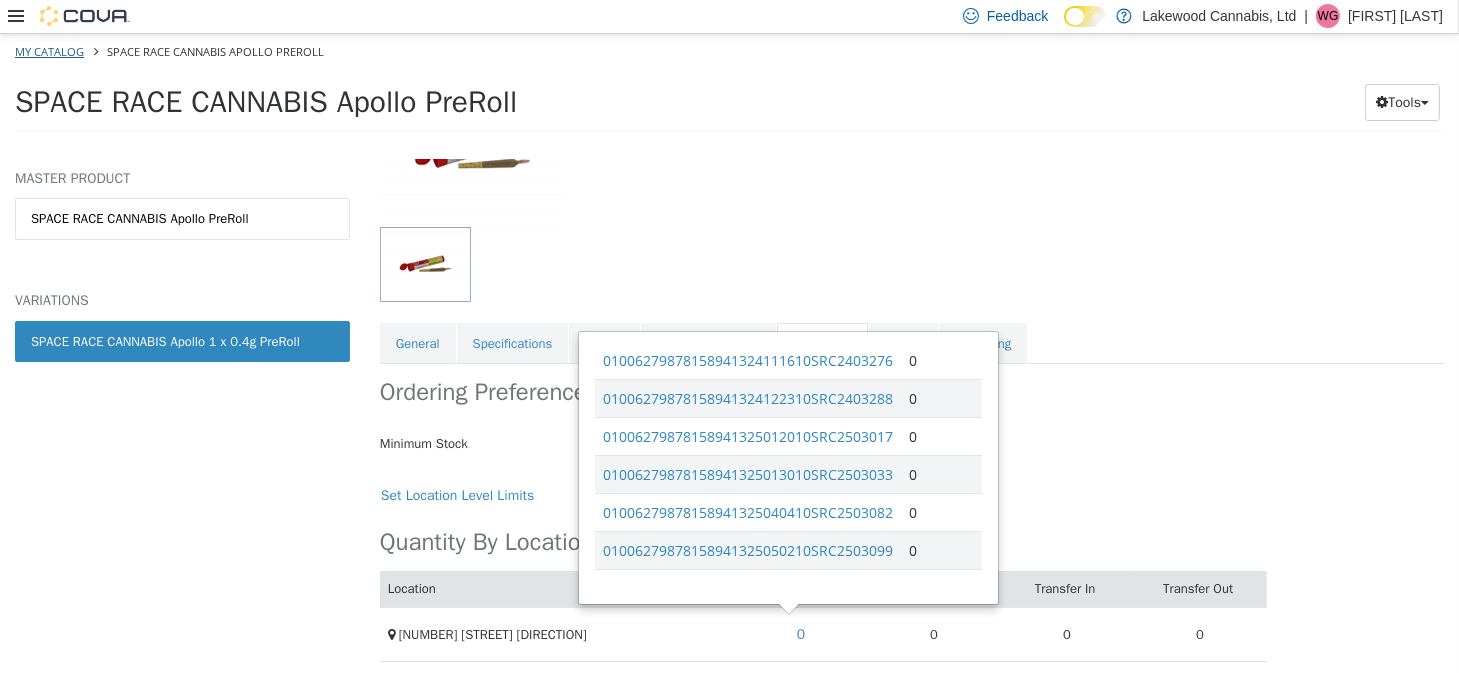select on "**********" 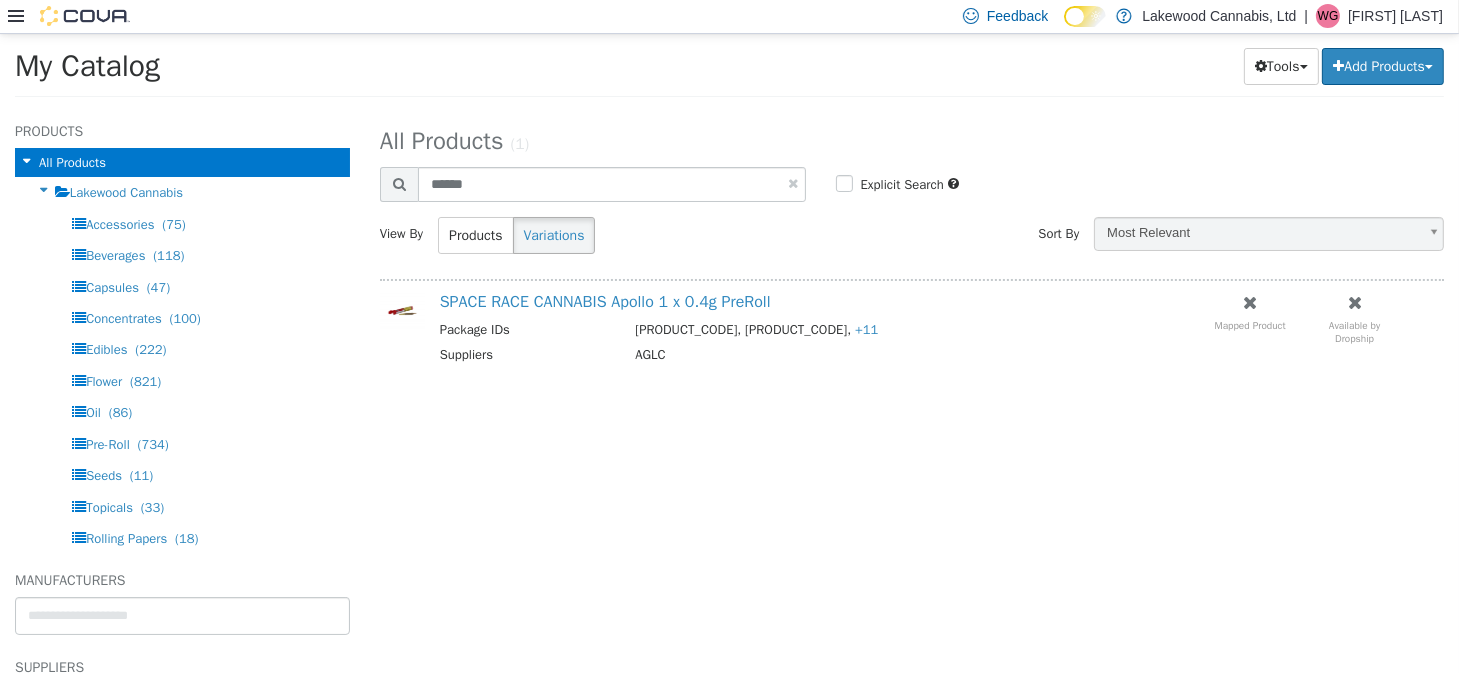 click 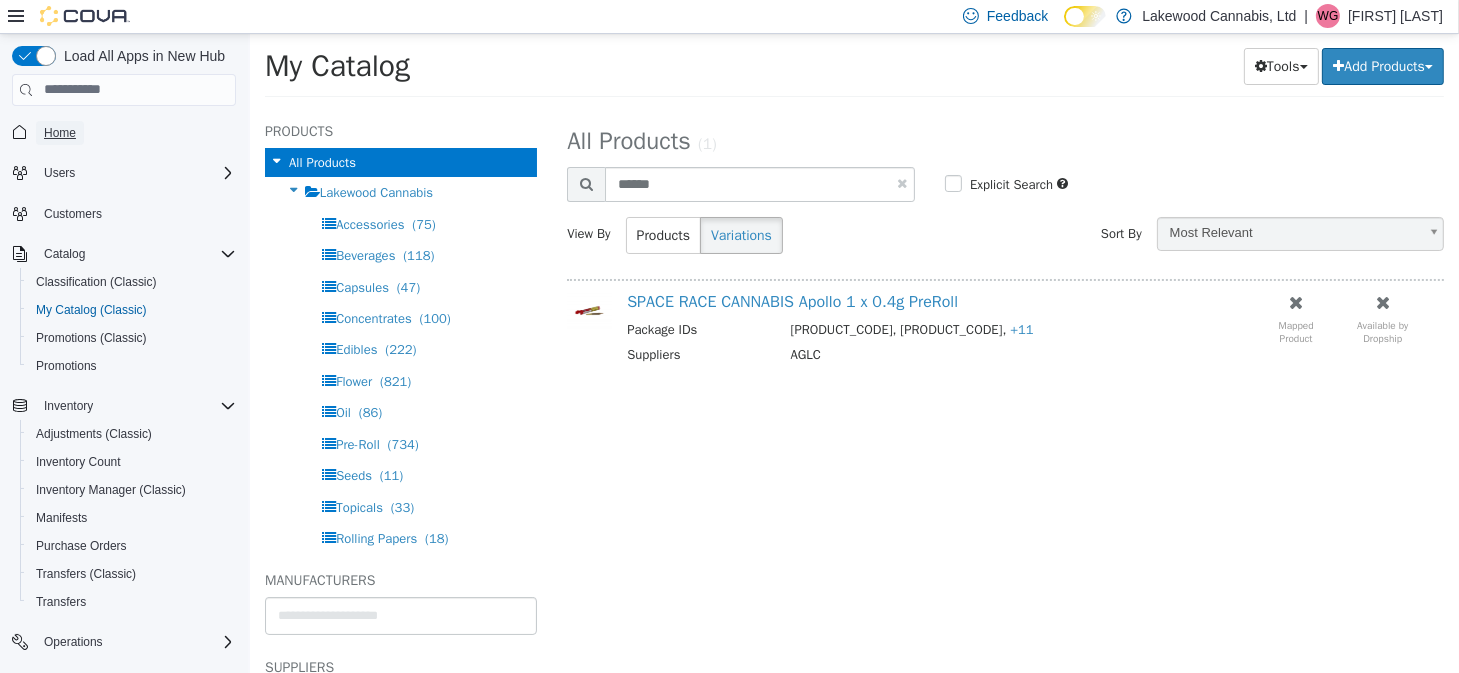 click on "Home" at bounding box center [60, 133] 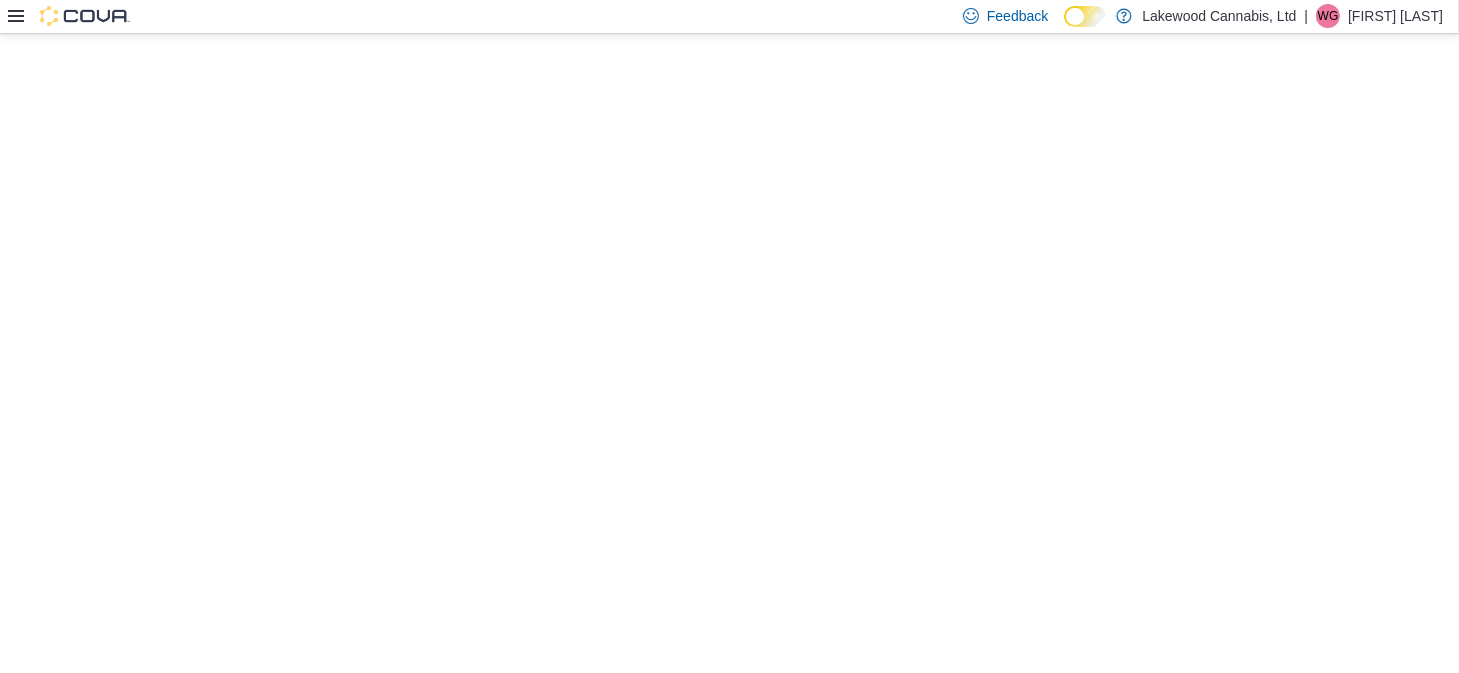 scroll, scrollTop: 0, scrollLeft: 0, axis: both 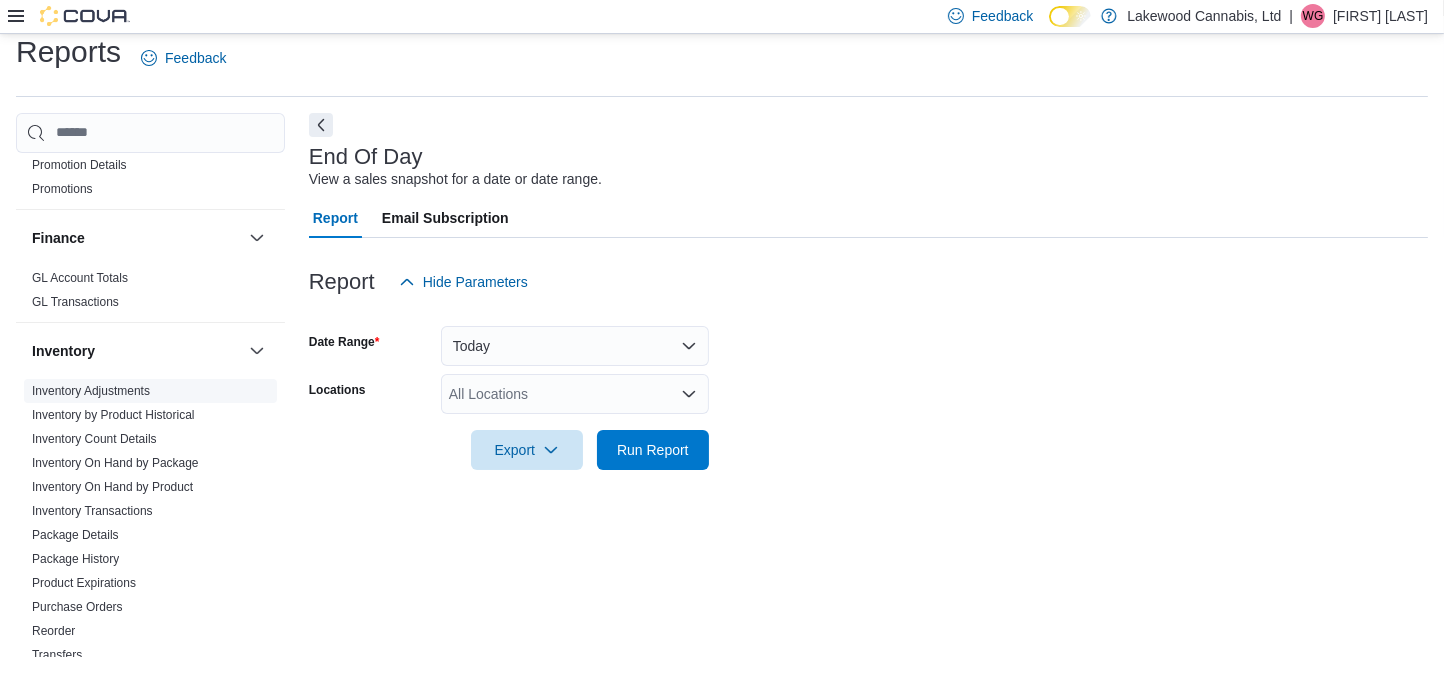 click on "Inventory Adjustments" at bounding box center [91, 391] 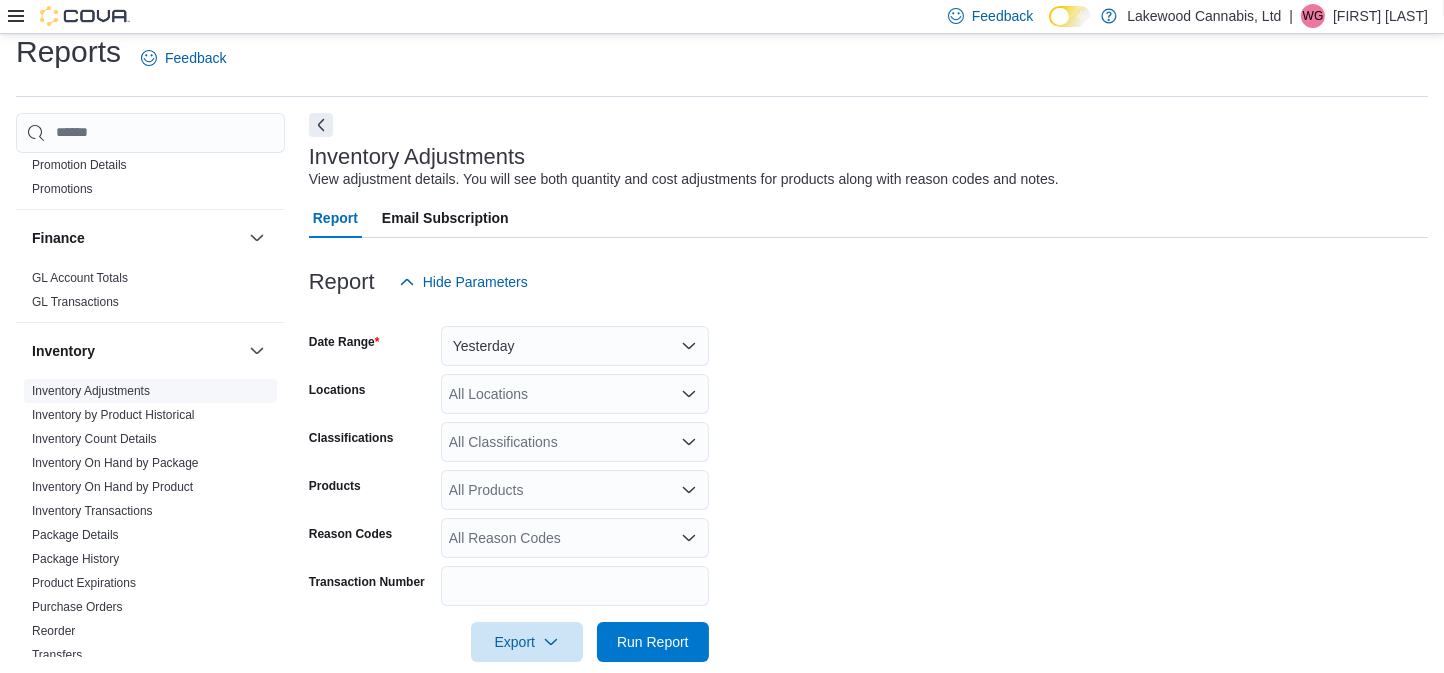 scroll, scrollTop: 45, scrollLeft: 0, axis: vertical 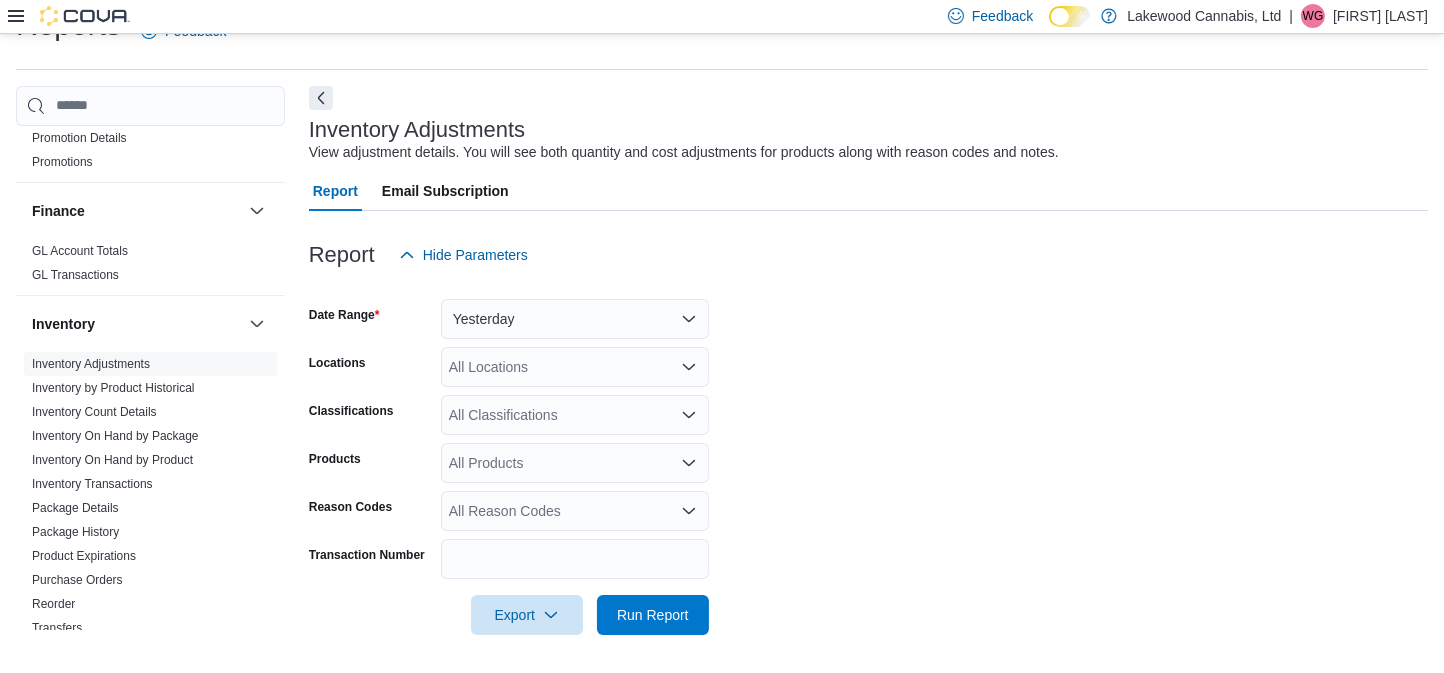 click 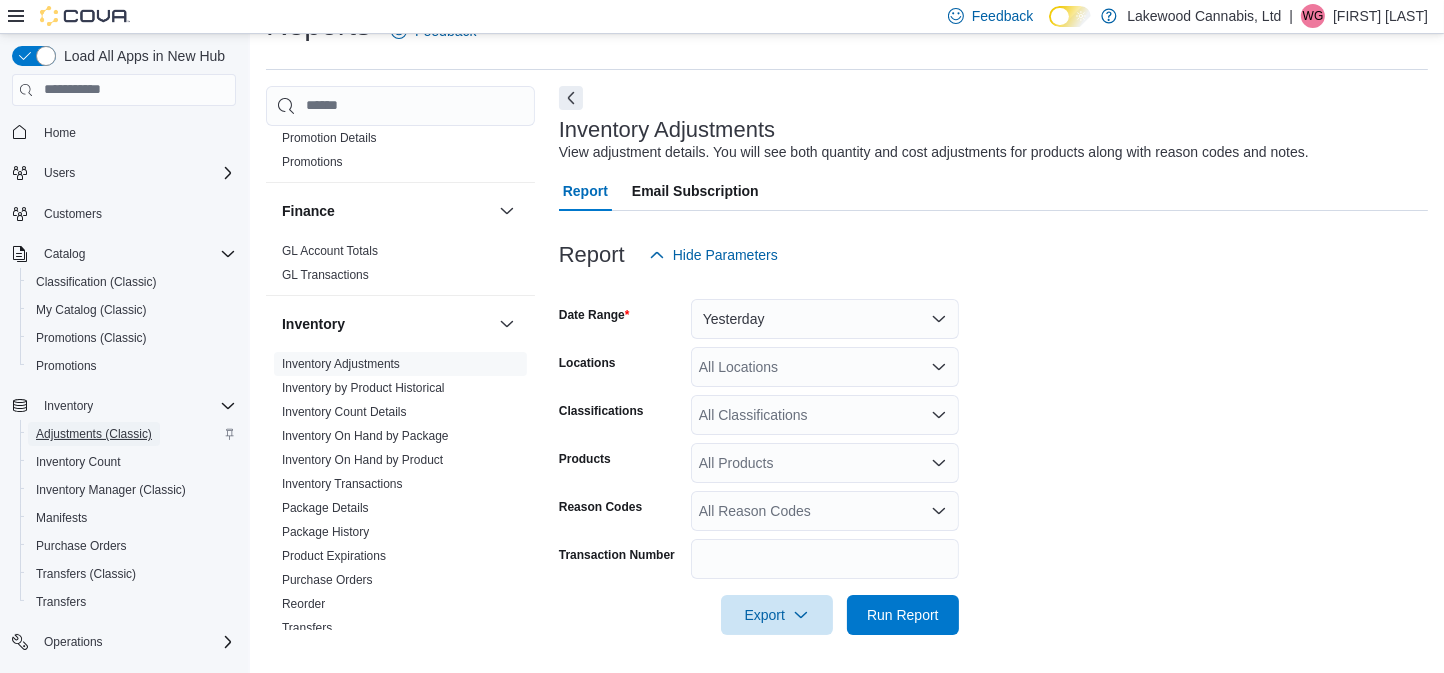 click on "Adjustments (Classic)" at bounding box center [94, 434] 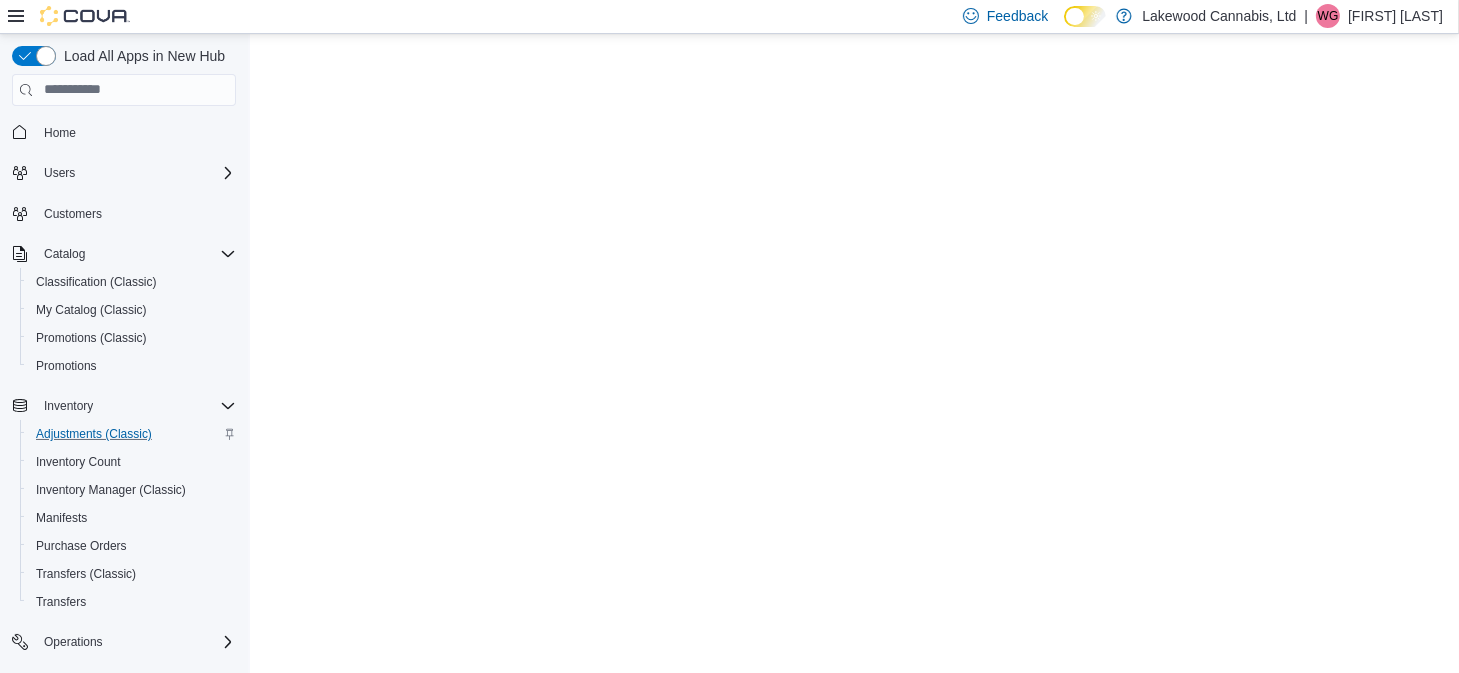 scroll, scrollTop: 0, scrollLeft: 0, axis: both 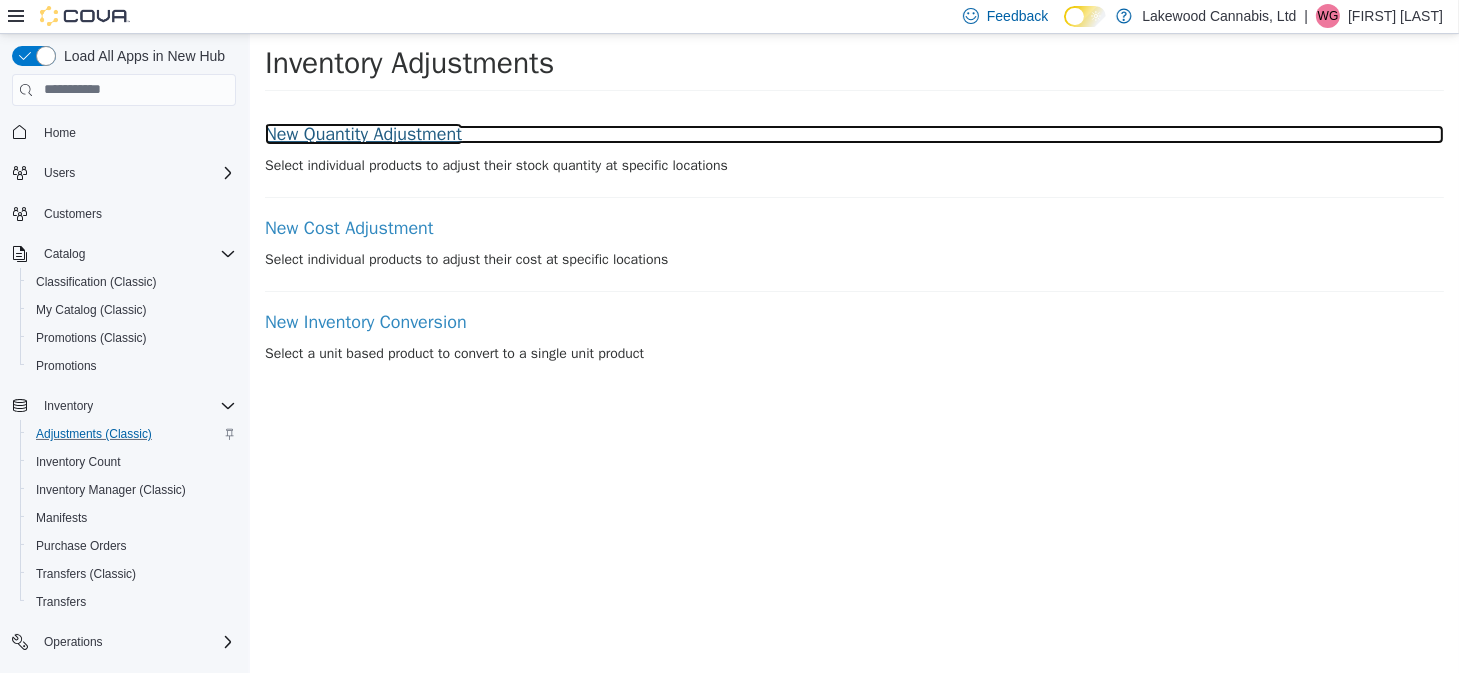 click on "New Quantity Adjustment" at bounding box center [853, 134] 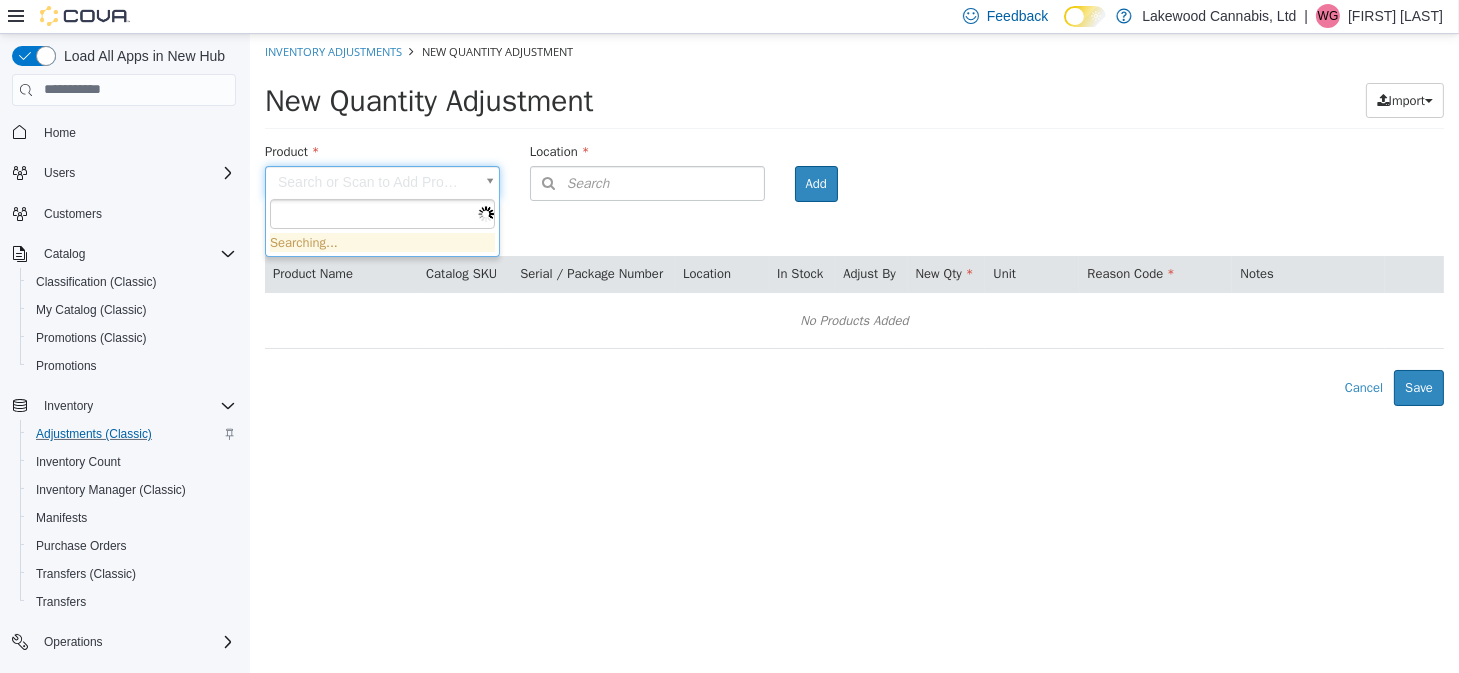 click on "×
Inventory Adjustments
New Quantity Adjustment
New Quantity Adjustment
Import  Inventory Export (.CSV) Package List (.TXT)
Product     Search or Scan to Add Product     Location Search Type 3 or more characters or browse       Lakewood Cannabis, Ltd     (1)         1525 Lakewood Road West NW         Room   Add Products  ( 0 ) Product Name Catalog SKU Serial / Package Number Location In Stock Adjust By New Qty Unit Reason Code Notes No Products Added Error saving adjustment please resolve the errors above. Cancel Save
Searching..." at bounding box center [853, 219] 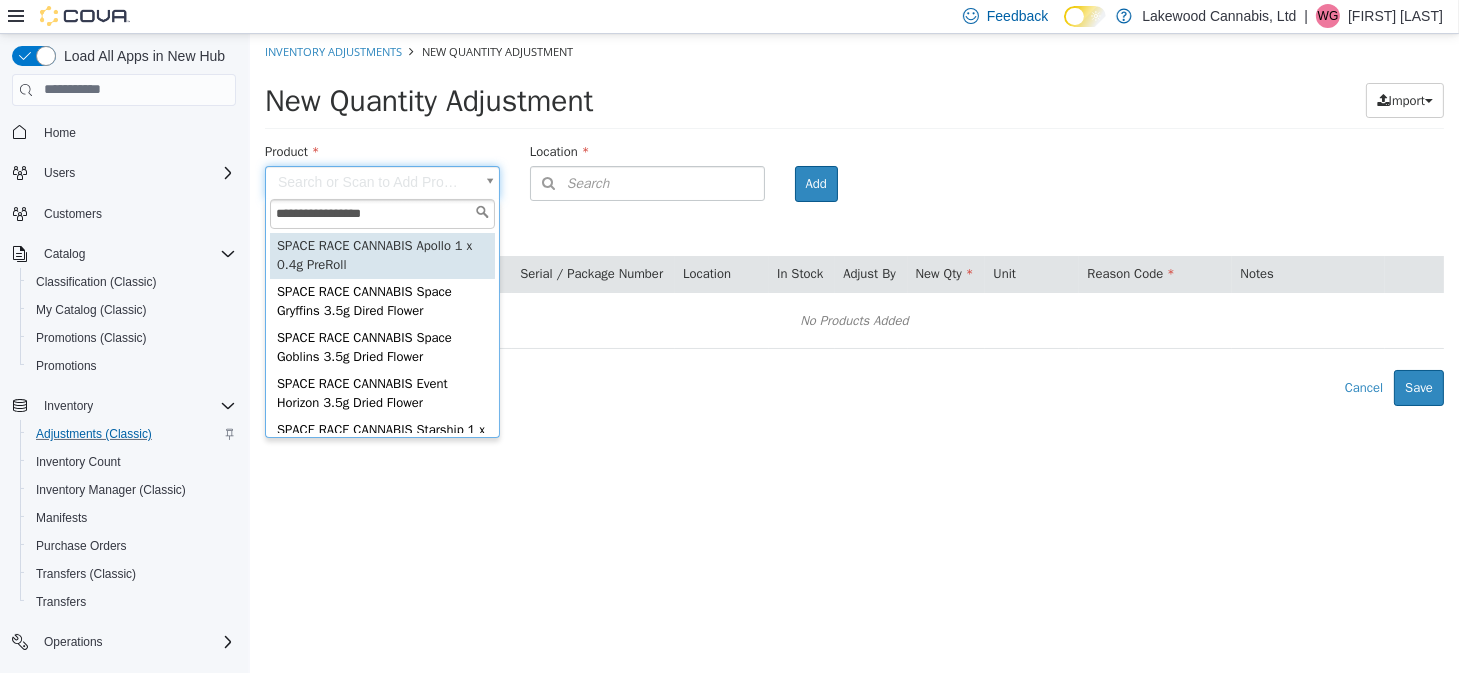 type on "**********" 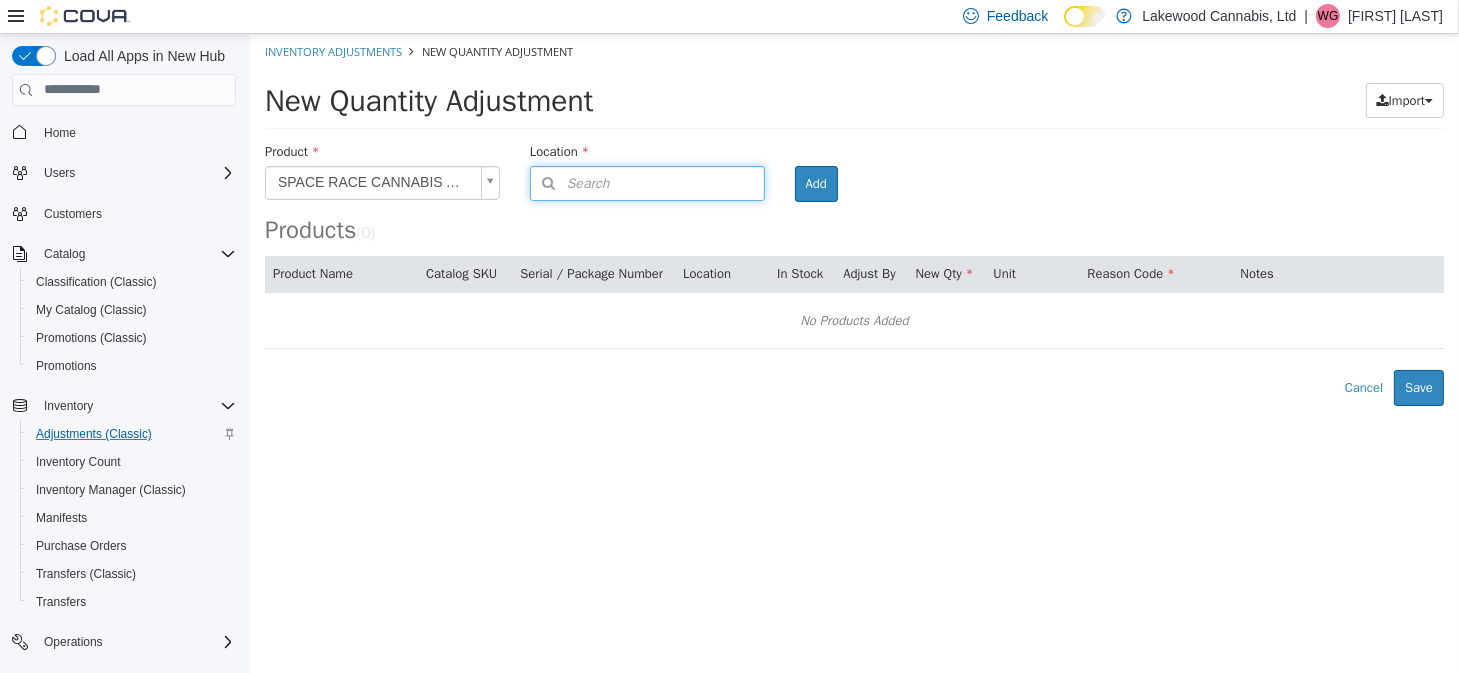 click on "Search" at bounding box center [646, 182] 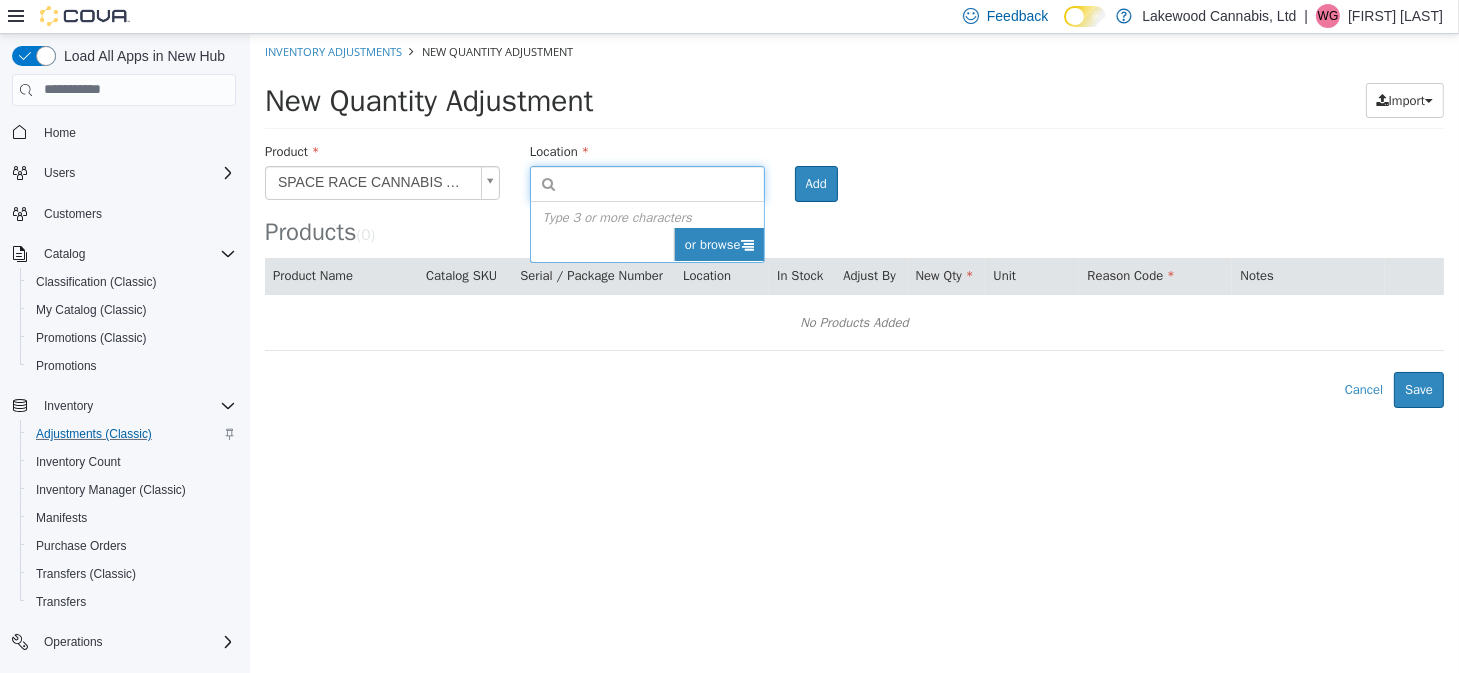 click at bounding box center (746, 243) 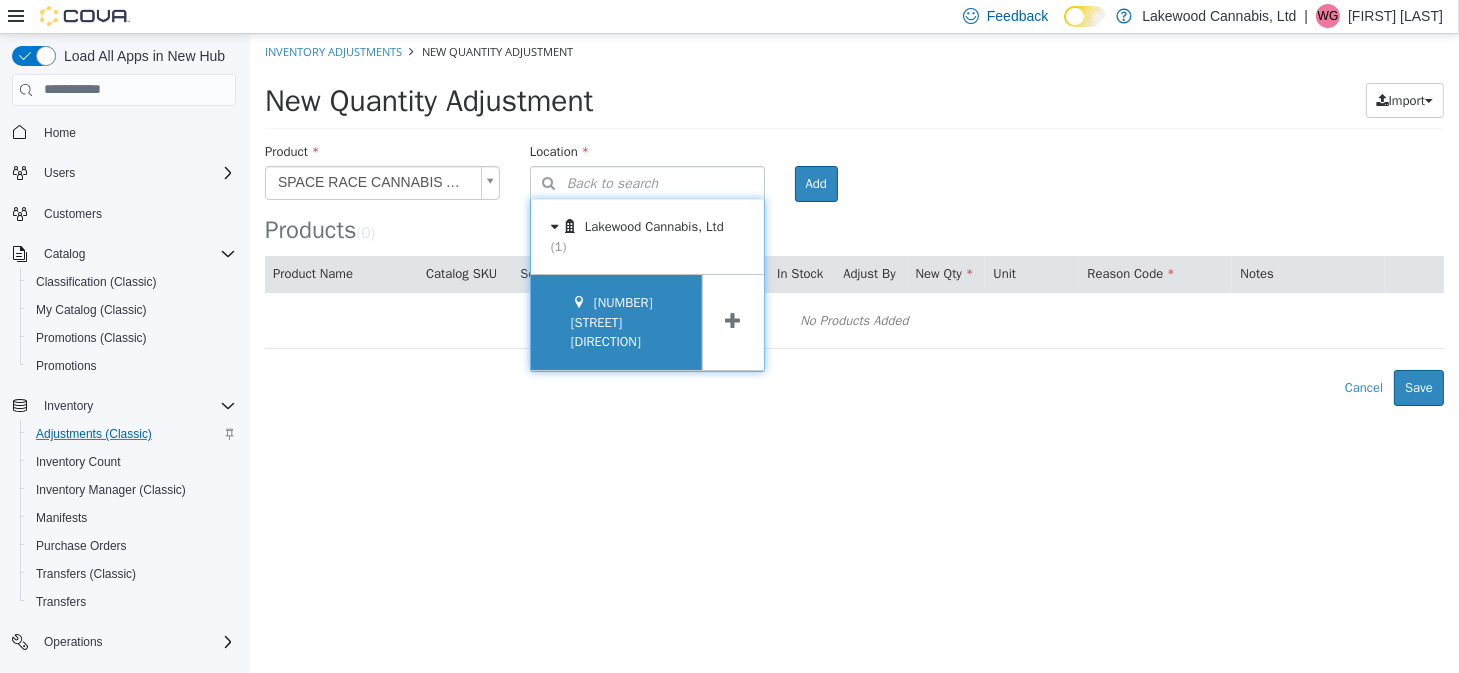drag, startPoint x: 679, startPoint y: 231, endPoint x: 633, endPoint y: 323, distance: 102.85912 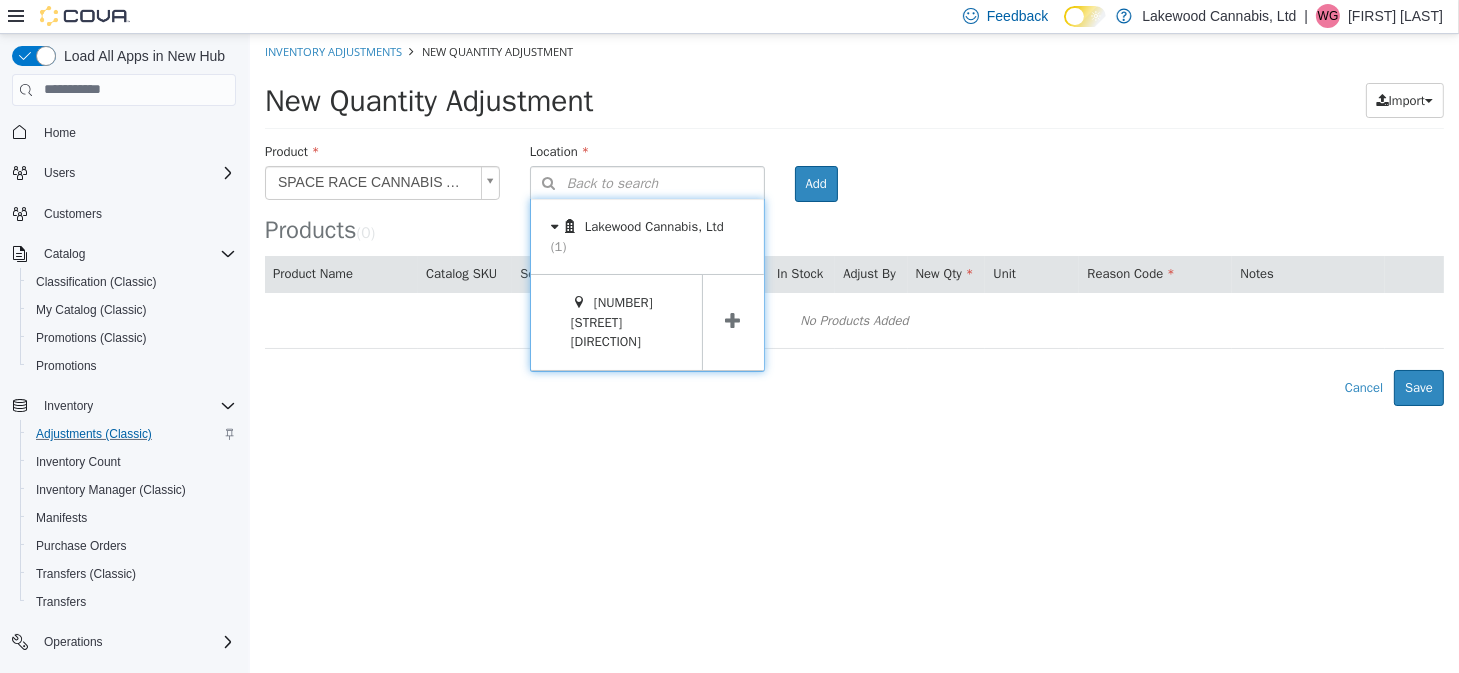 click at bounding box center [732, 320] 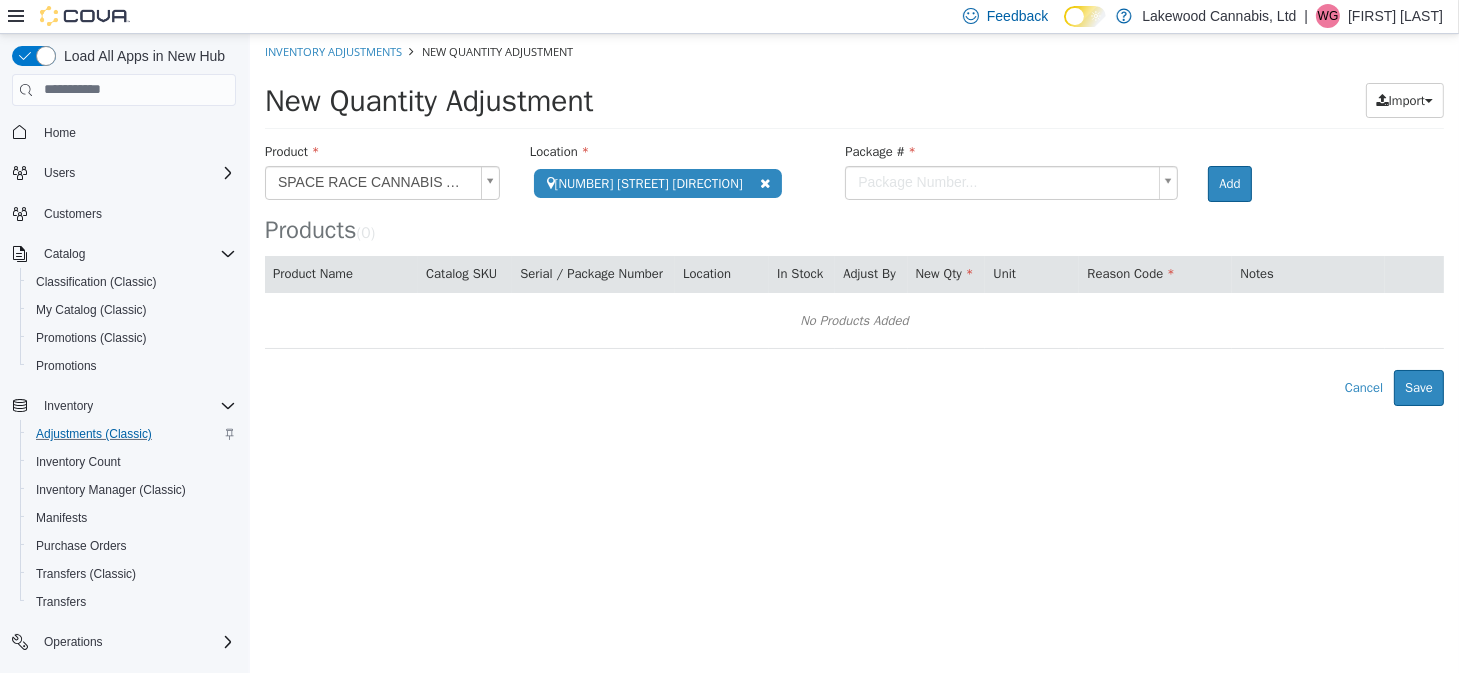 click on "**********" at bounding box center (853, 219) 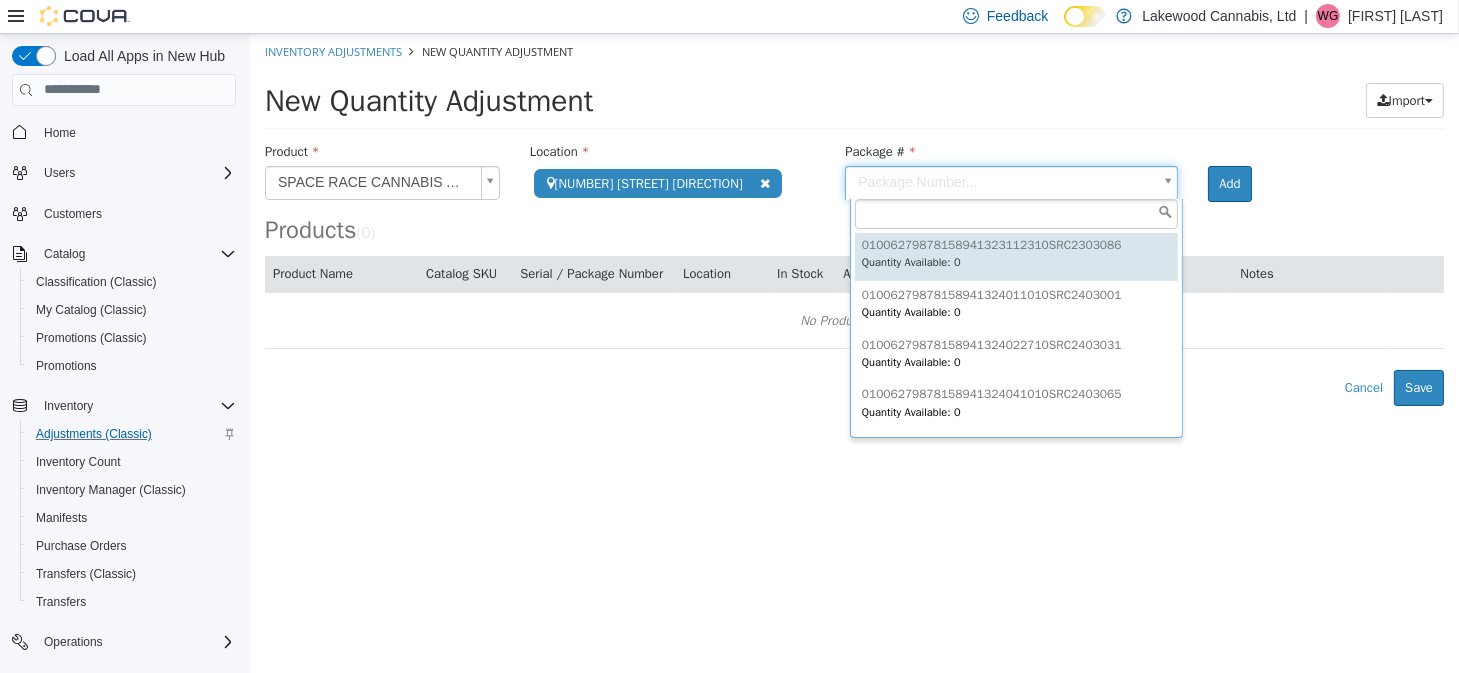 scroll, scrollTop: 495, scrollLeft: 0, axis: vertical 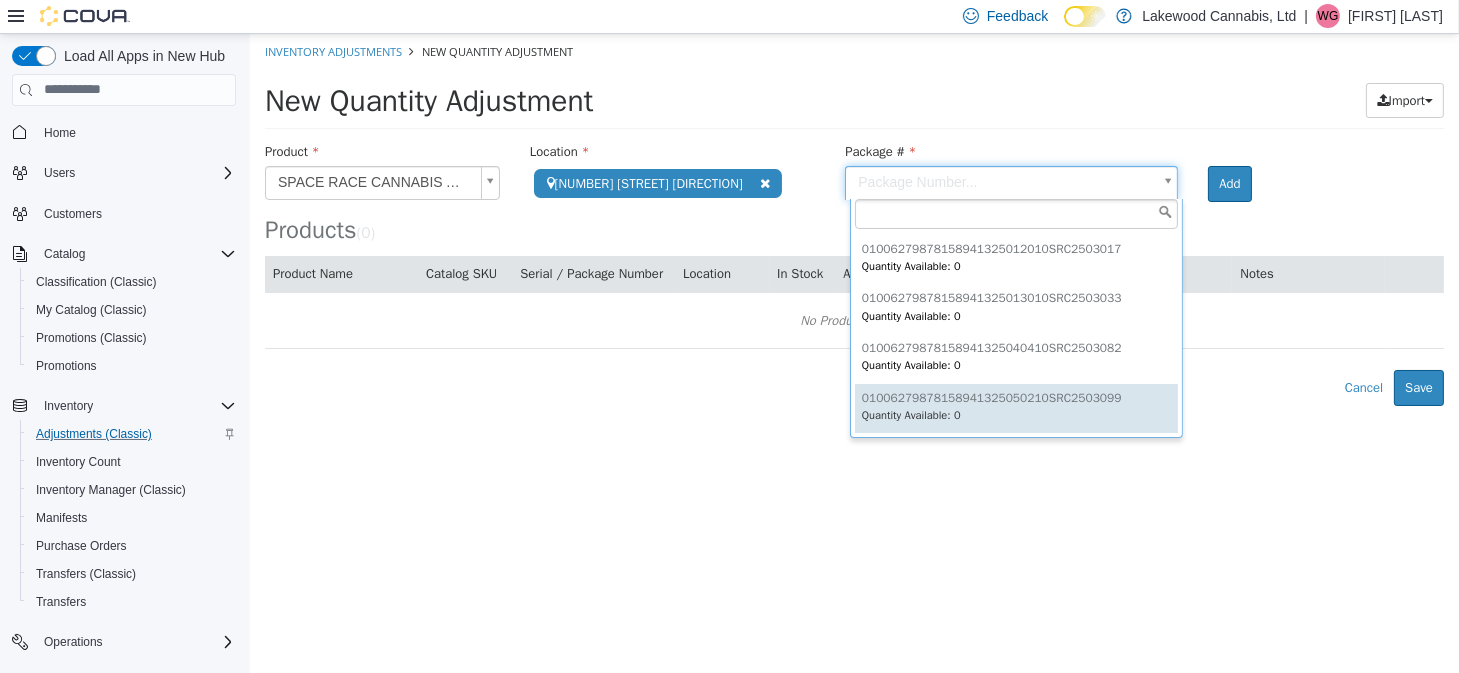 type on "**********" 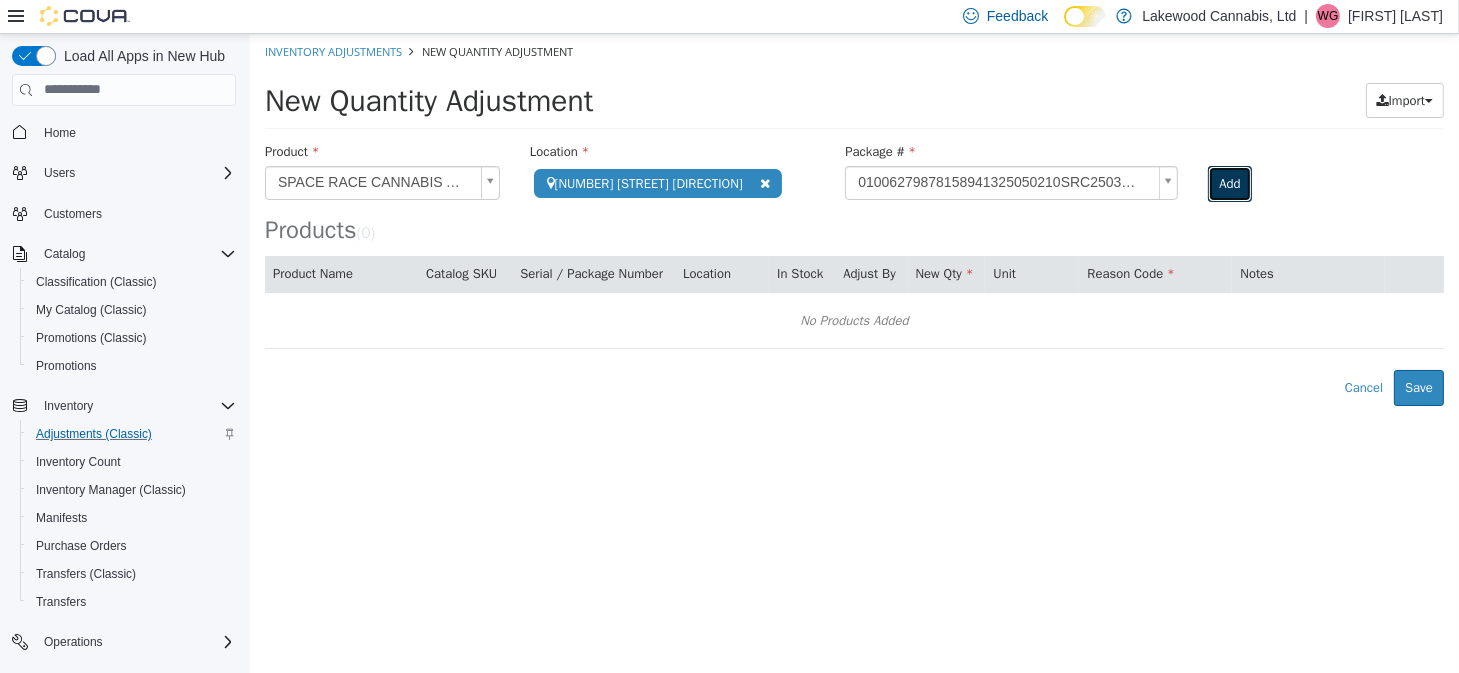 click on "Add" at bounding box center [1228, 183] 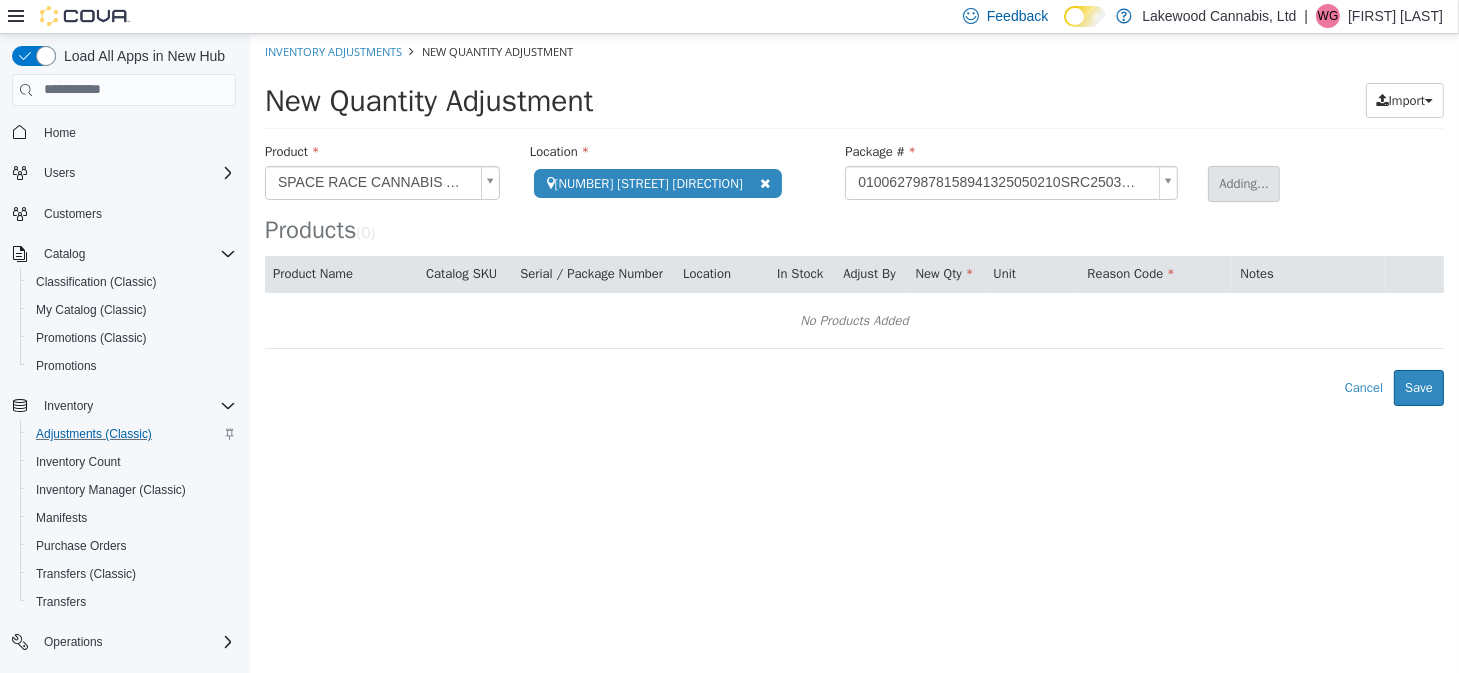 type 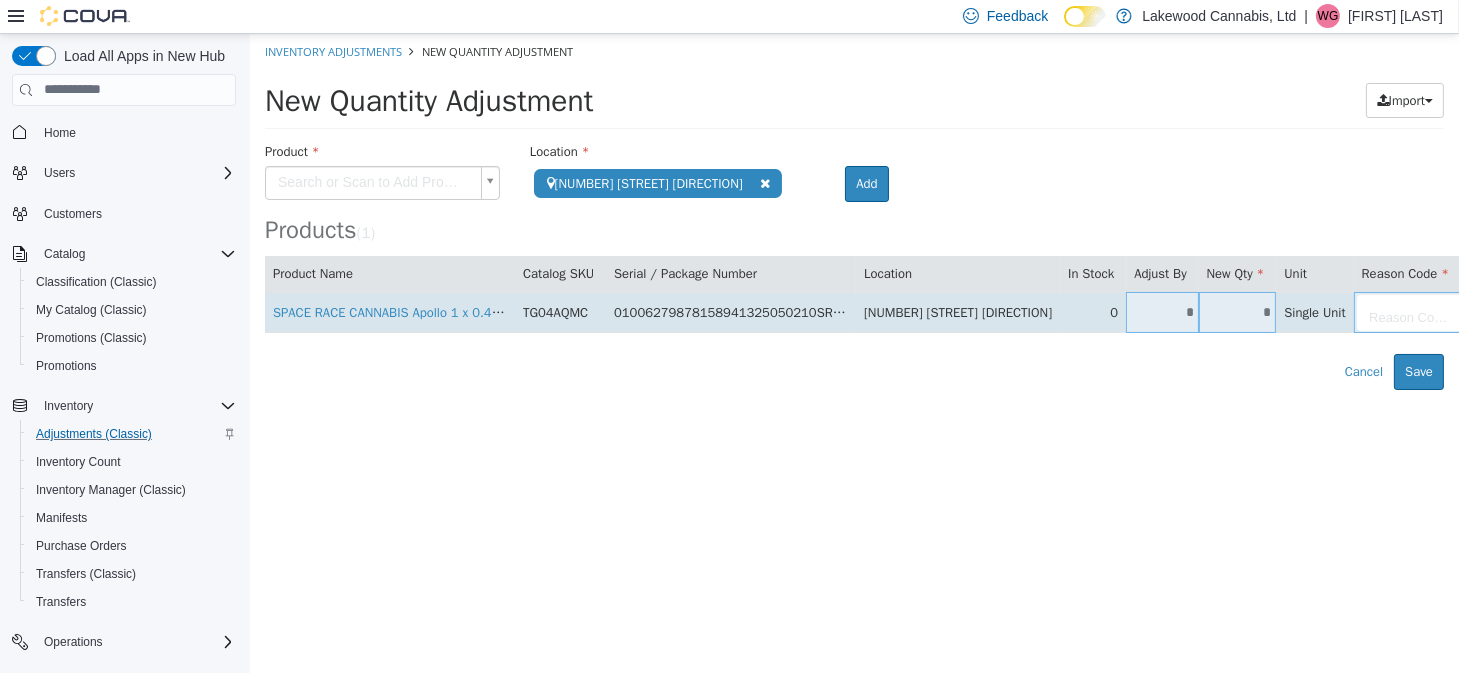 click on "*" at bounding box center [1161, 311] 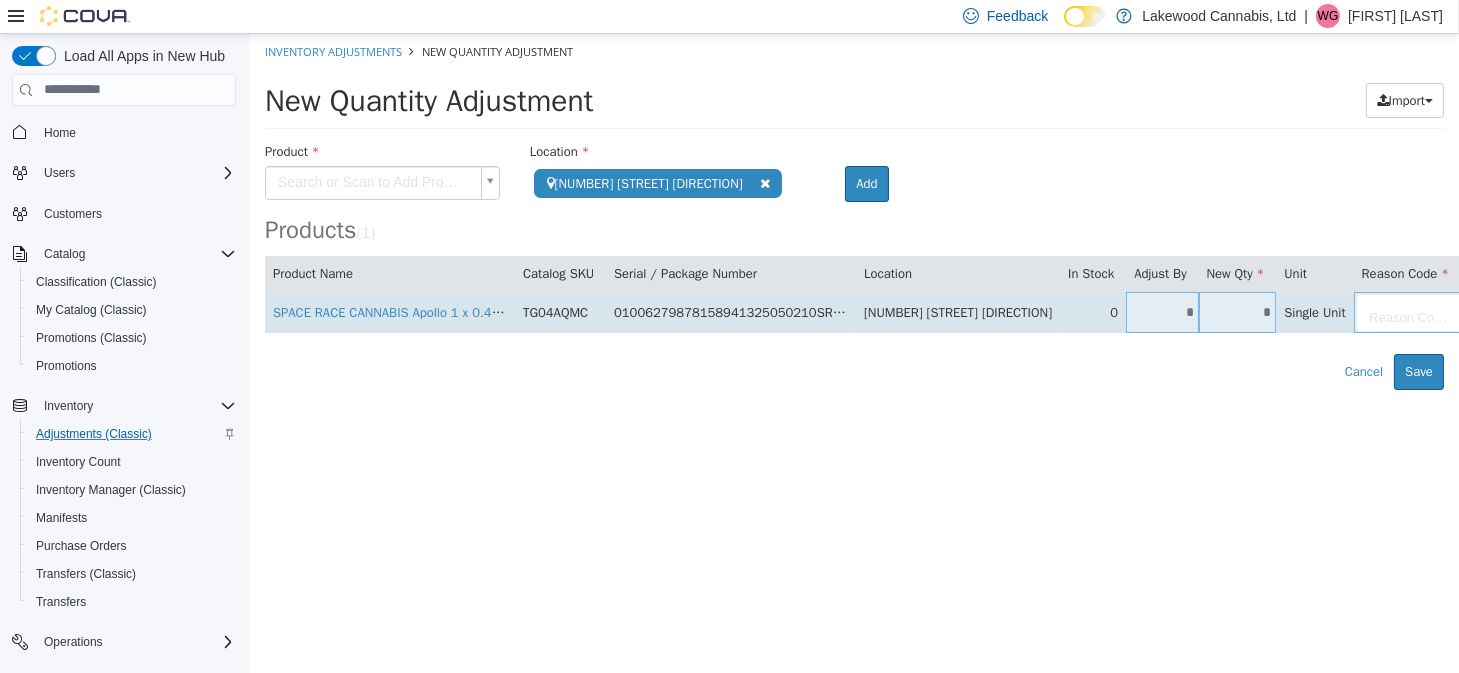 type on "*" 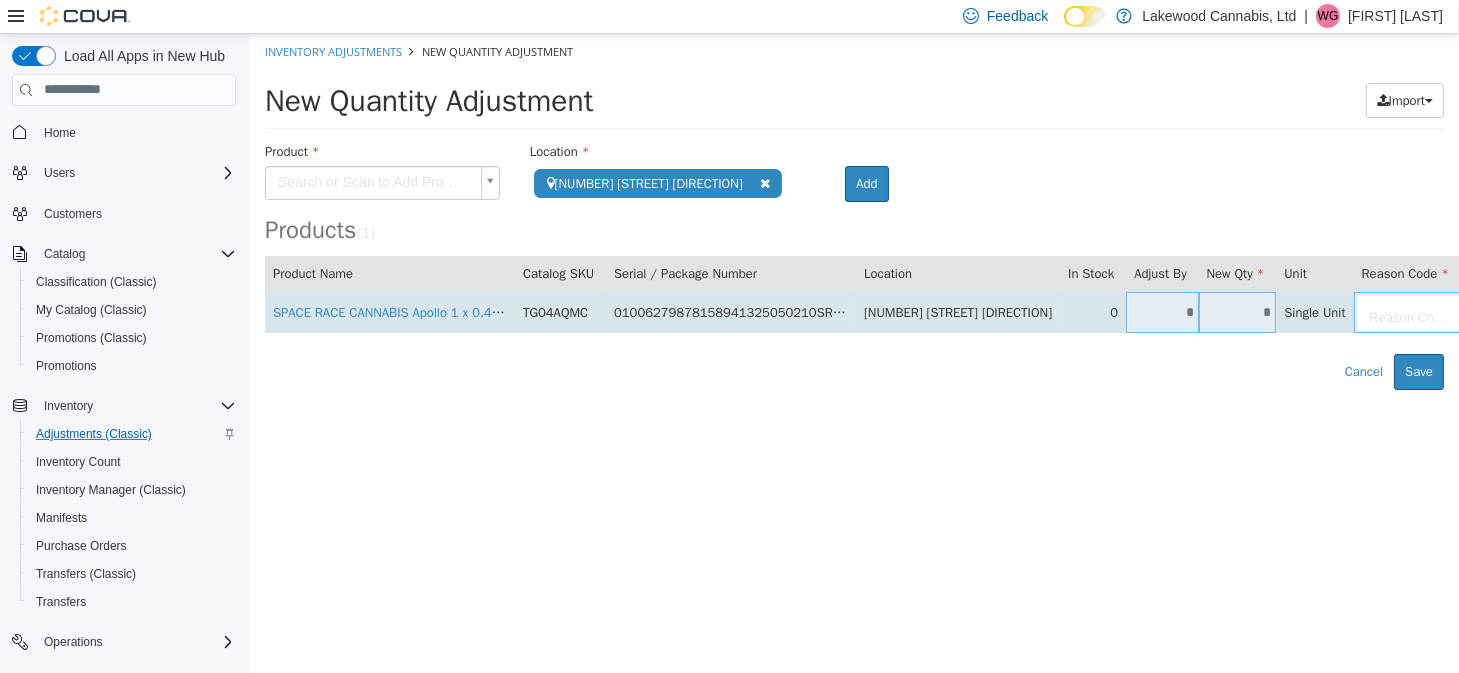type on "*" 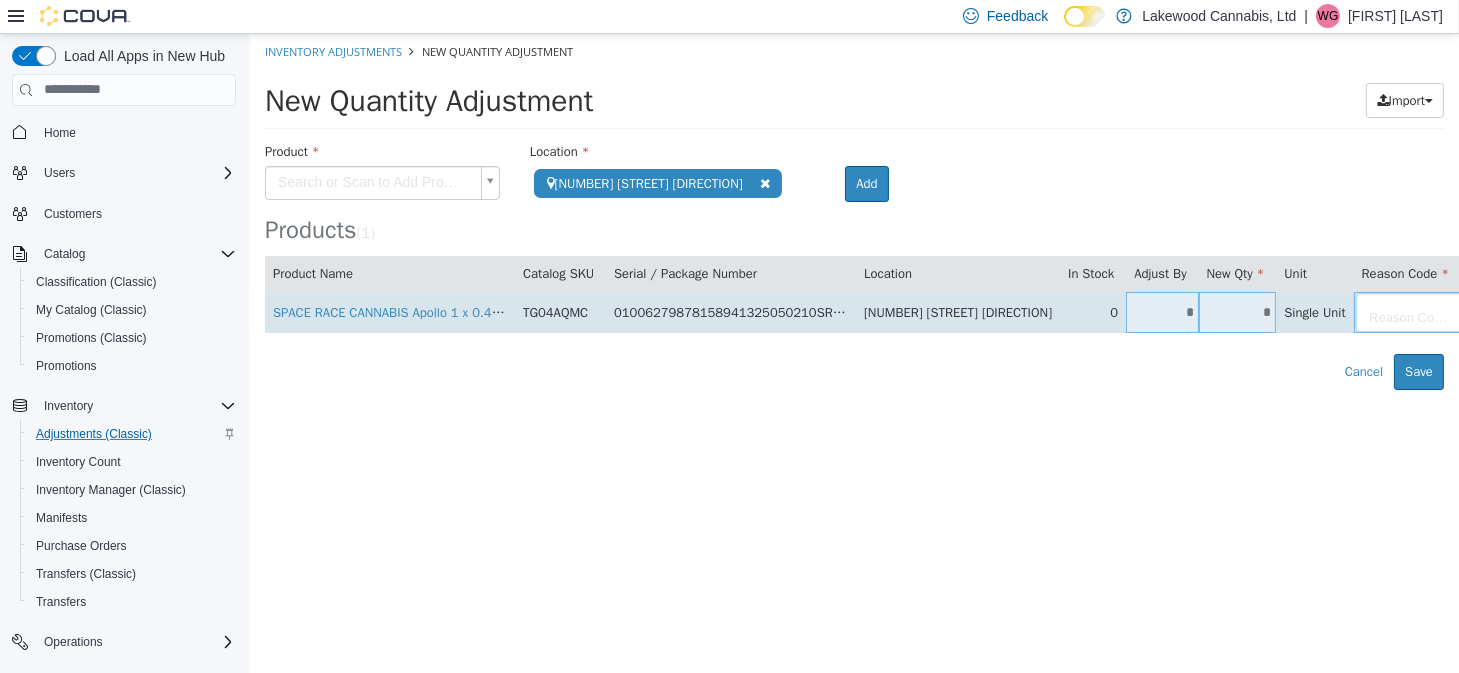 type on "*" 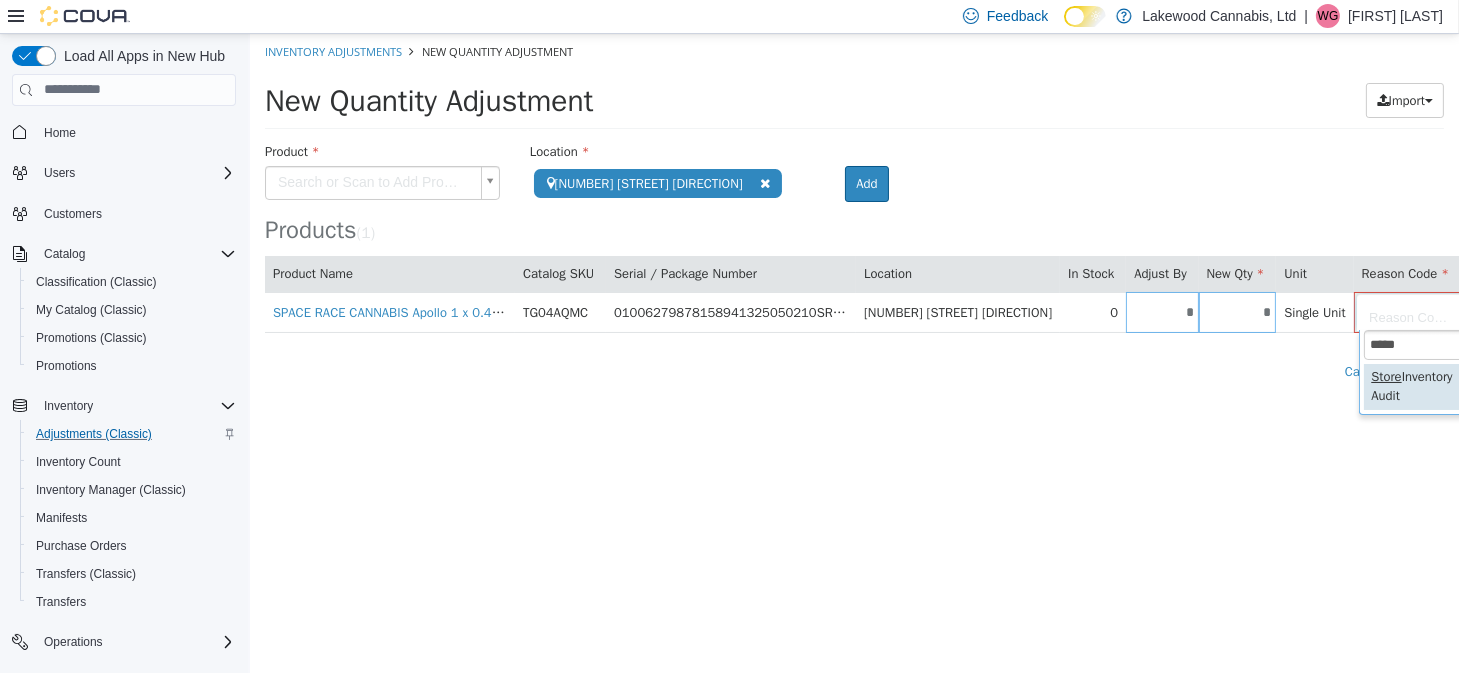 type on "*****" 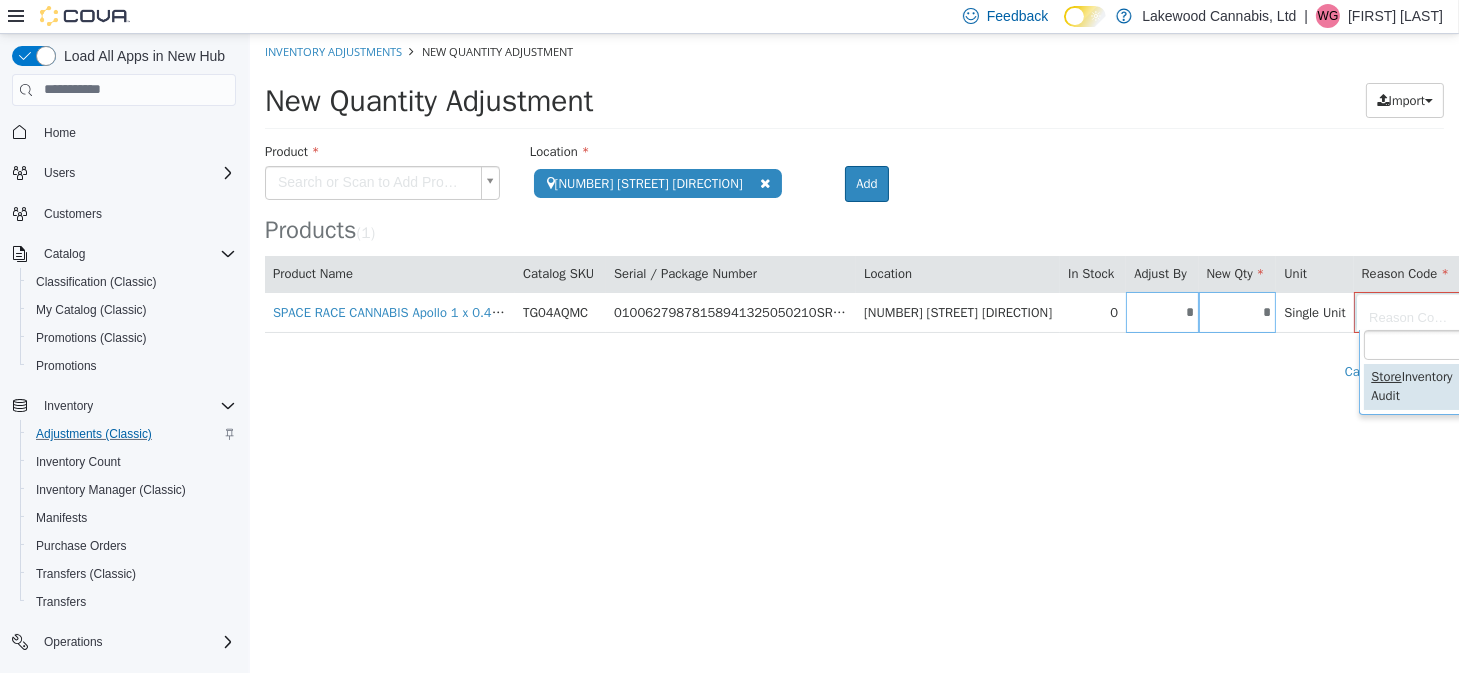 scroll, scrollTop: 0, scrollLeft: 28, axis: horizontal 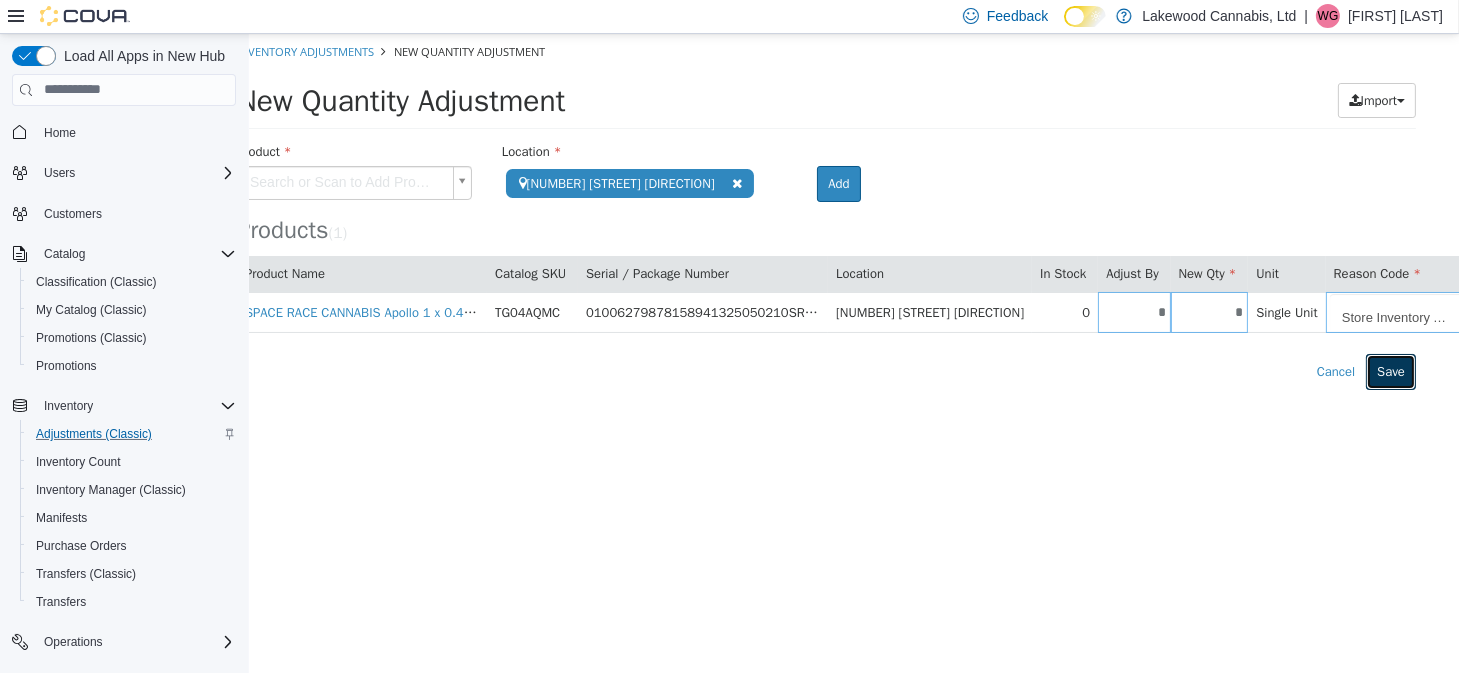 click on "Save" at bounding box center (1390, 371) 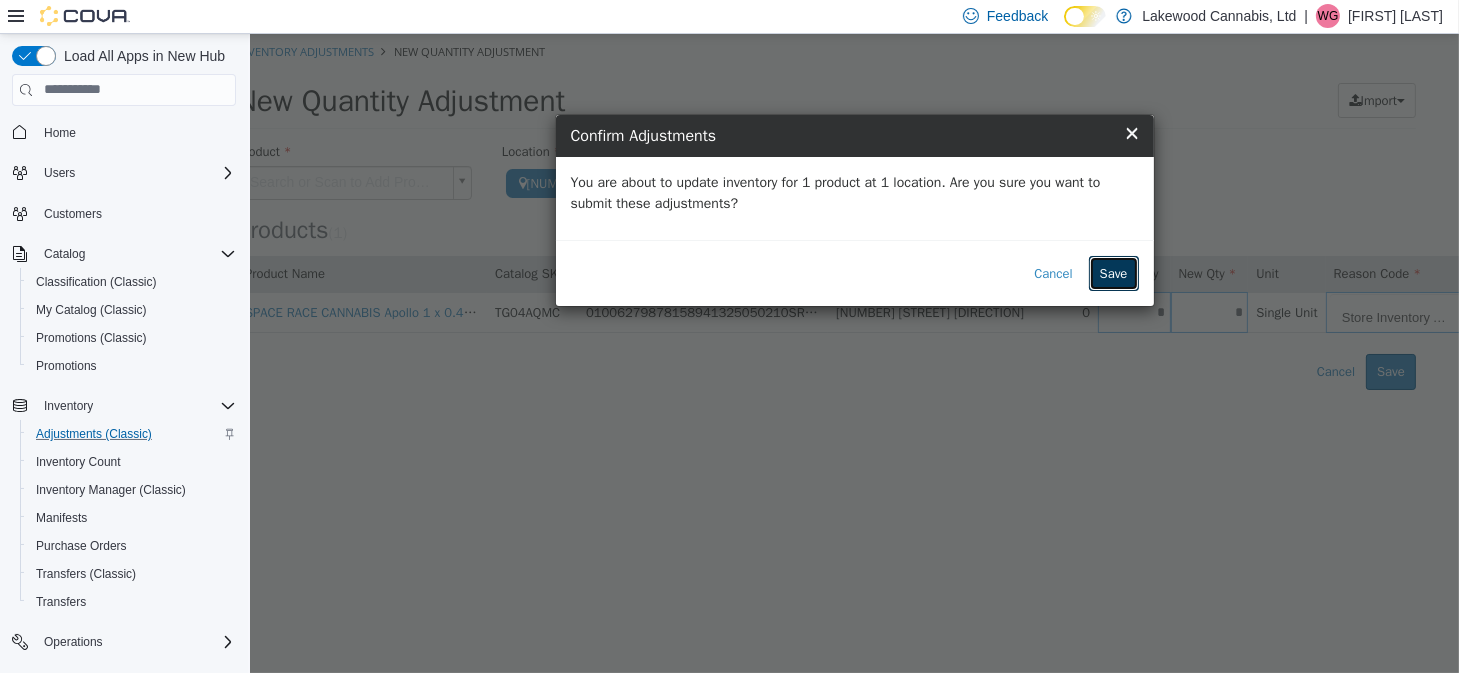 click on "Save" at bounding box center (1113, 273) 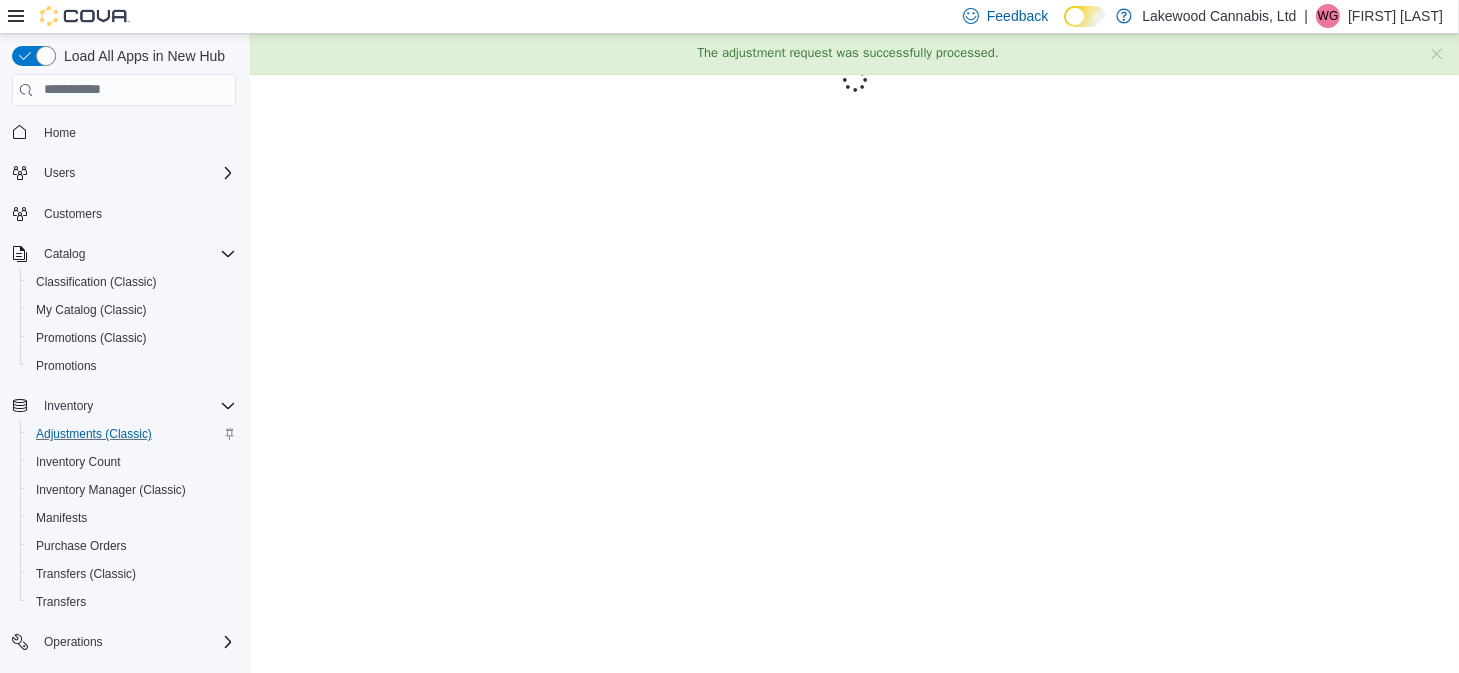 scroll, scrollTop: 0, scrollLeft: 0, axis: both 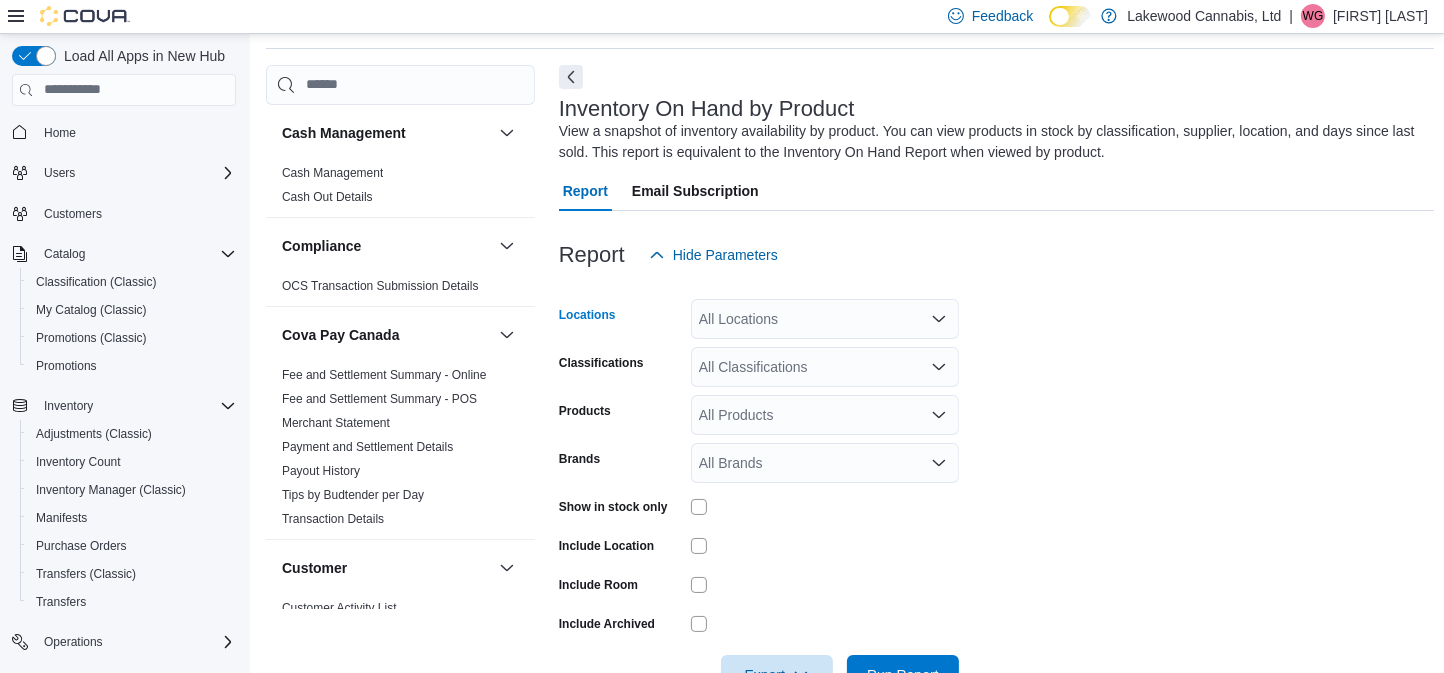 click 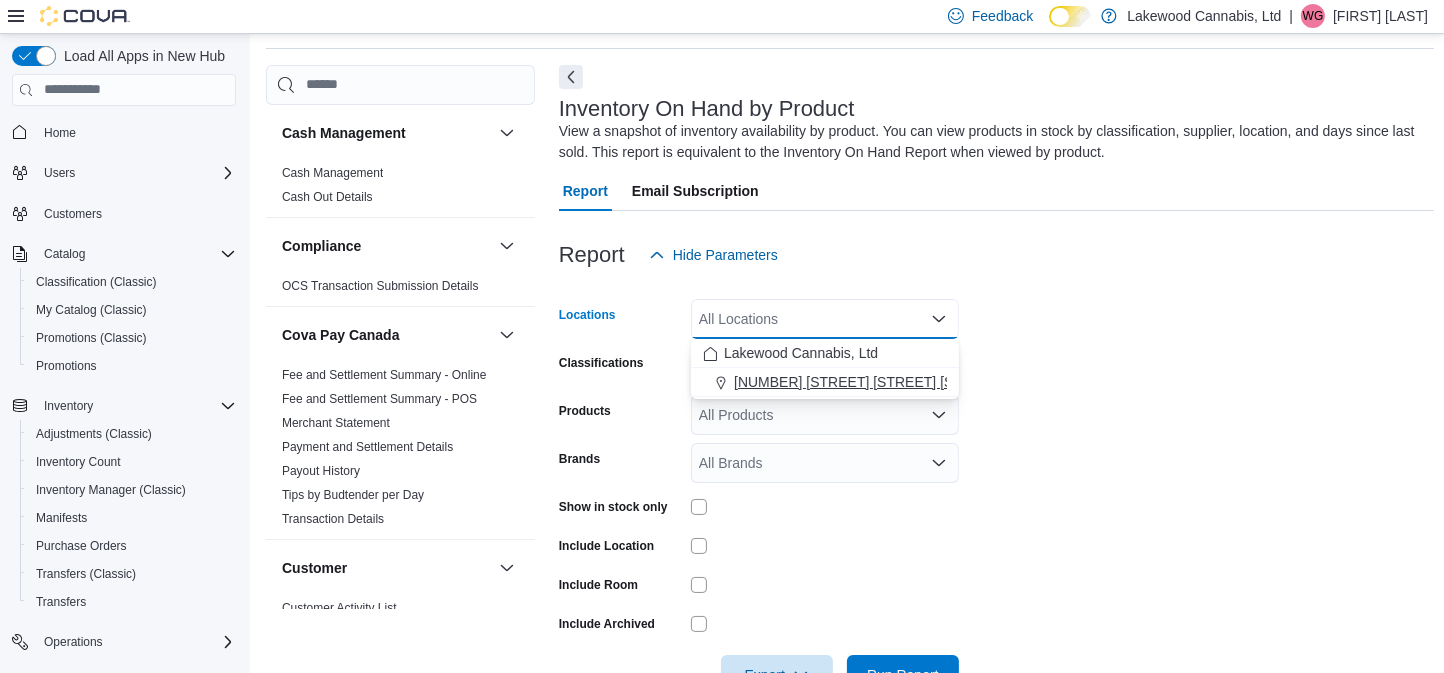 click on "1525 Lakewood Road West NW" at bounding box center (825, 382) 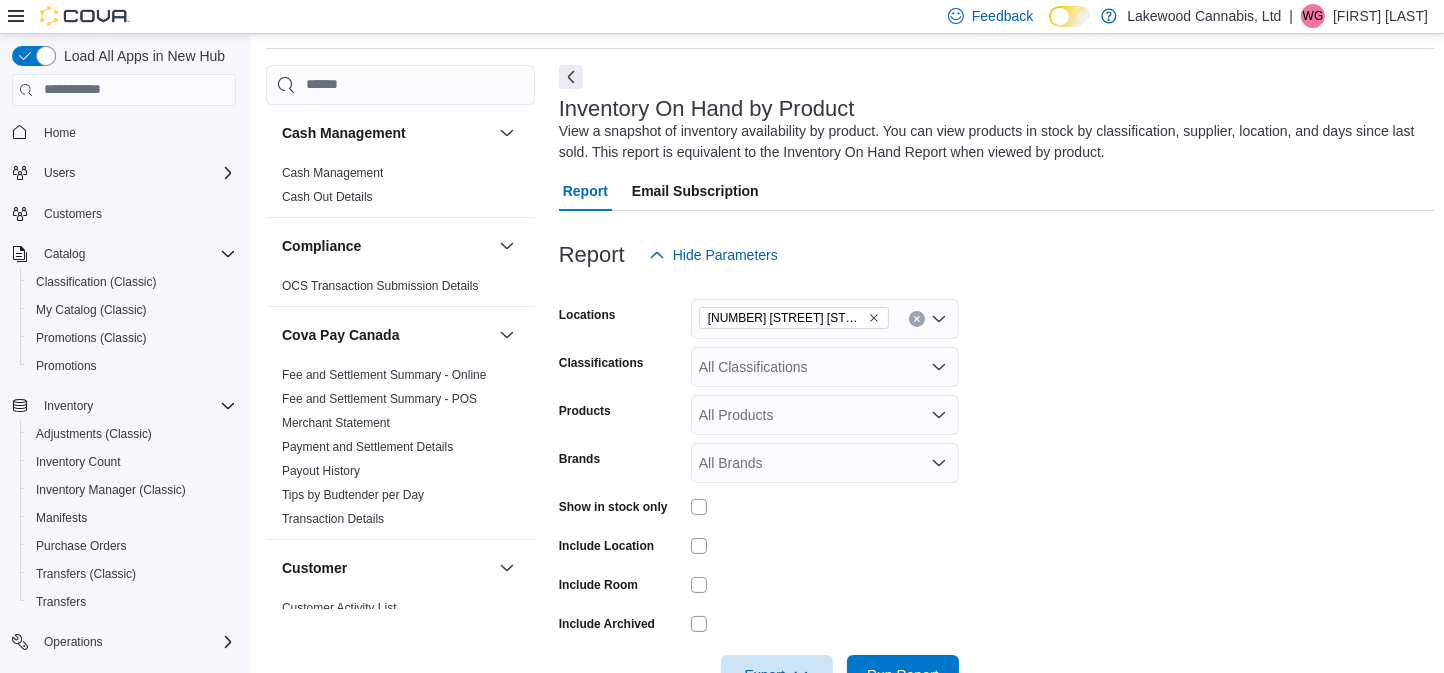 click on "Locations 1525 Lakewood Road West NW Classifications All Classifications Products All Products Brands All Brands Show in stock only Include Location Include Room Include Archived Export  Run Report" at bounding box center (997, 485) 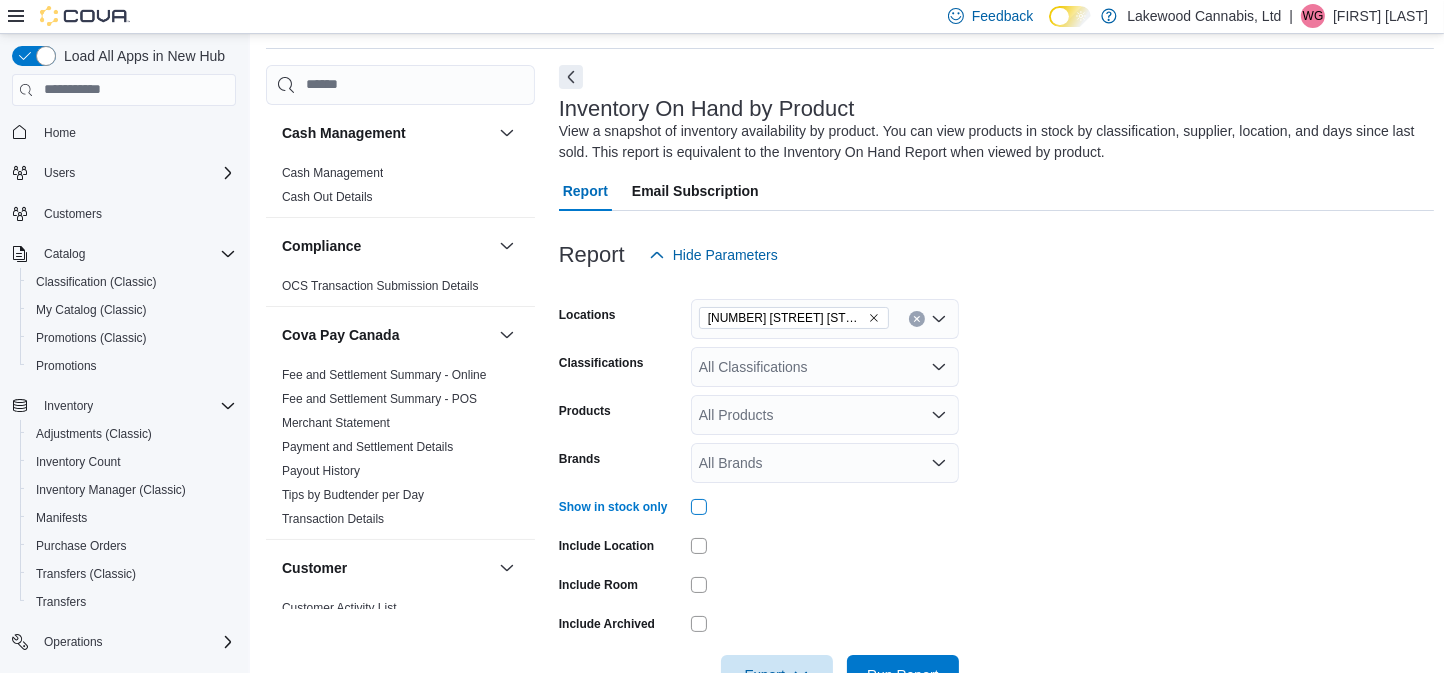 scroll, scrollTop: 166, scrollLeft: 0, axis: vertical 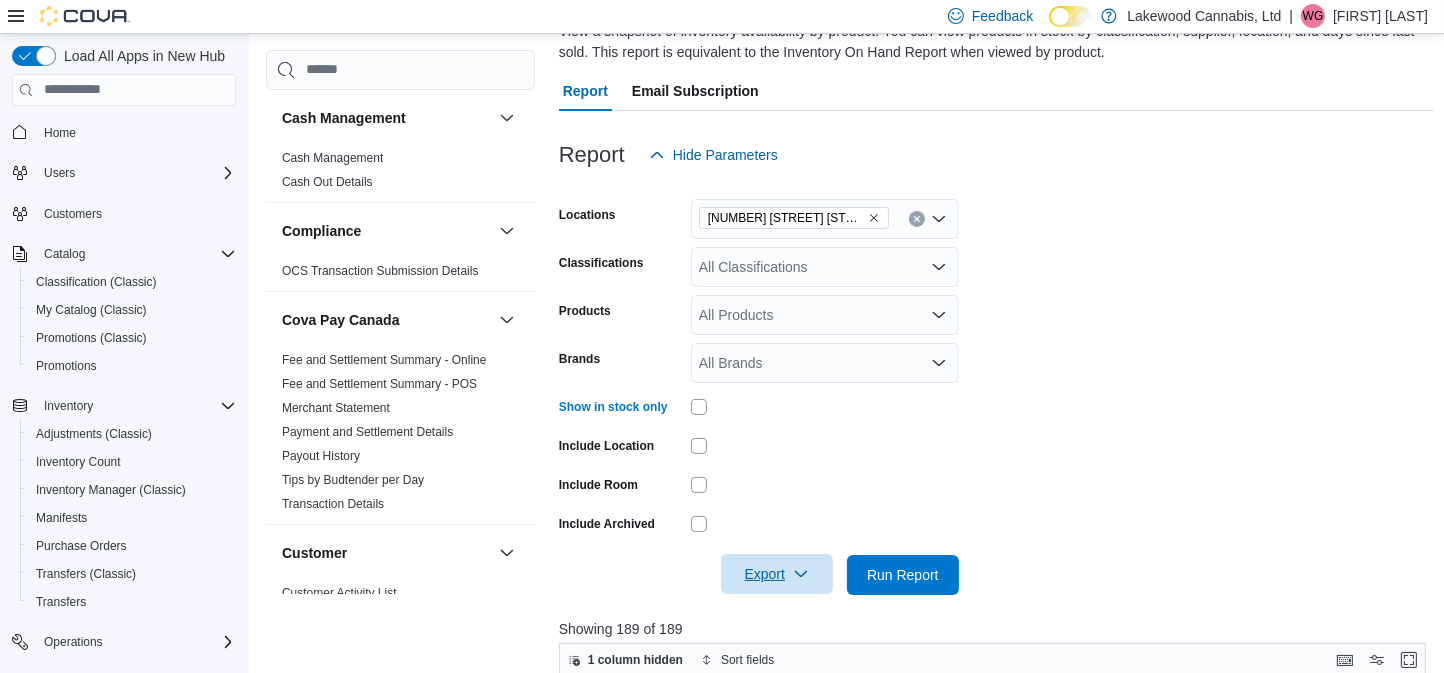 click 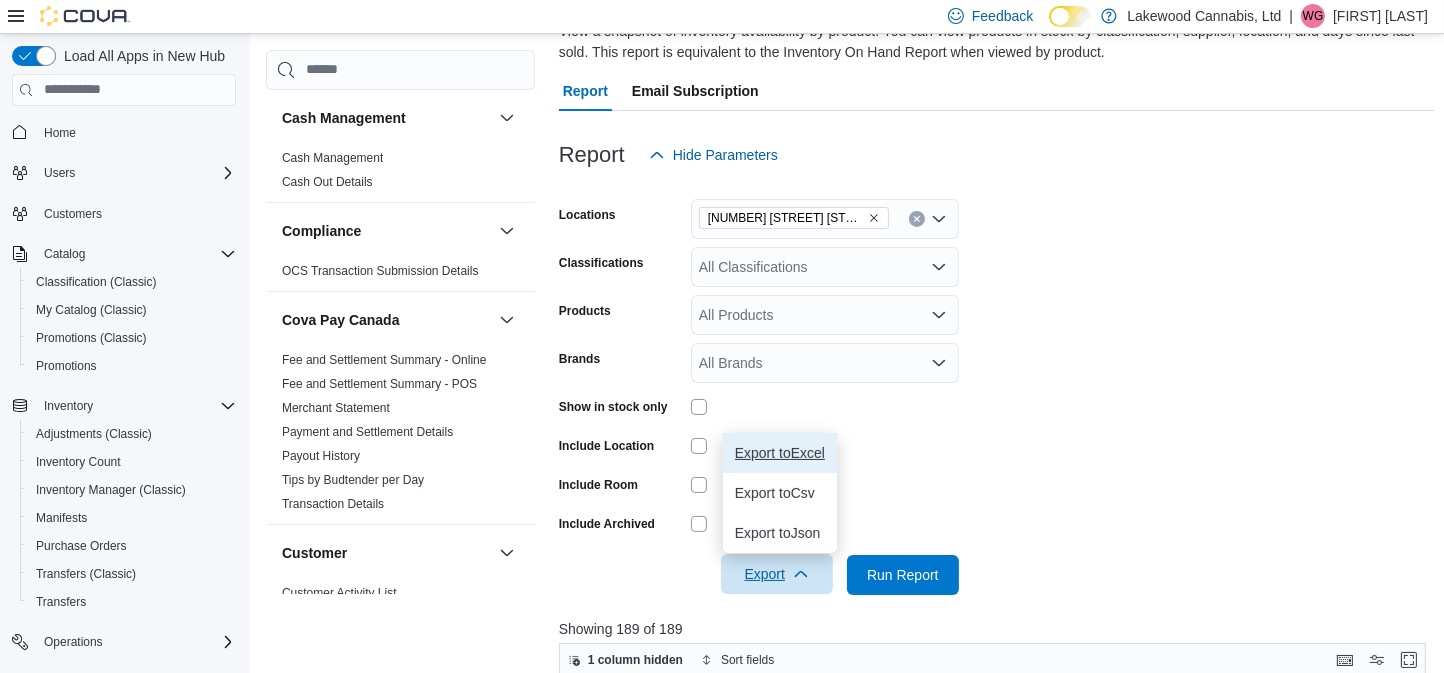 click on "Export to  Excel" at bounding box center (780, 453) 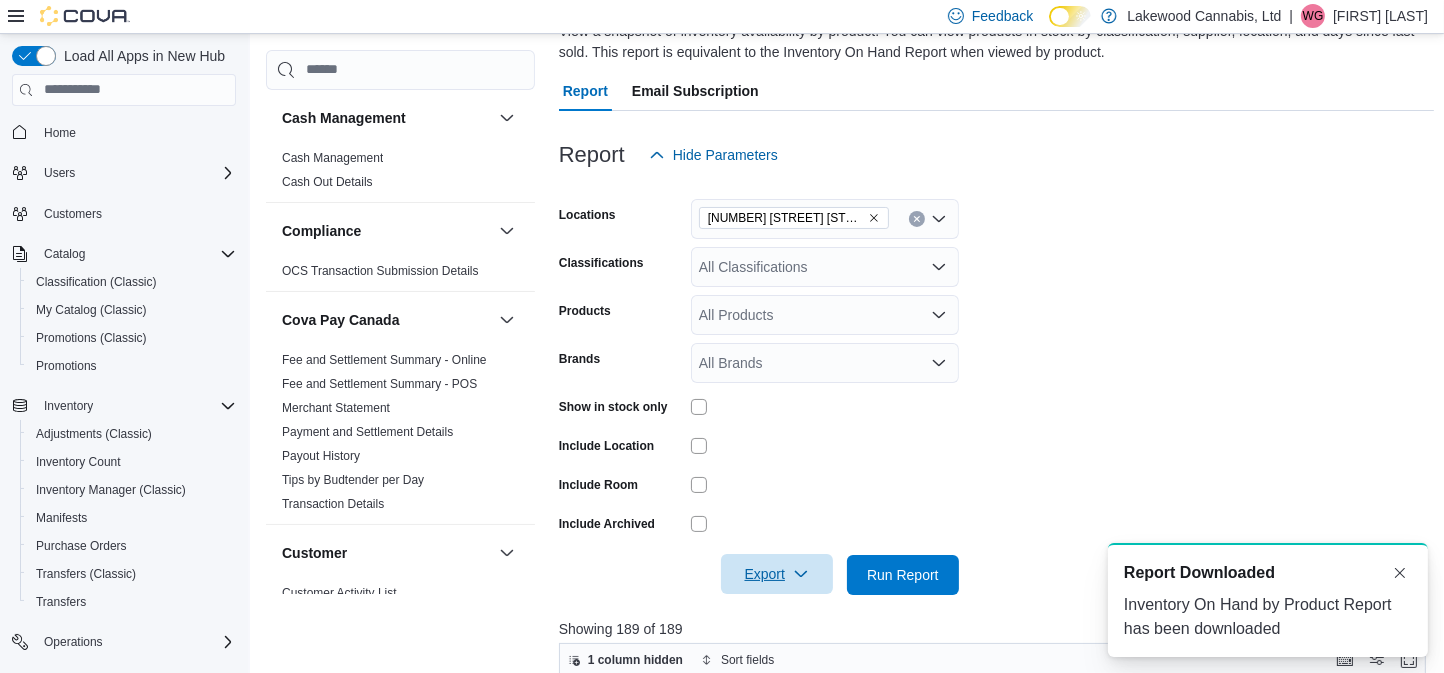 scroll, scrollTop: 0, scrollLeft: 0, axis: both 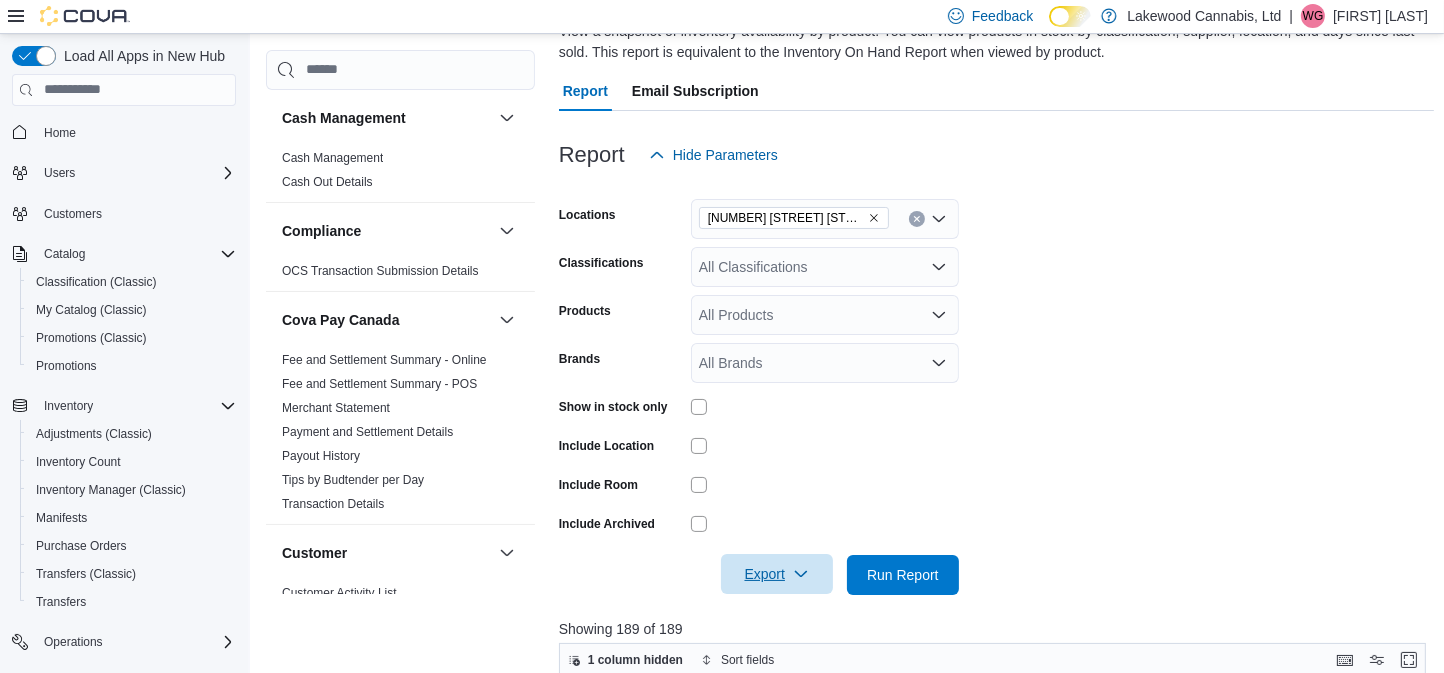 click on "Locations 1525 Lakewood Road West NW Classifications All Classifications Products All Products Brands All Brands Show in stock only Include Location Include Room Include Archived Export  Run Report" at bounding box center [997, 385] 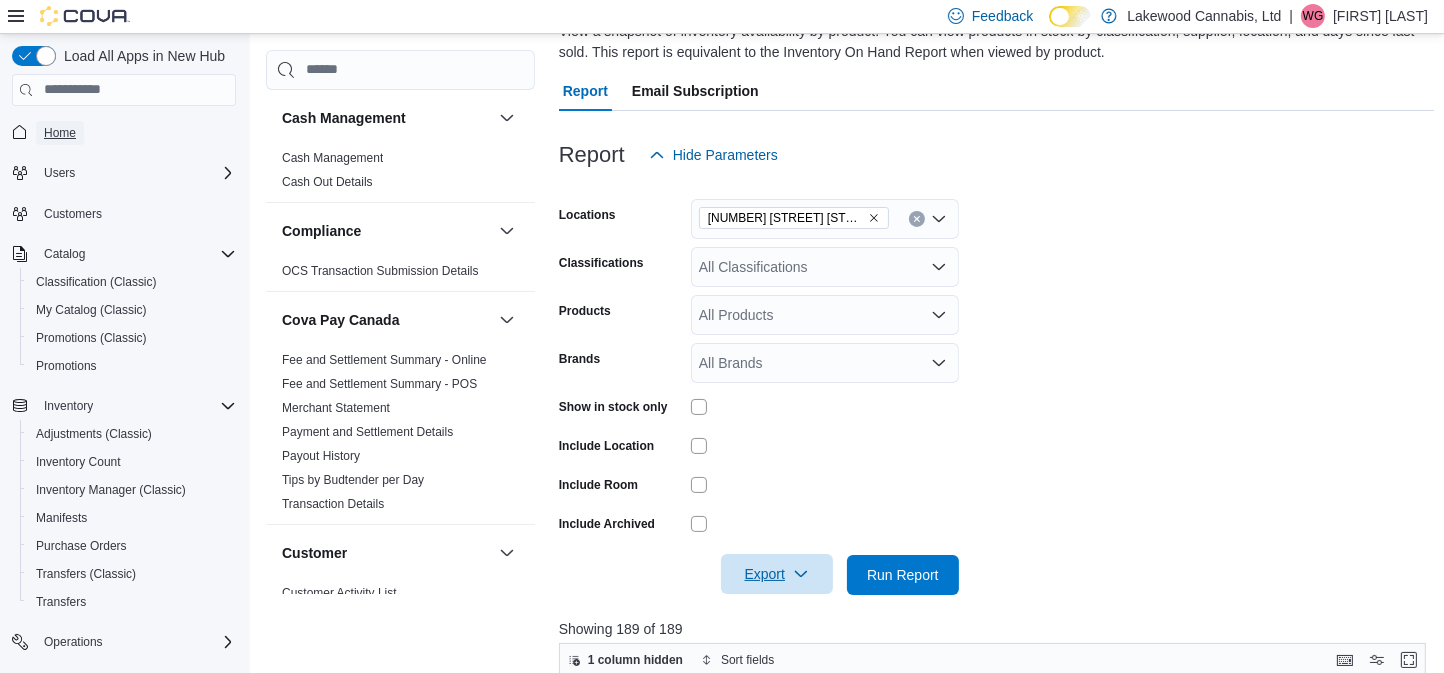 click on "Home" at bounding box center [60, 133] 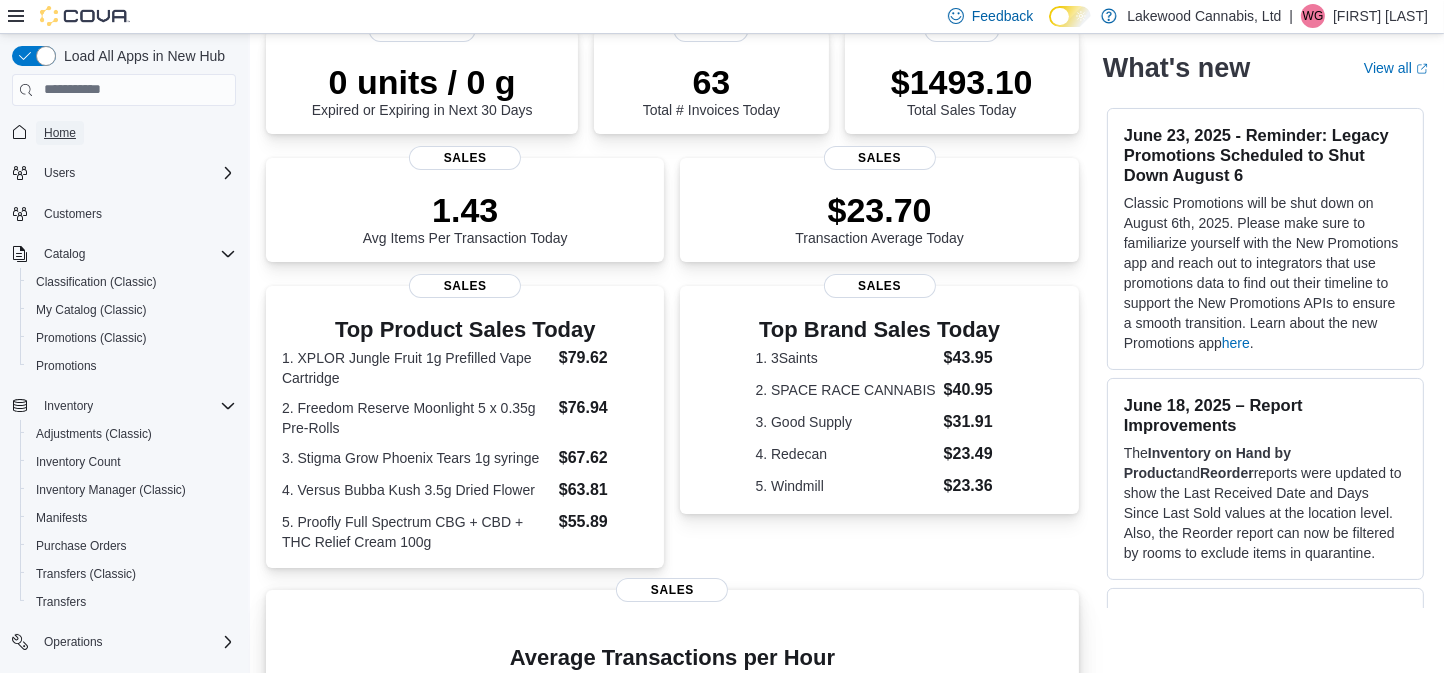 scroll, scrollTop: 0, scrollLeft: 0, axis: both 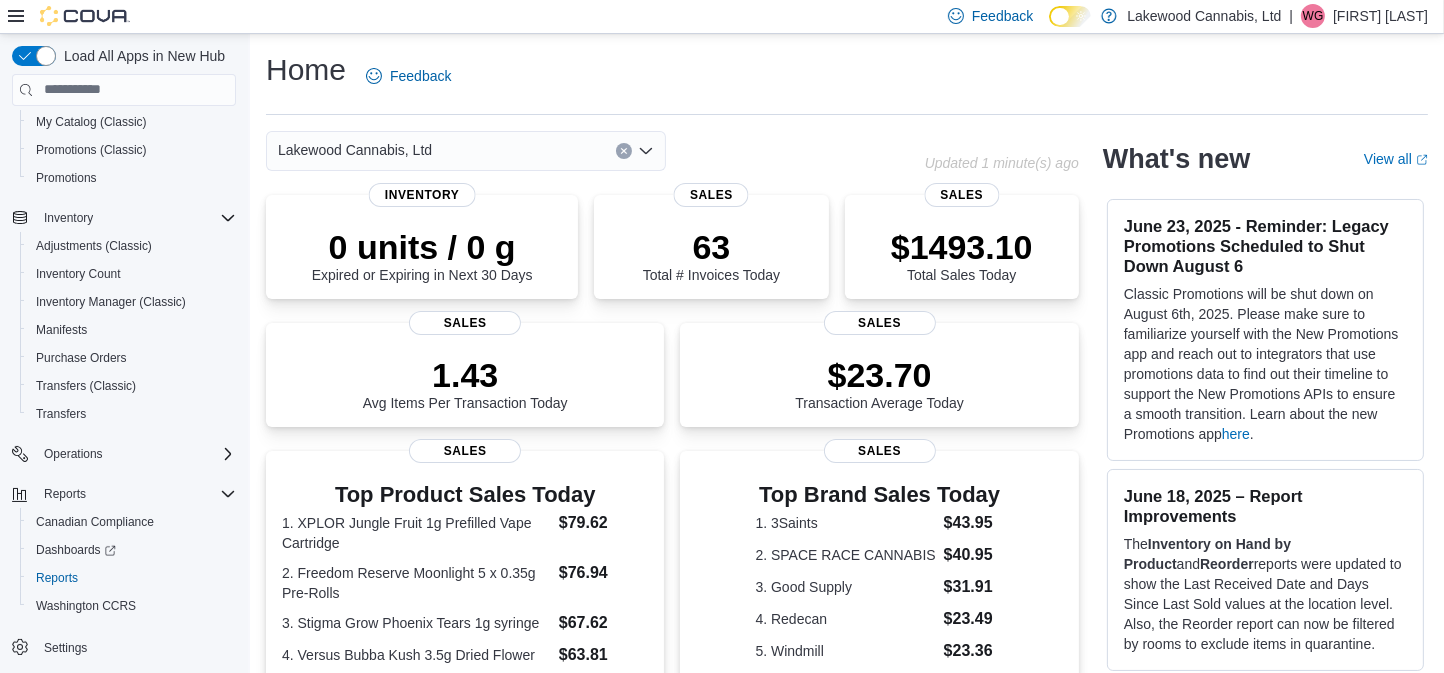 click 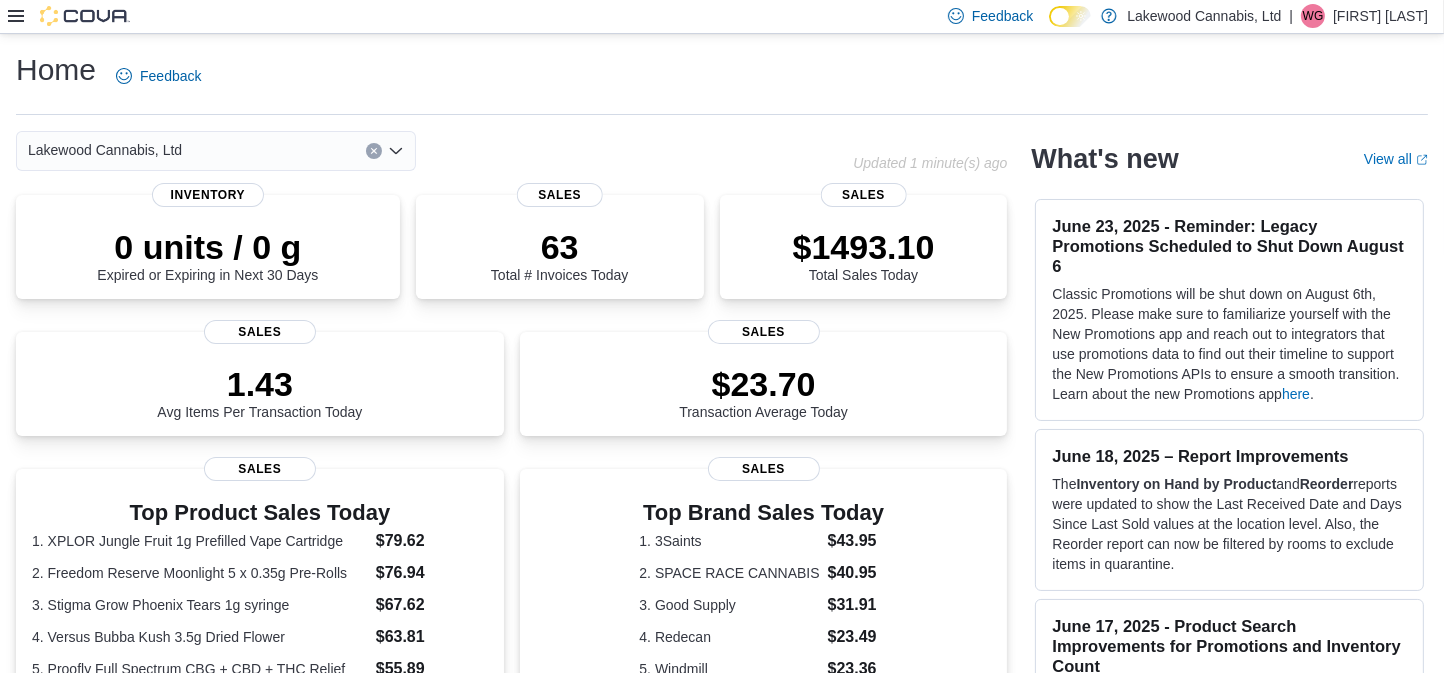 click 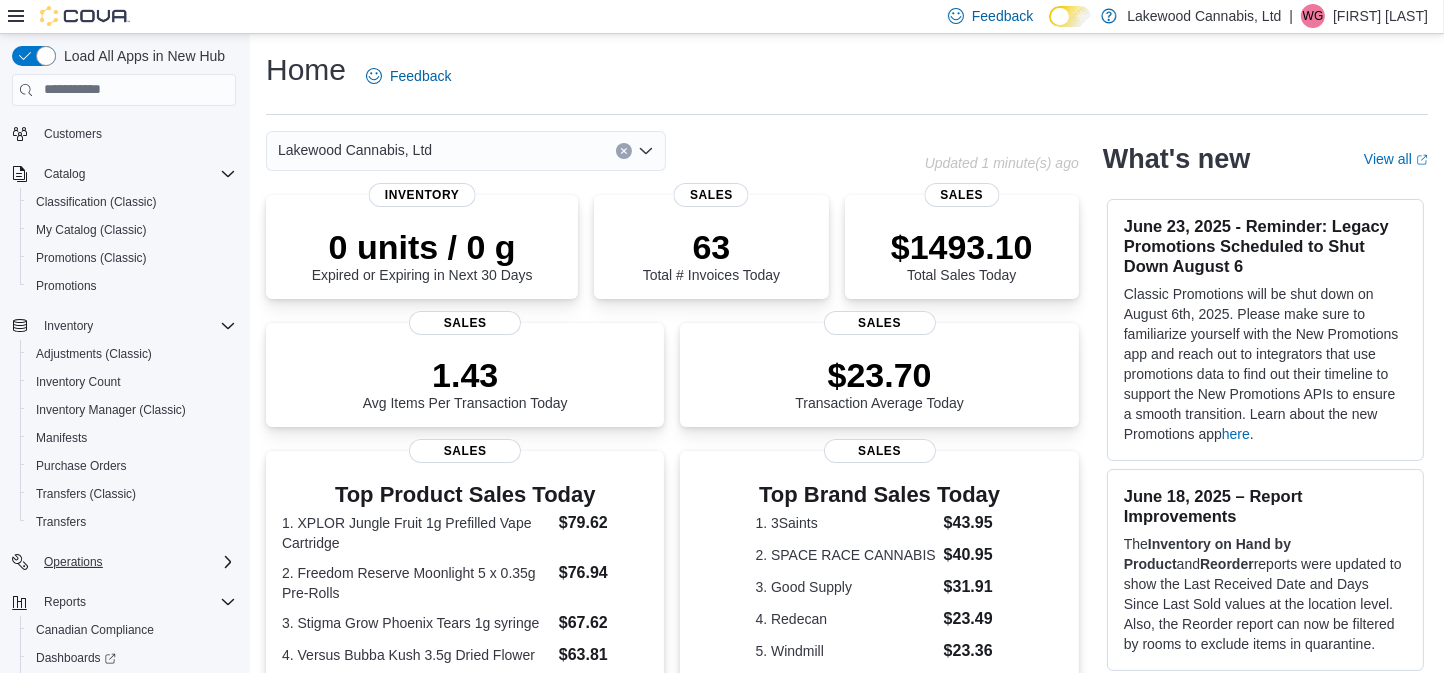 scroll, scrollTop: 188, scrollLeft: 0, axis: vertical 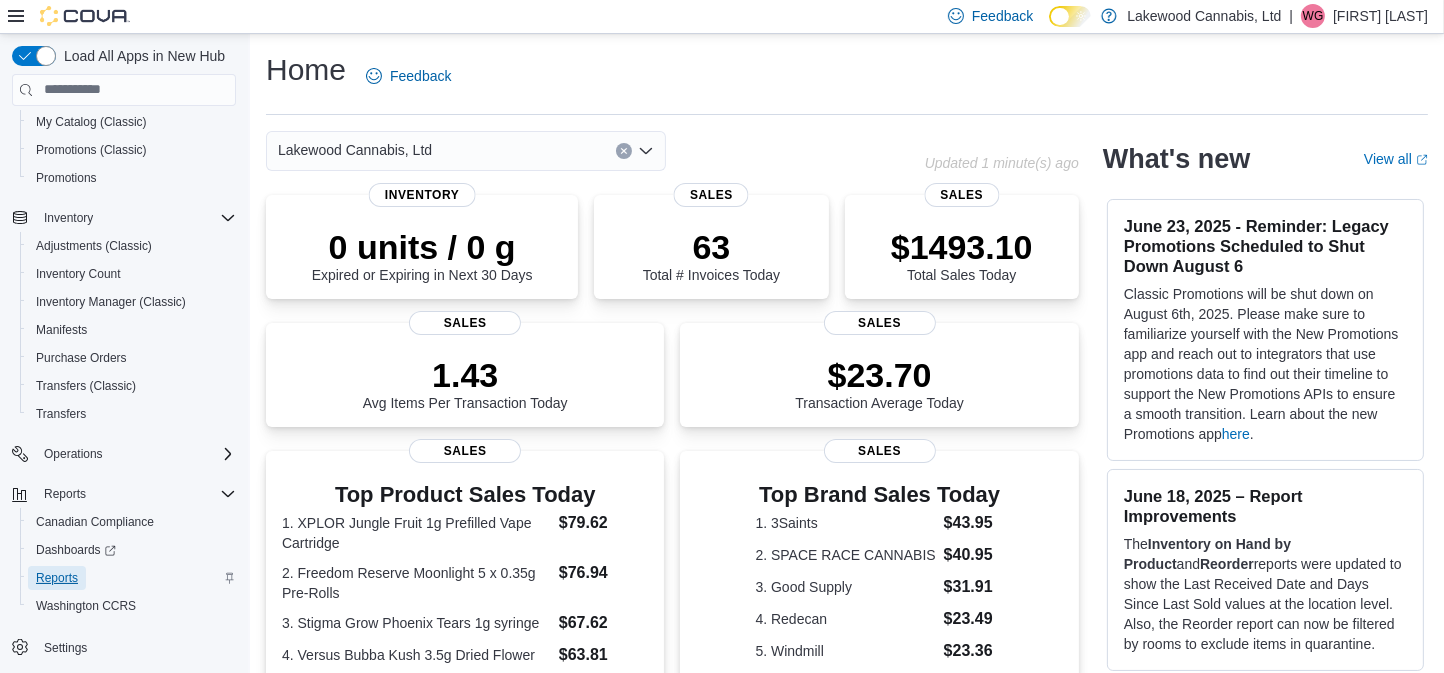 click on "Reports" at bounding box center (57, 578) 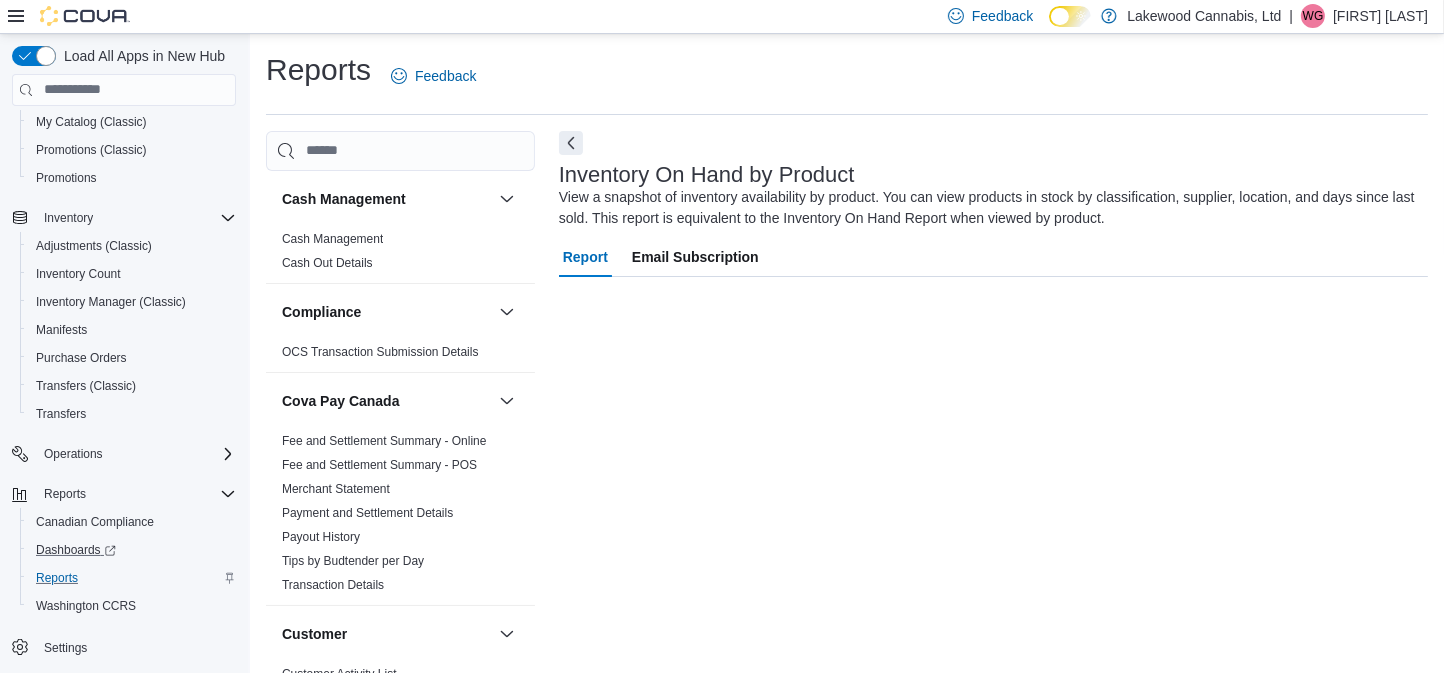 scroll, scrollTop: 14, scrollLeft: 0, axis: vertical 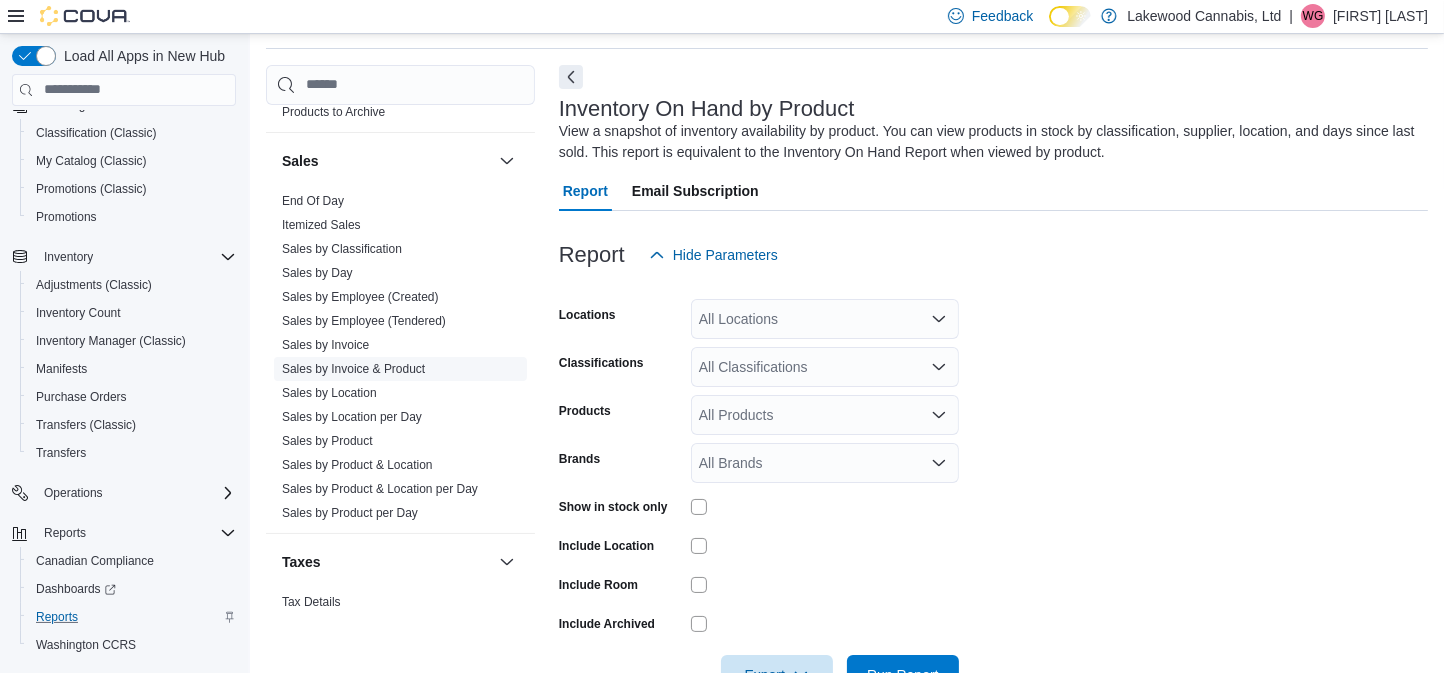 click on "Sales by Invoice & Product" at bounding box center (353, 369) 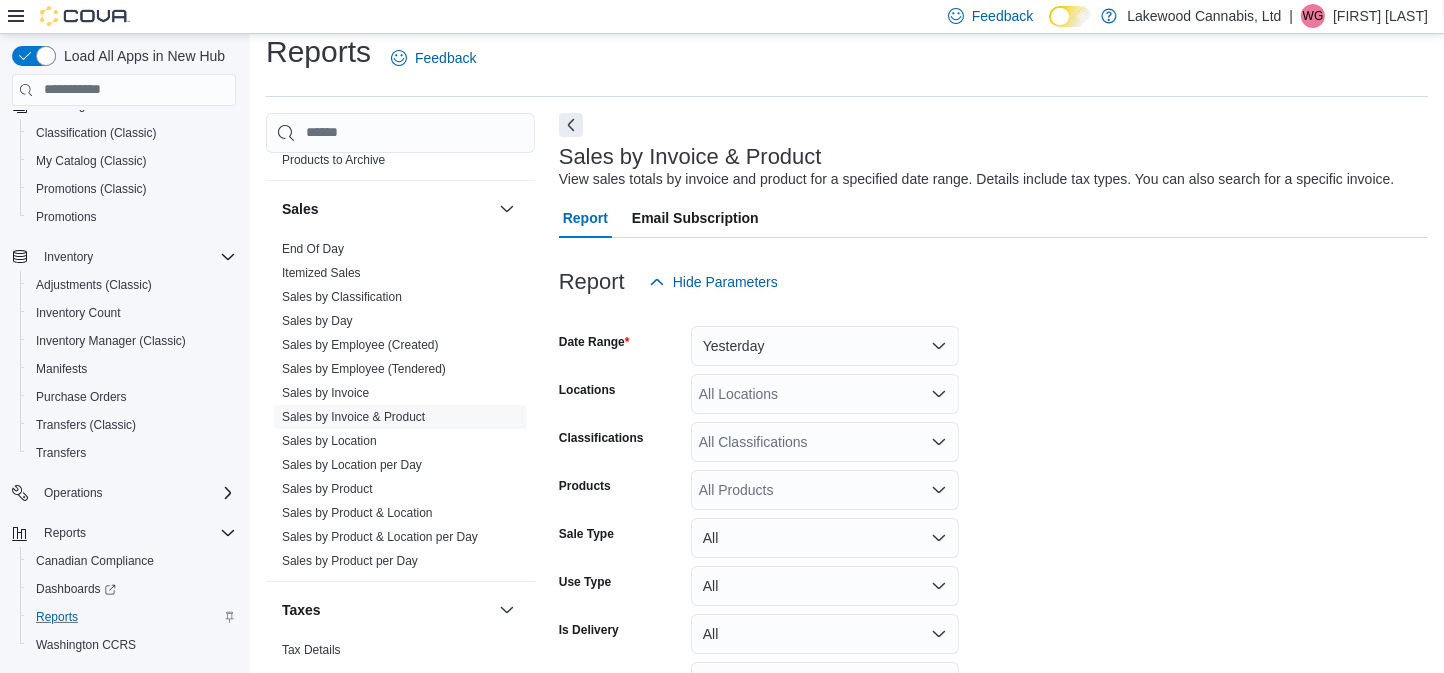 scroll, scrollTop: 45, scrollLeft: 0, axis: vertical 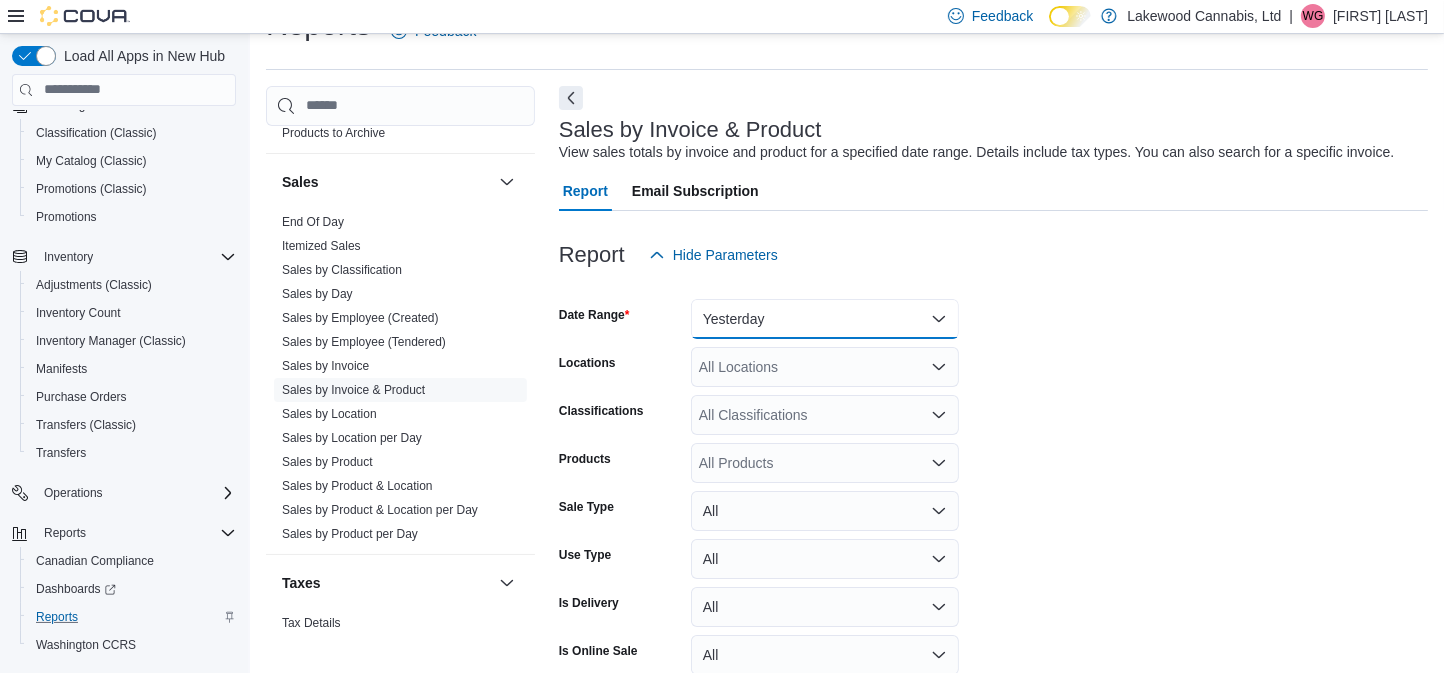 click on "Yesterday" at bounding box center [825, 319] 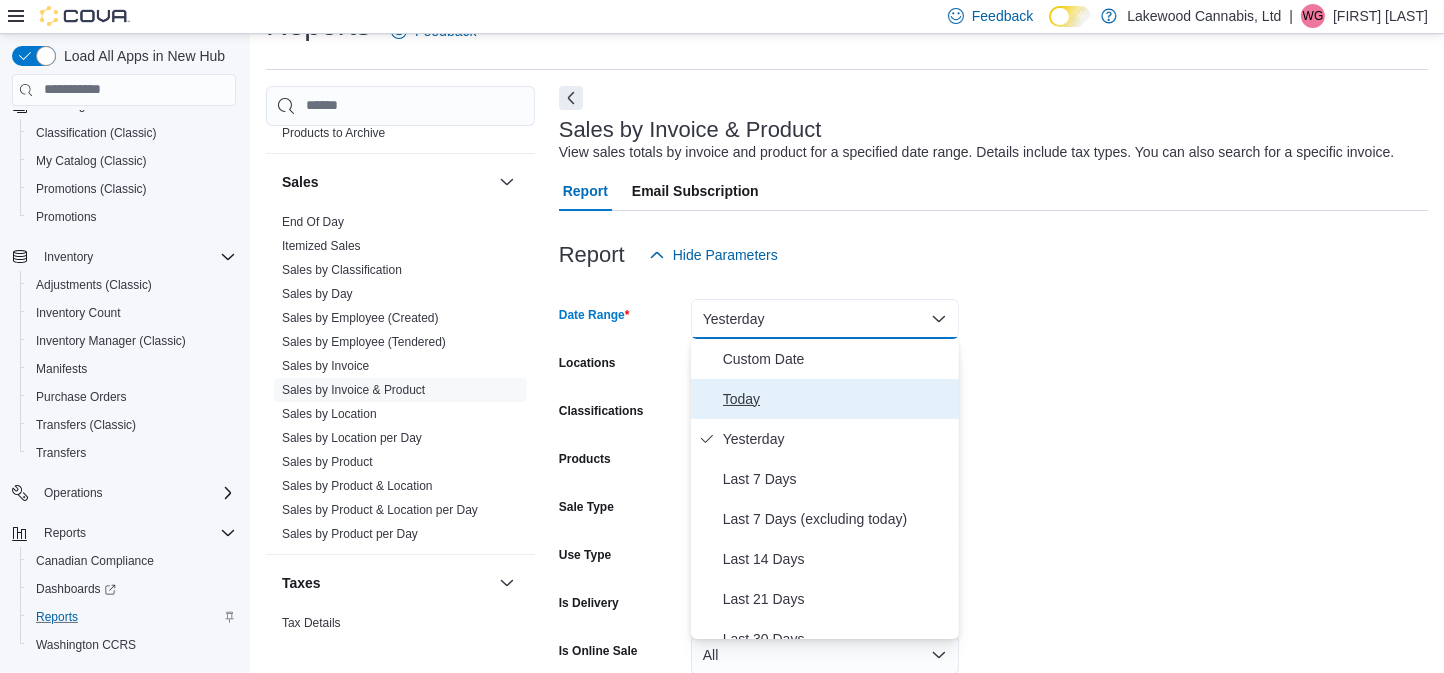 click on "Today" at bounding box center [837, 399] 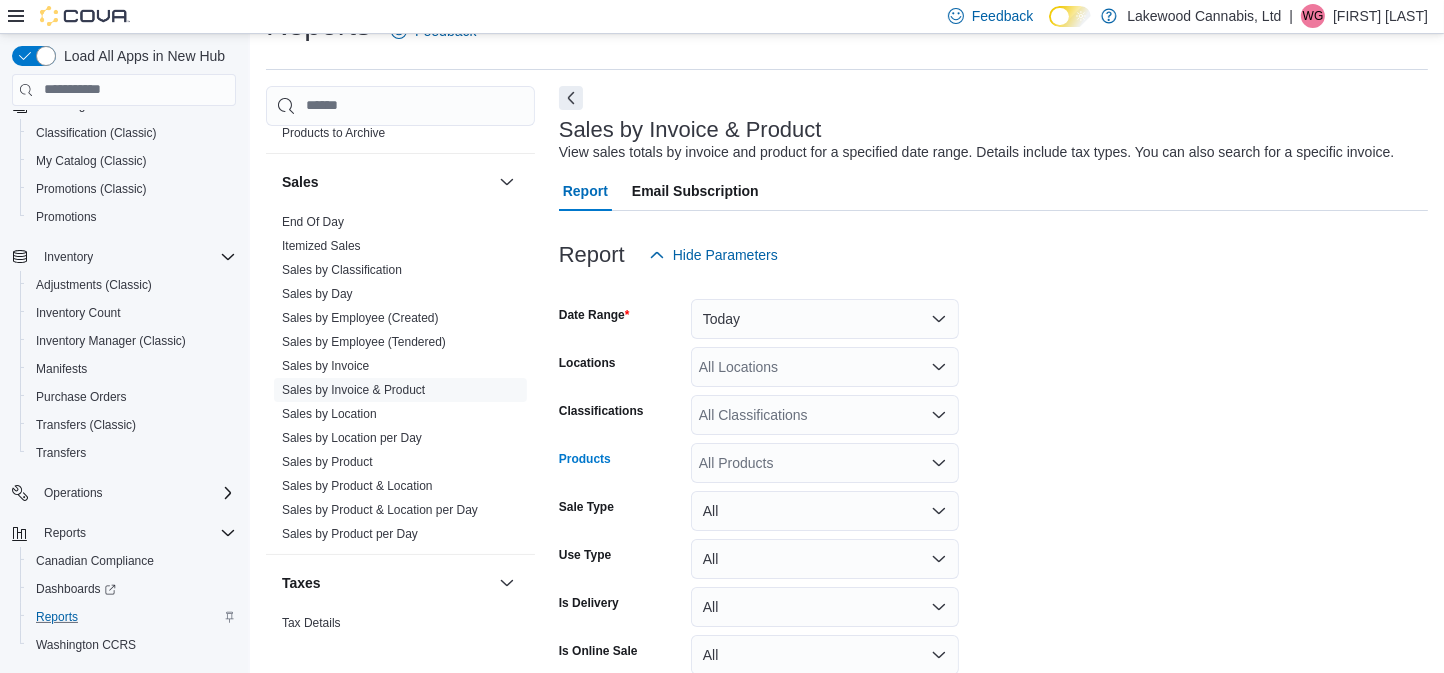 click on "All Products" at bounding box center (825, 463) 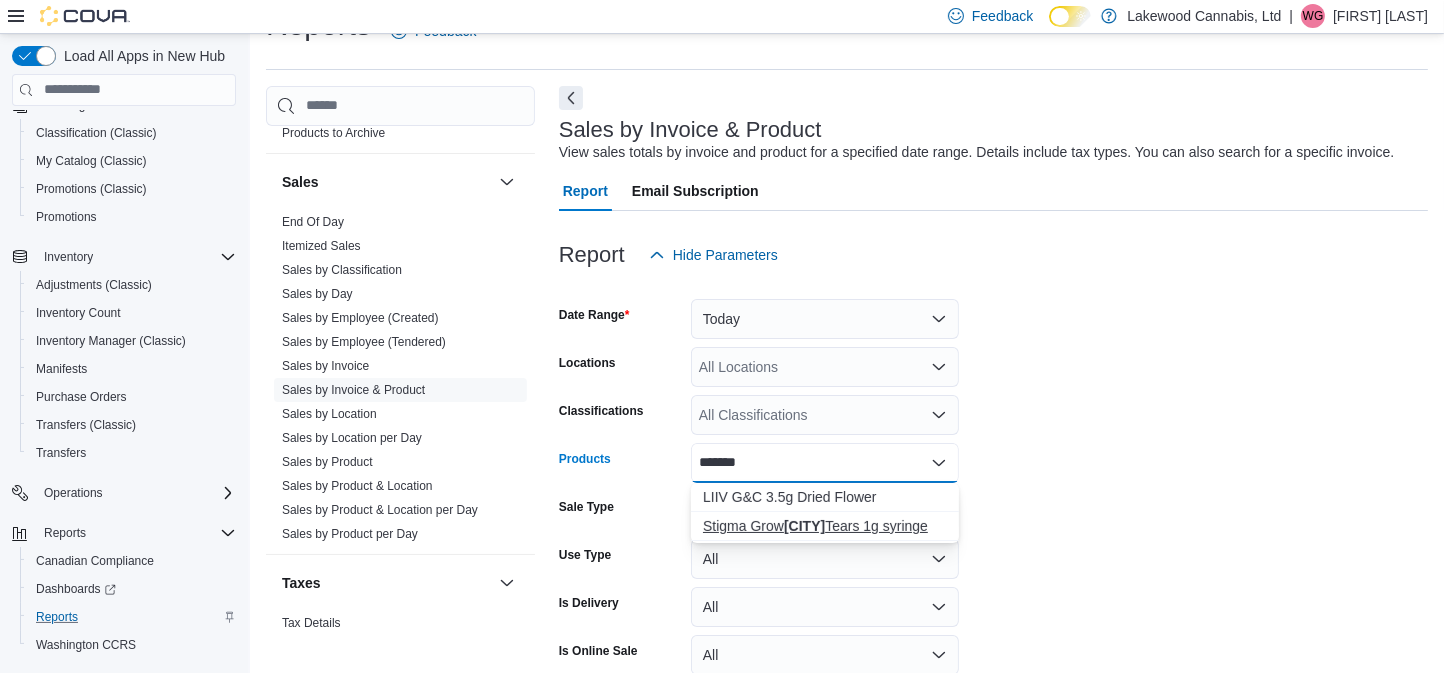 type on "*******" 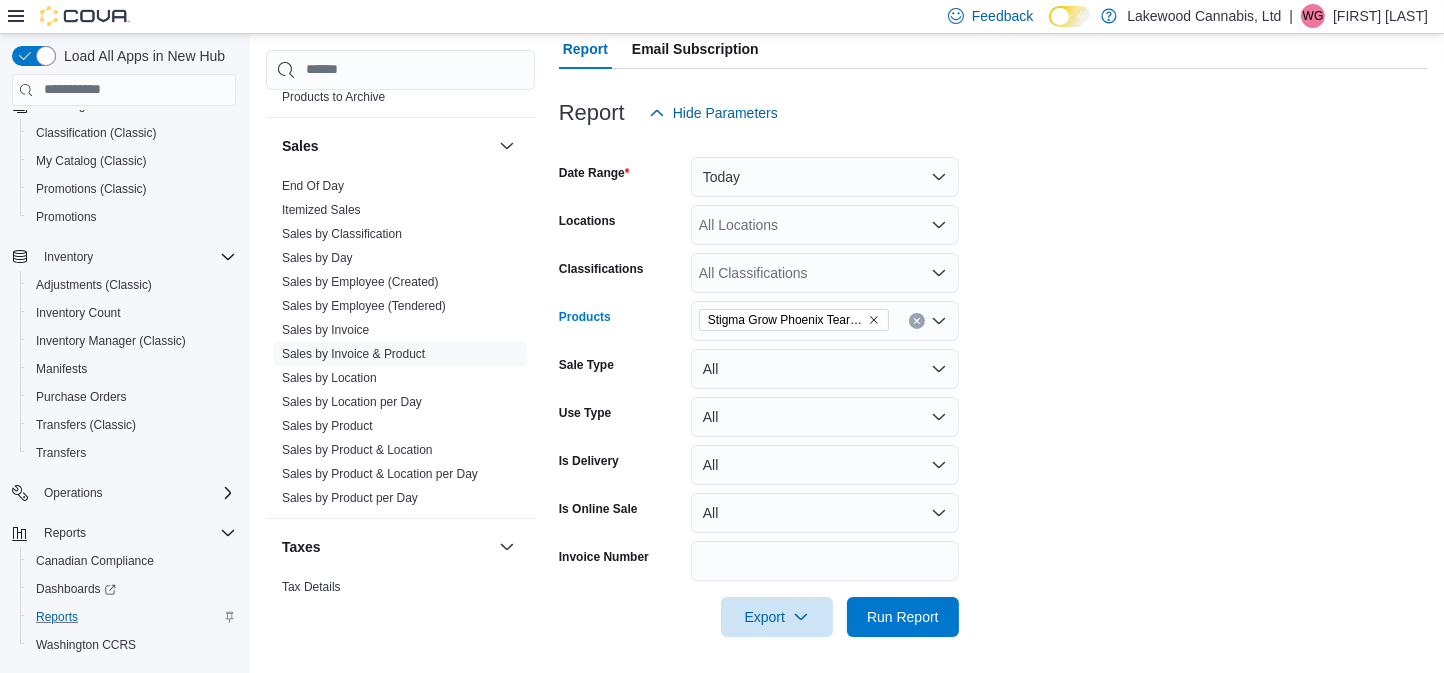 scroll, scrollTop: 190, scrollLeft: 0, axis: vertical 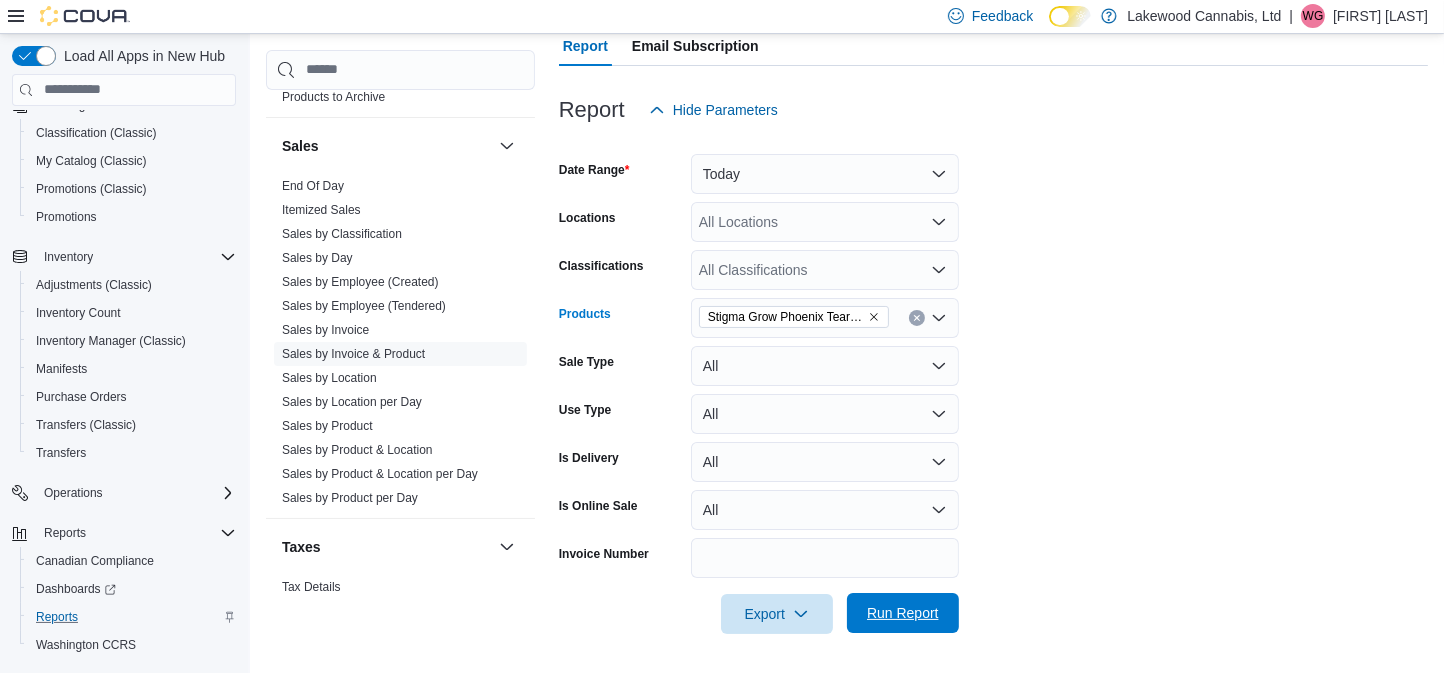 click on "Run Report" at bounding box center [903, 613] 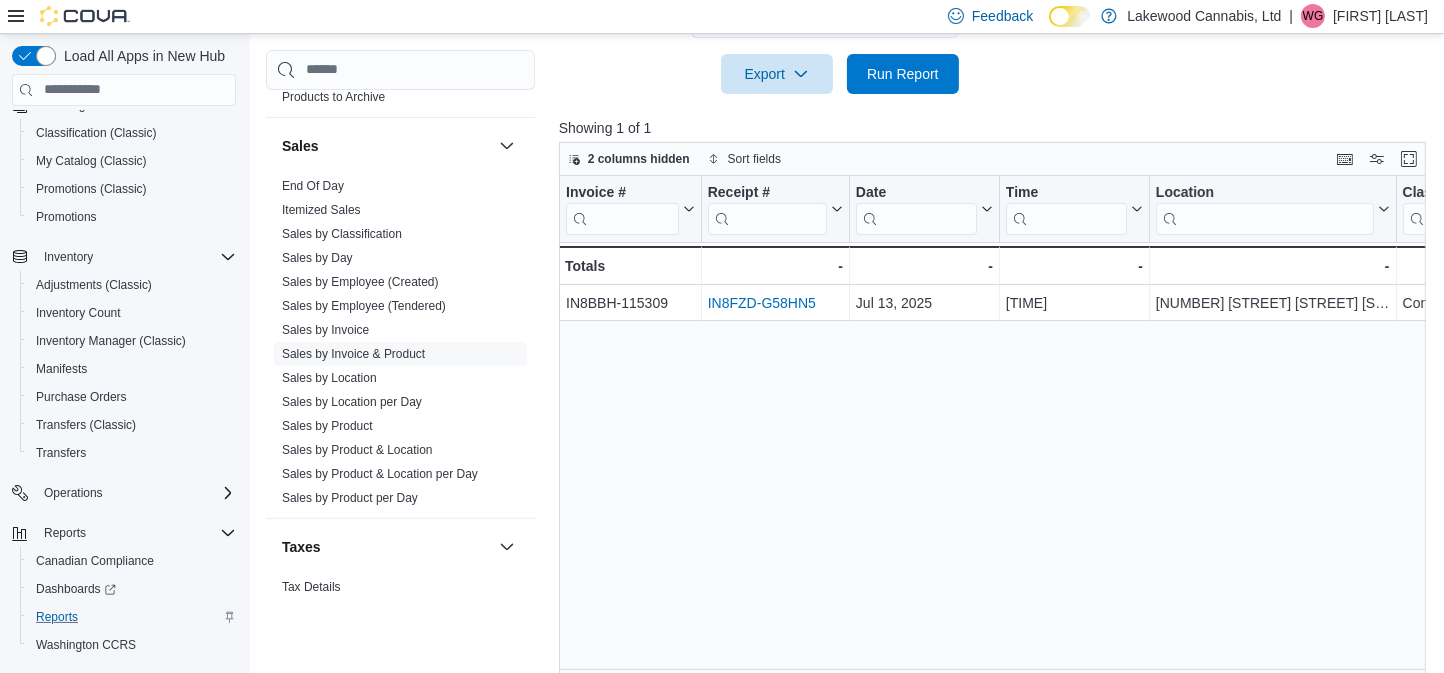 scroll, scrollTop: 752, scrollLeft: 0, axis: vertical 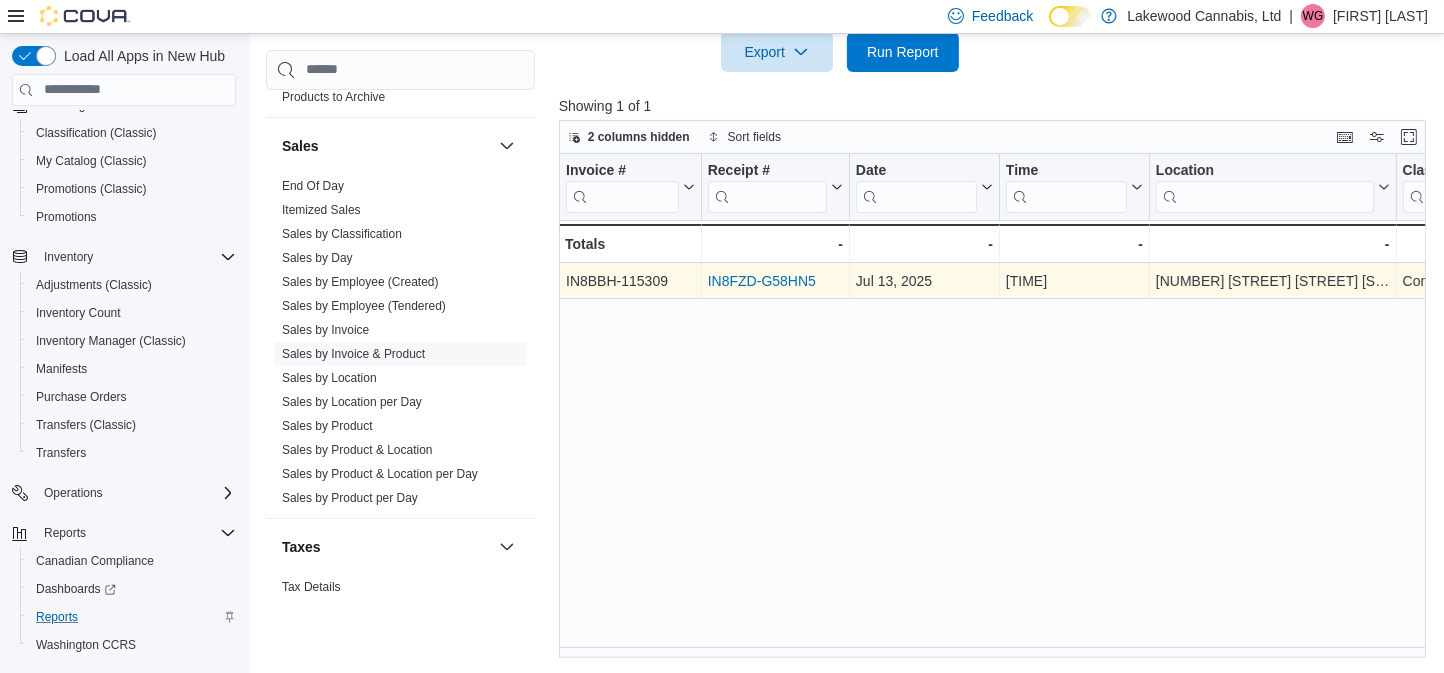 click on "IN8FZD-G58HN5" at bounding box center [762, 281] 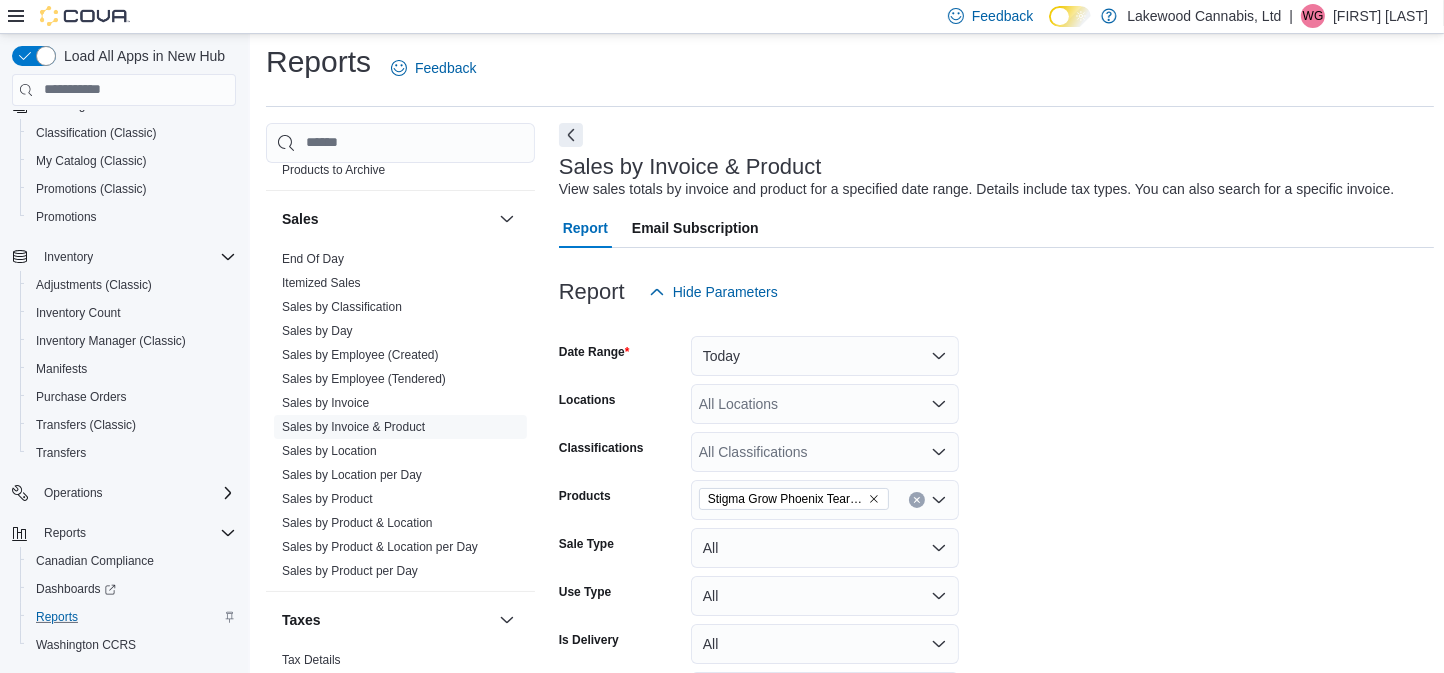 scroll, scrollTop: 0, scrollLeft: 0, axis: both 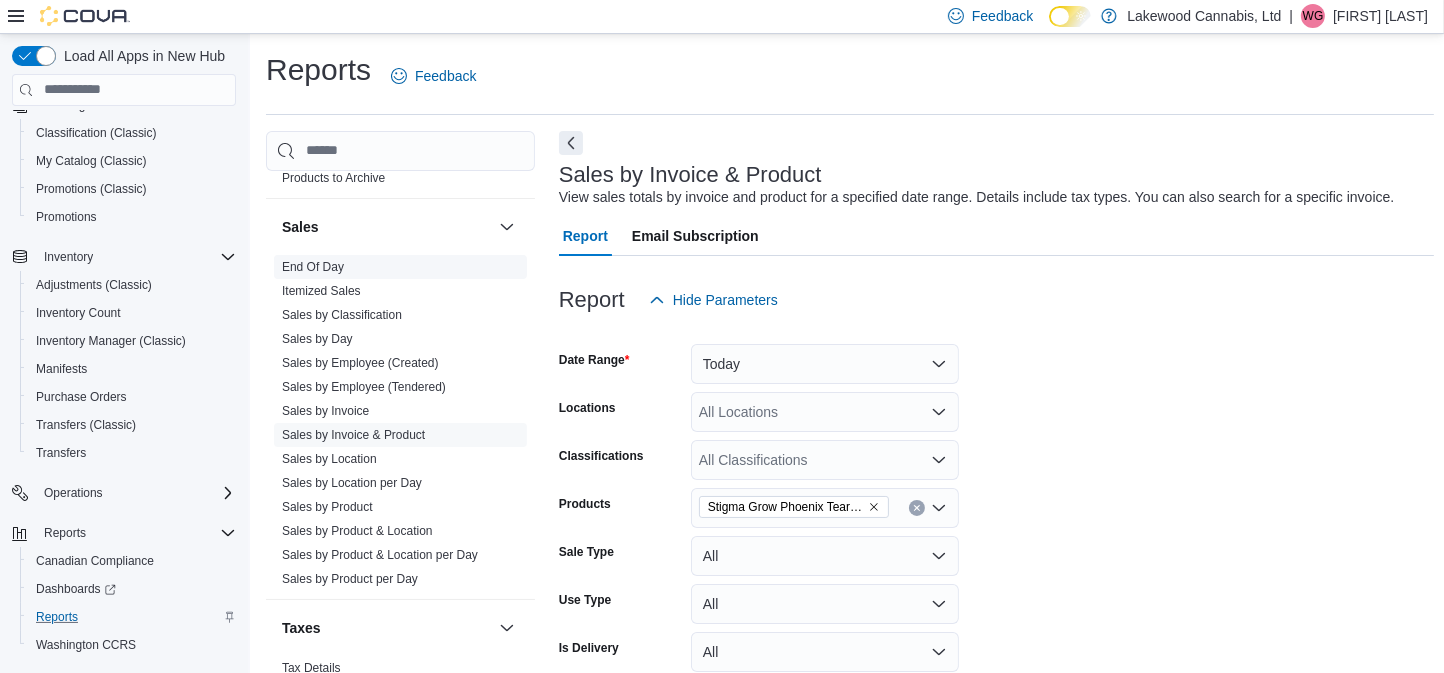 click on "End Of Day" at bounding box center [313, 267] 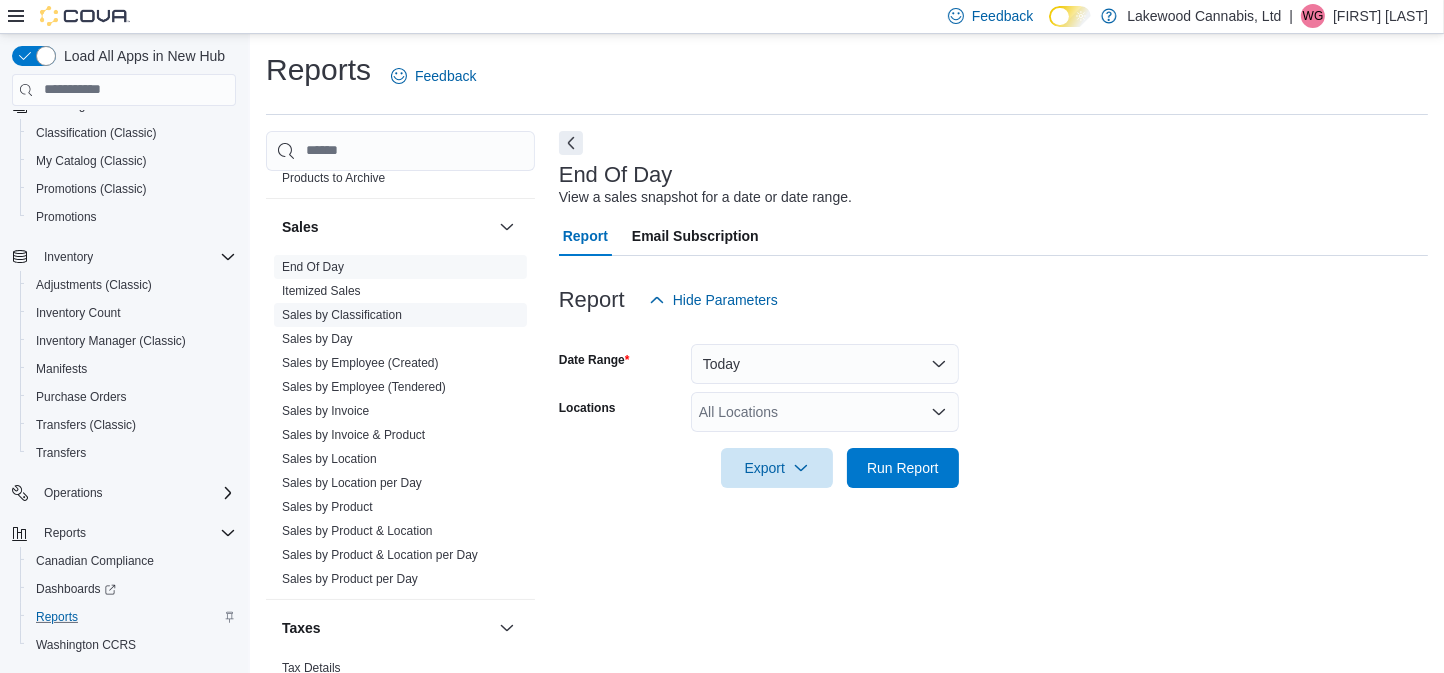 scroll, scrollTop: 18, scrollLeft: 0, axis: vertical 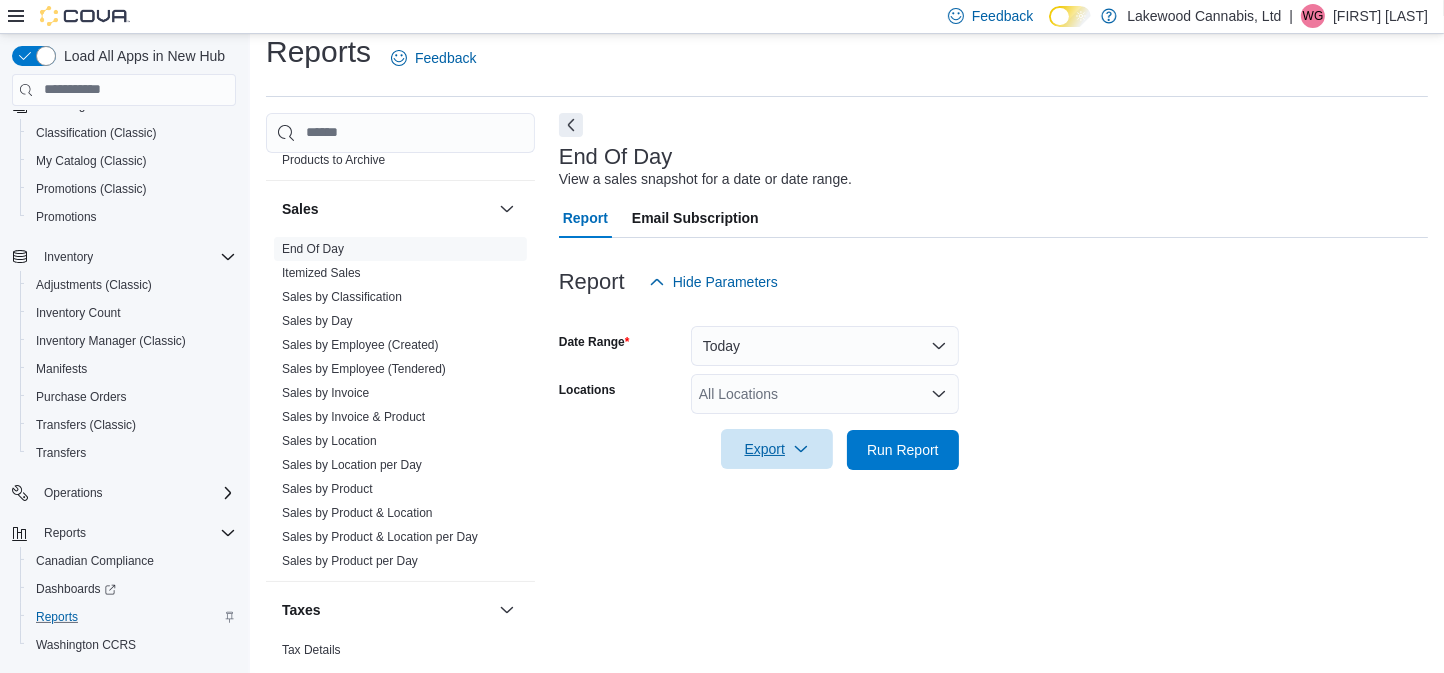 click on "Export" at bounding box center [777, 449] 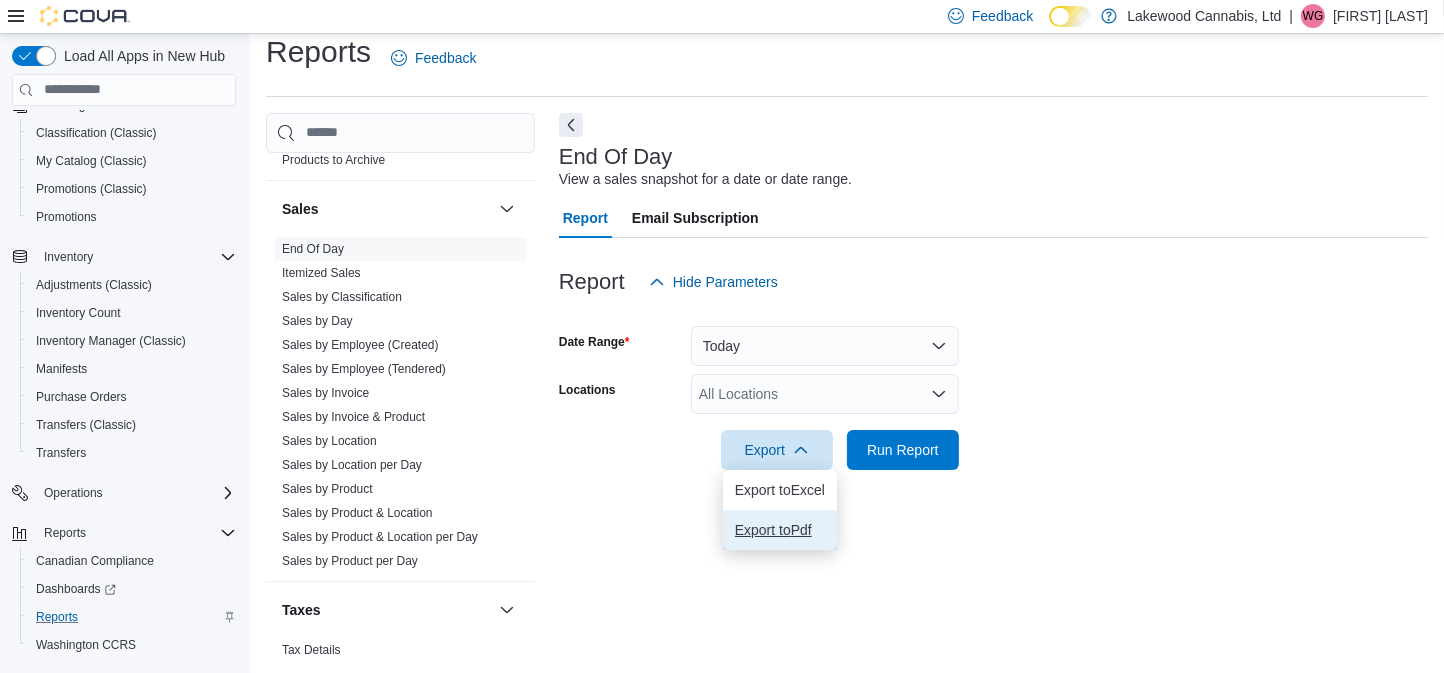 click on "Export to  Pdf" at bounding box center (780, 530) 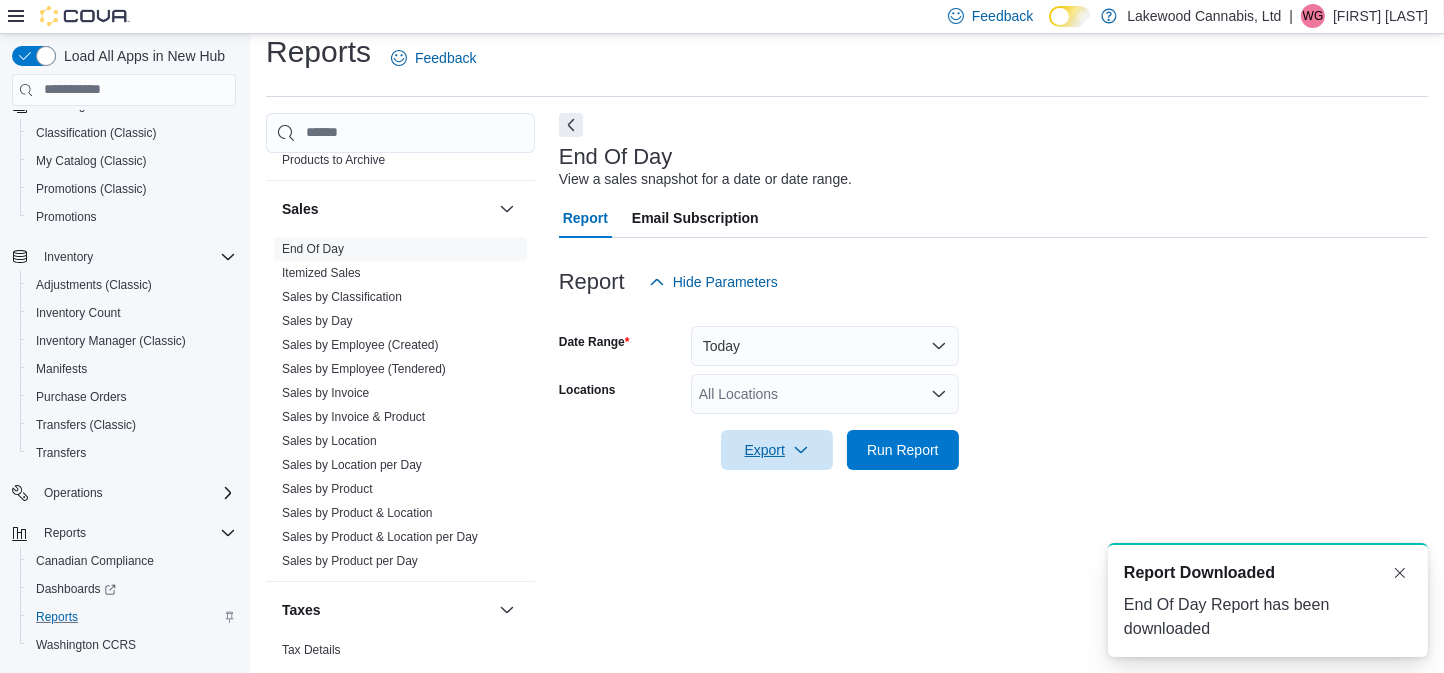 scroll, scrollTop: 0, scrollLeft: 0, axis: both 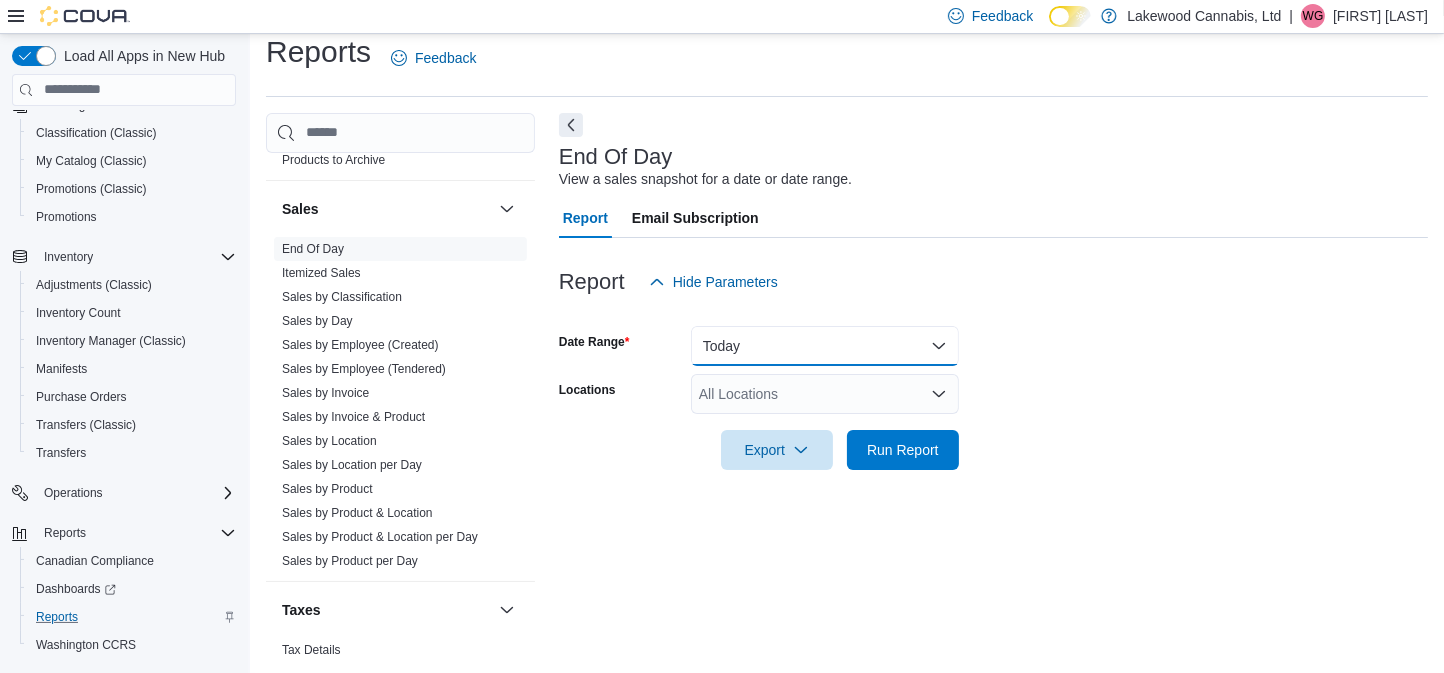 click on "Today" at bounding box center (825, 346) 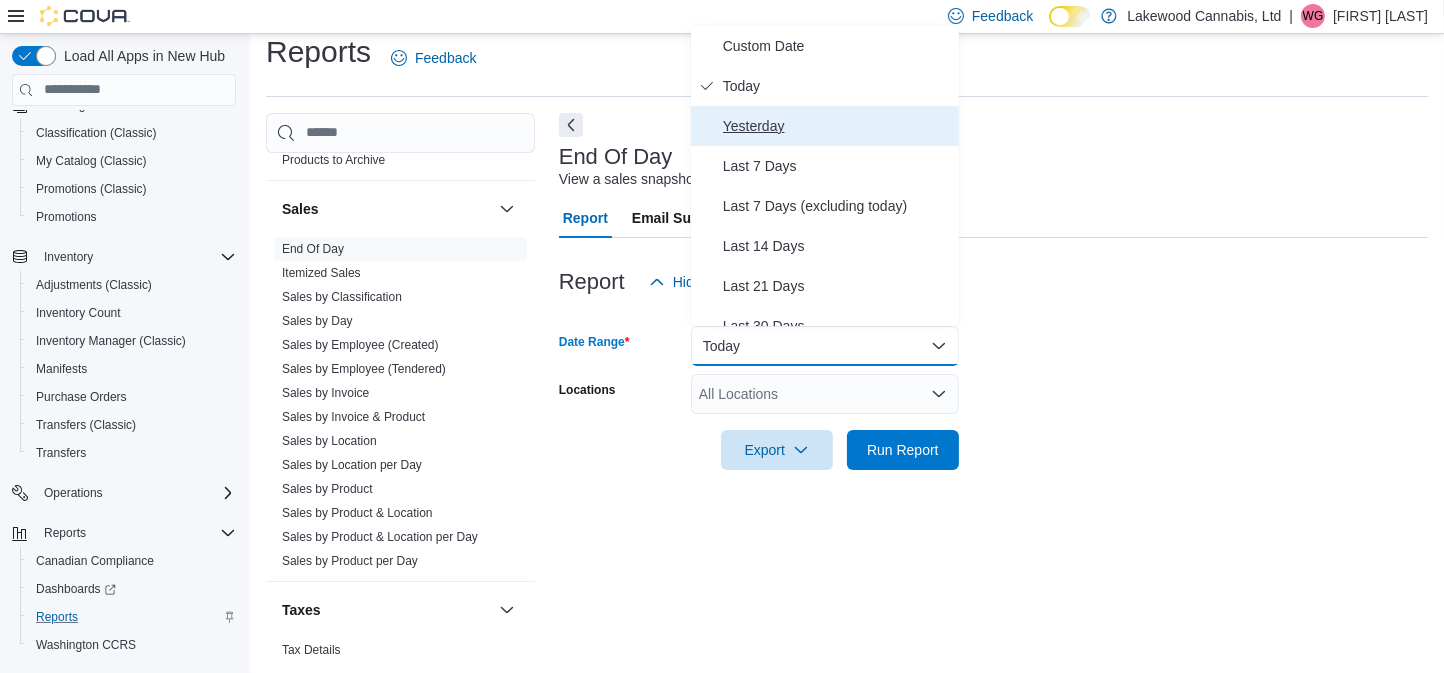 click on "Yesterday" at bounding box center (837, 126) 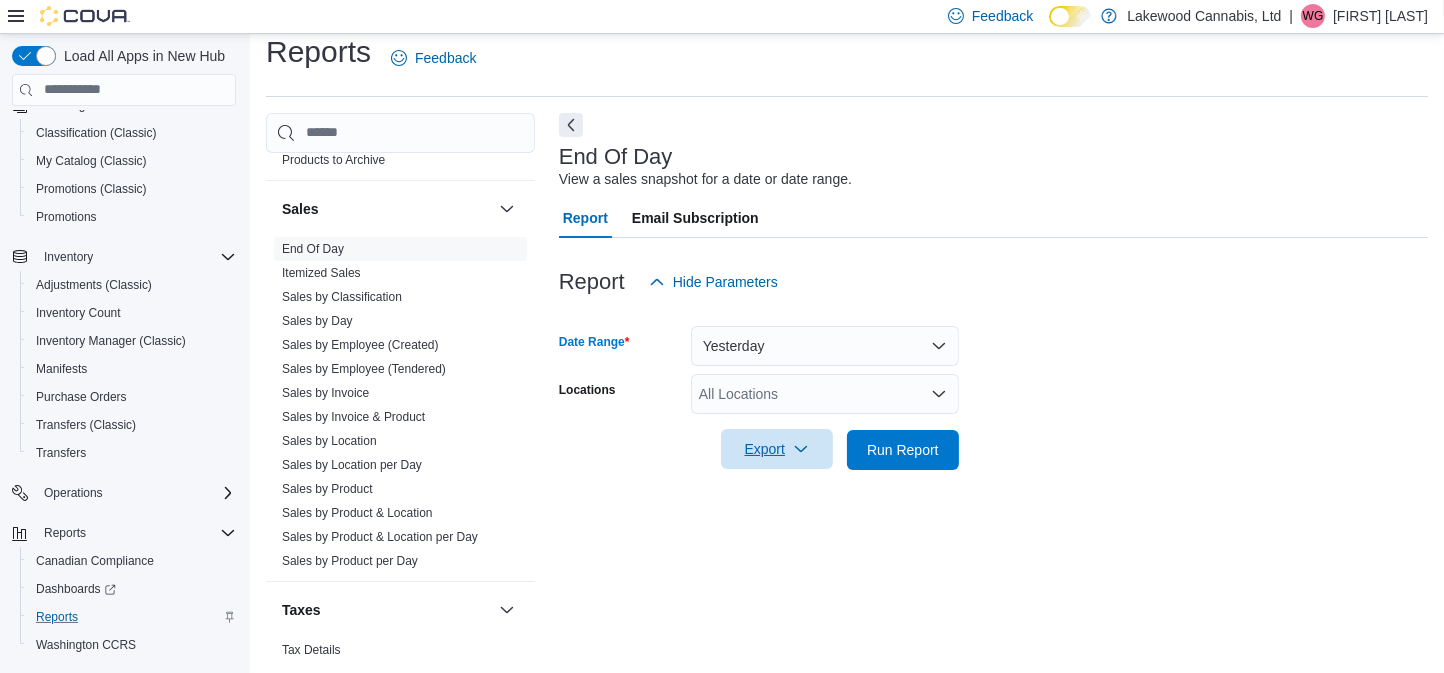 click on "Export" at bounding box center (777, 449) 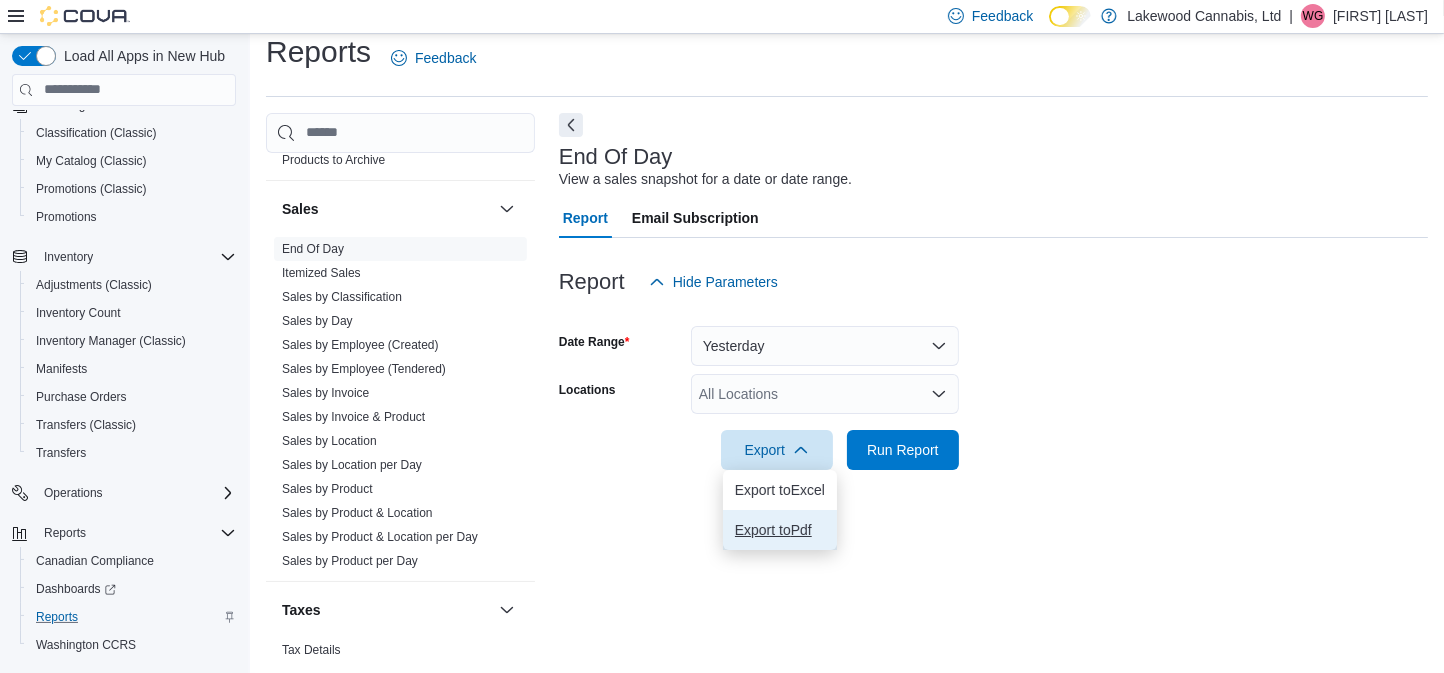 click on "Export to  Pdf" at bounding box center (780, 530) 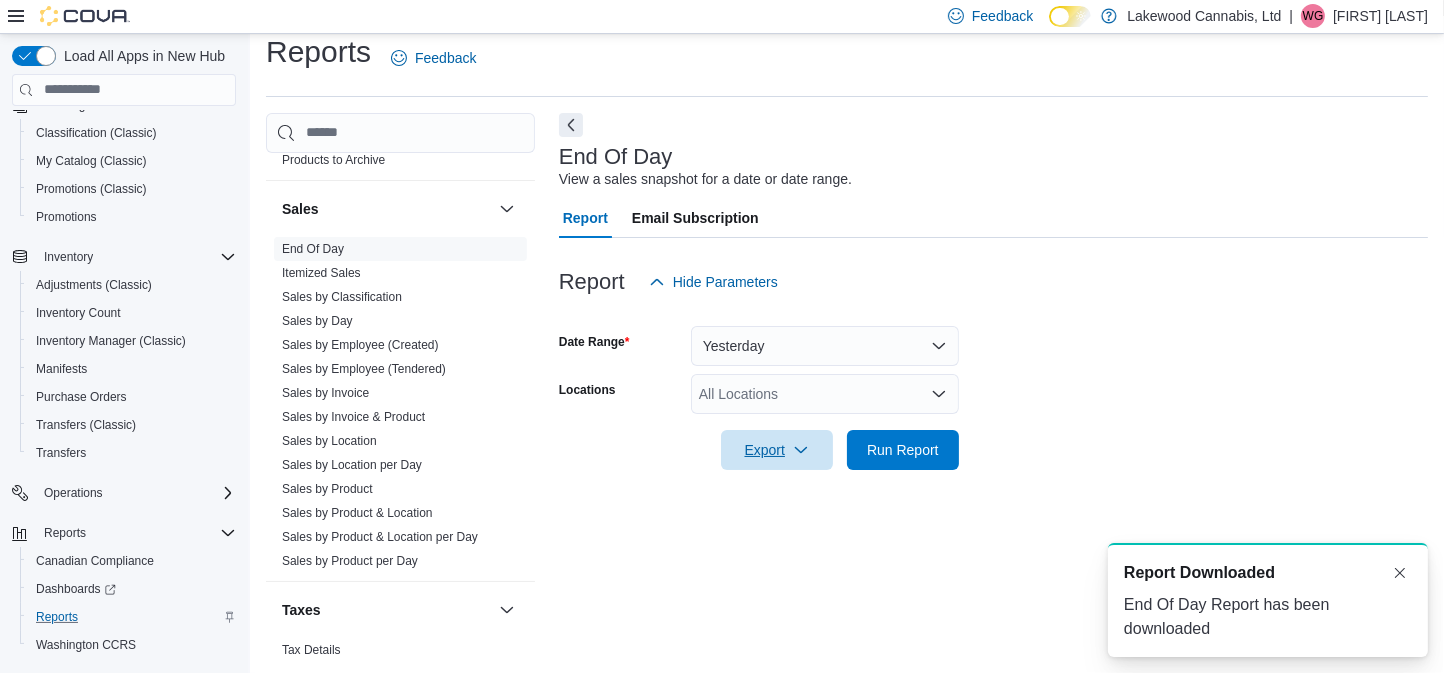 scroll, scrollTop: 0, scrollLeft: 0, axis: both 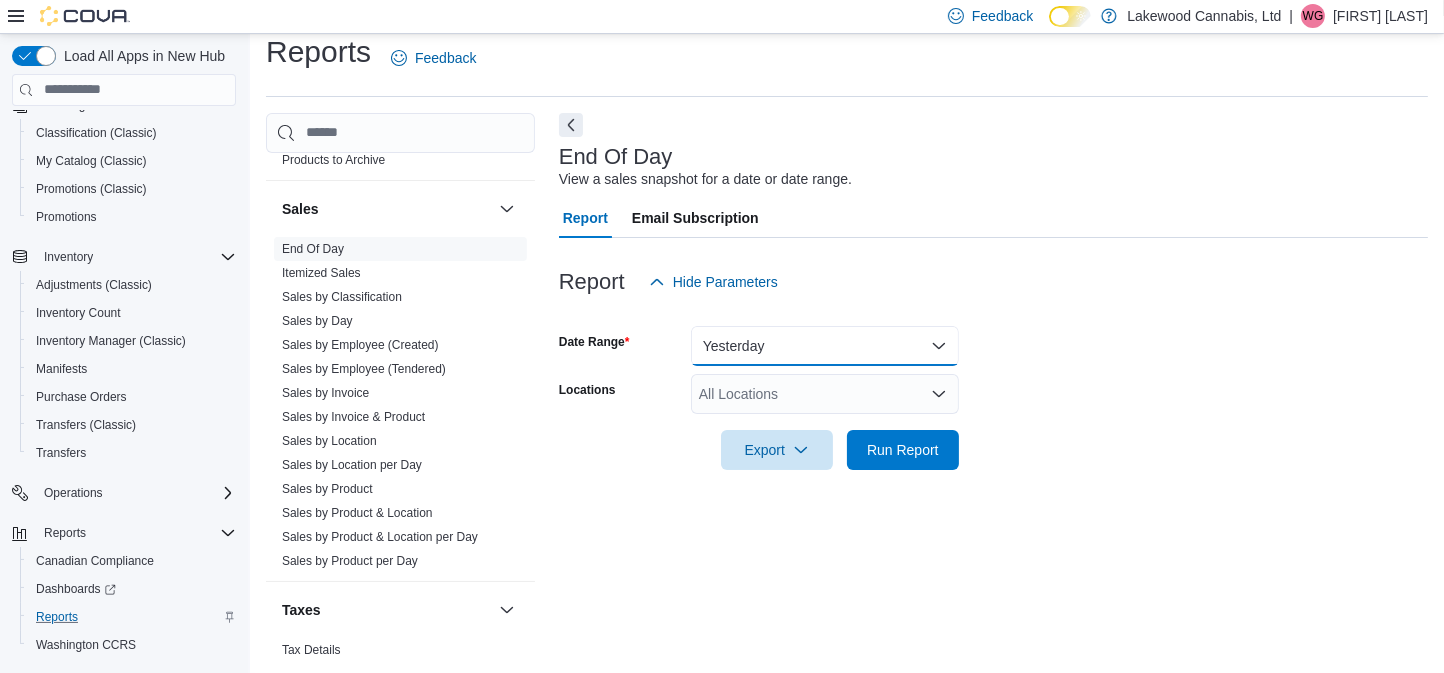 click on "Yesterday" at bounding box center [825, 346] 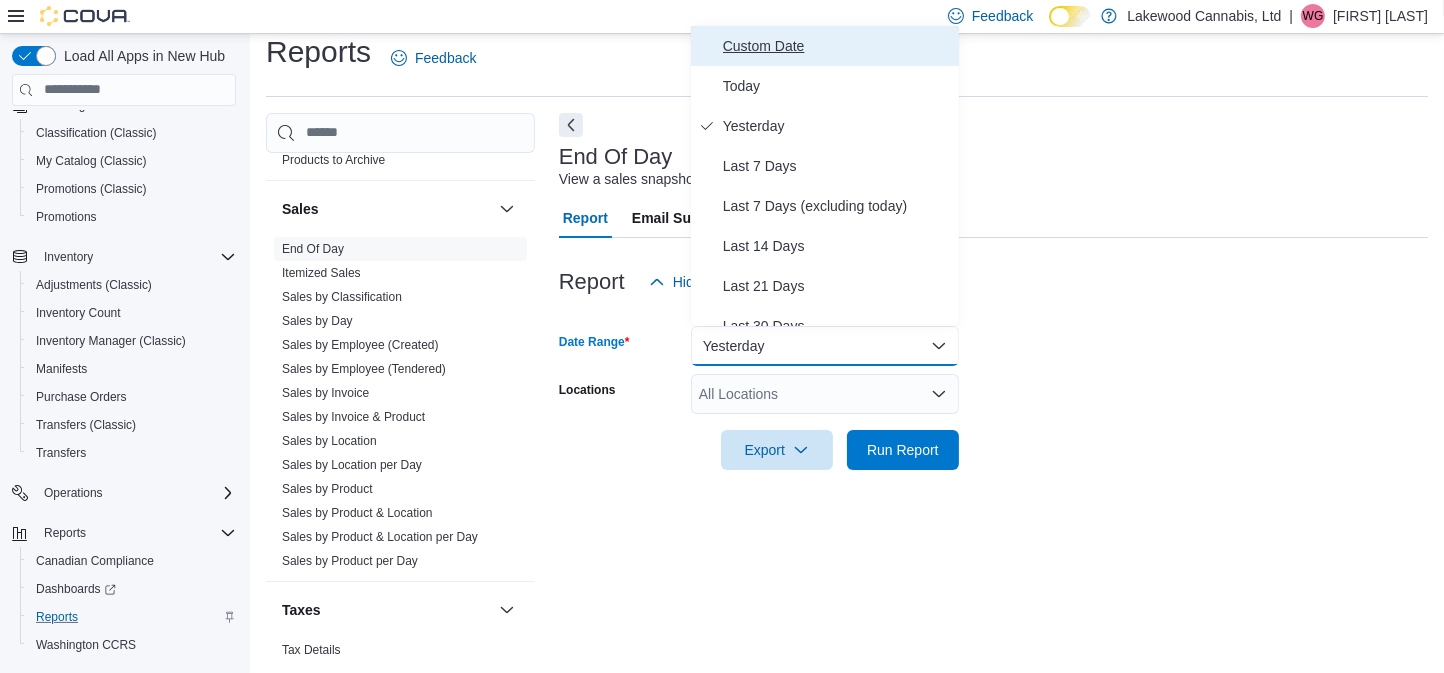 click on "Custom Date" at bounding box center (837, 46) 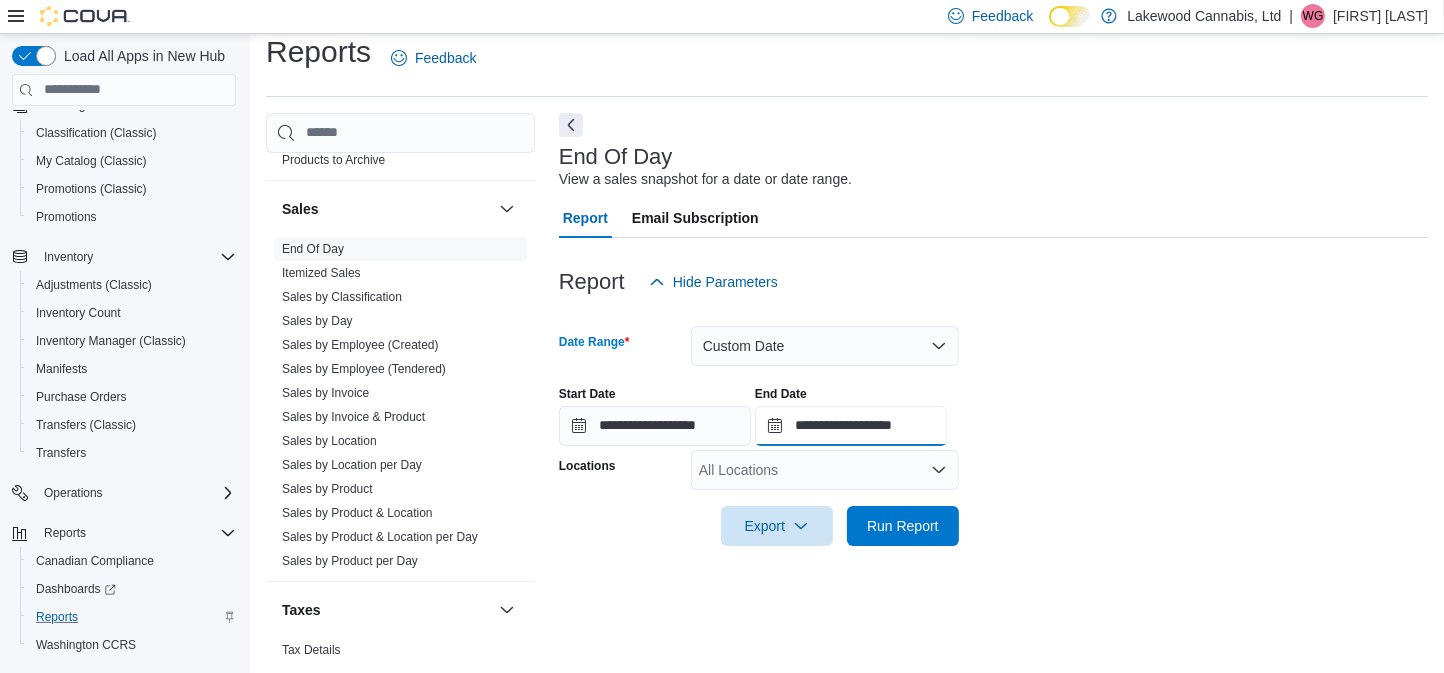 click on "**********" at bounding box center (851, 426) 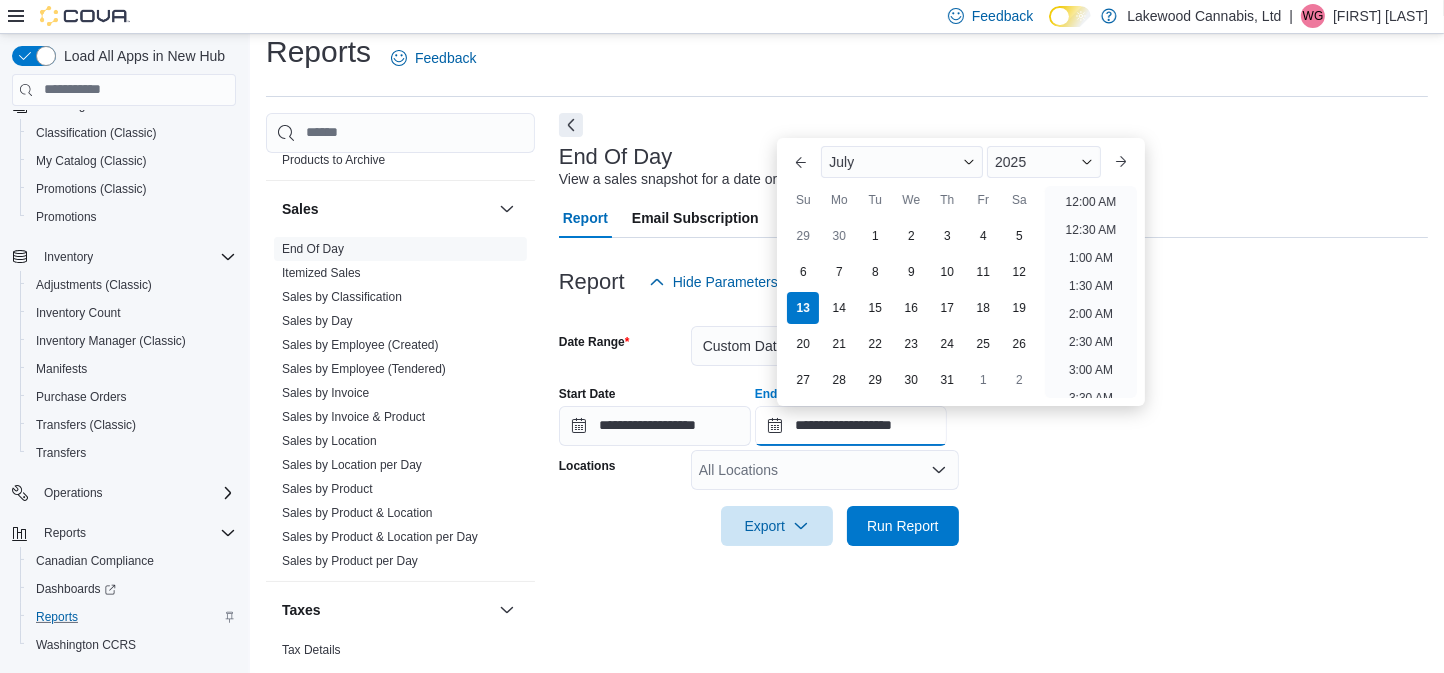 scroll, scrollTop: 1135, scrollLeft: 0, axis: vertical 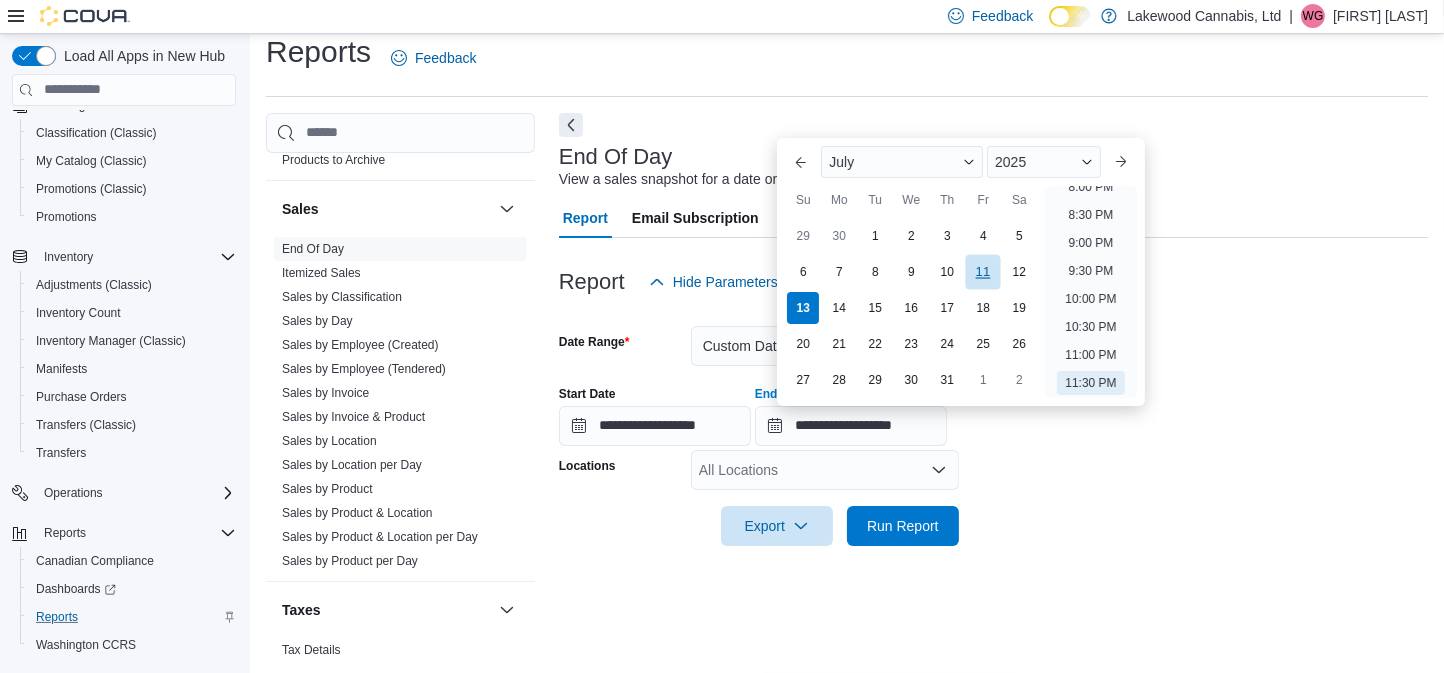 click on "11" at bounding box center [983, 271] 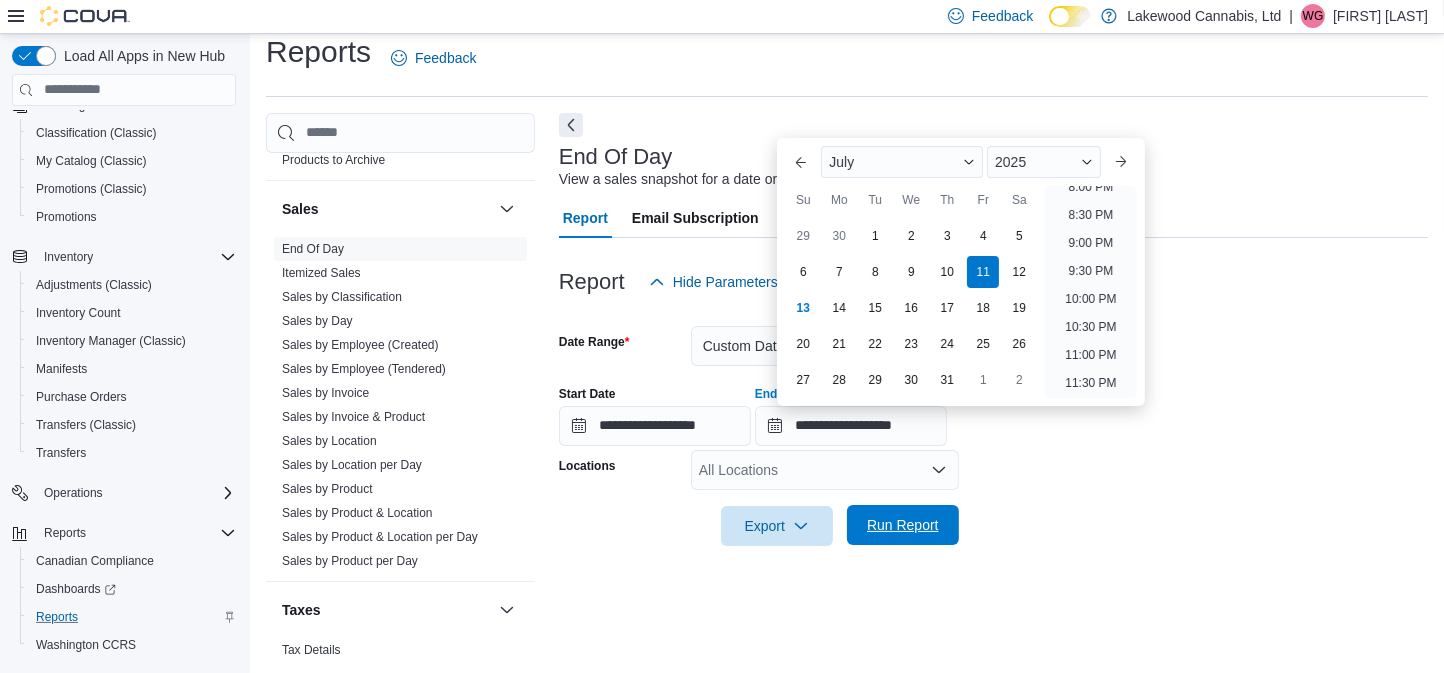 click on "Run Report" at bounding box center (903, 525) 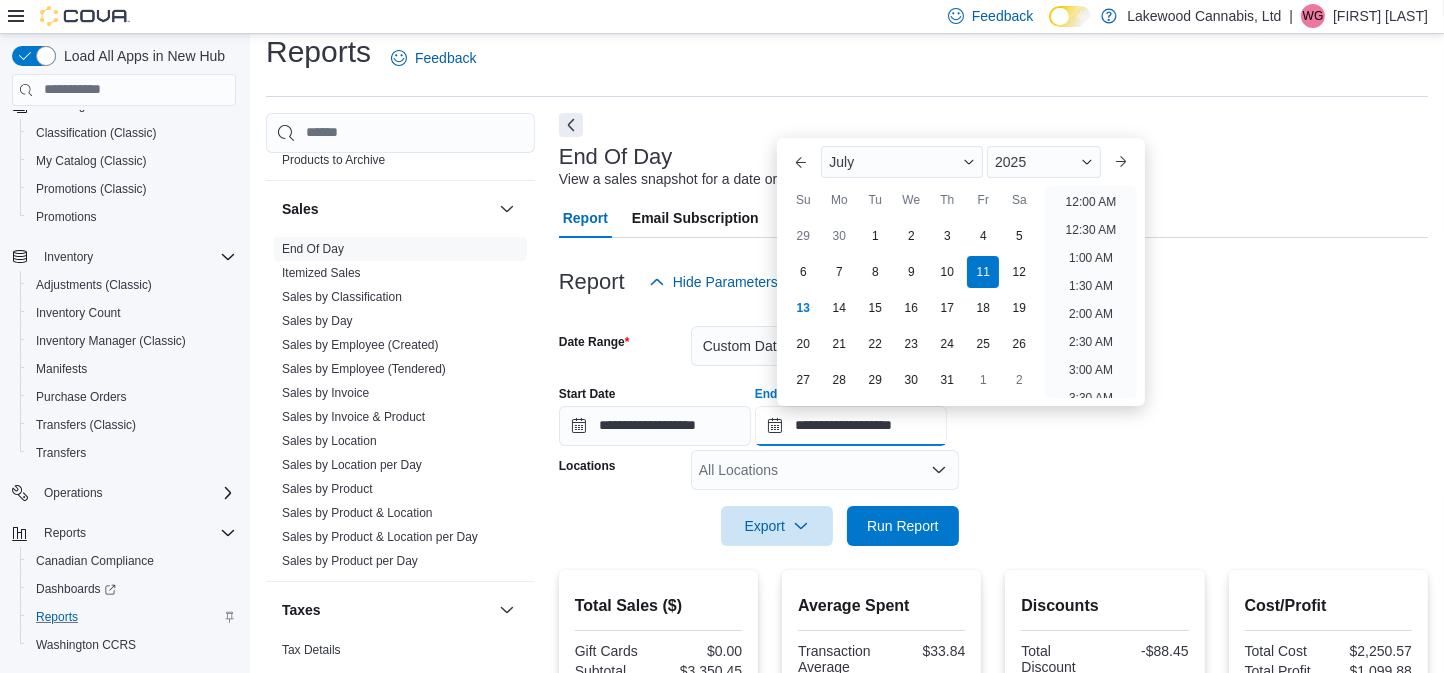 click on "**********" at bounding box center (851, 426) 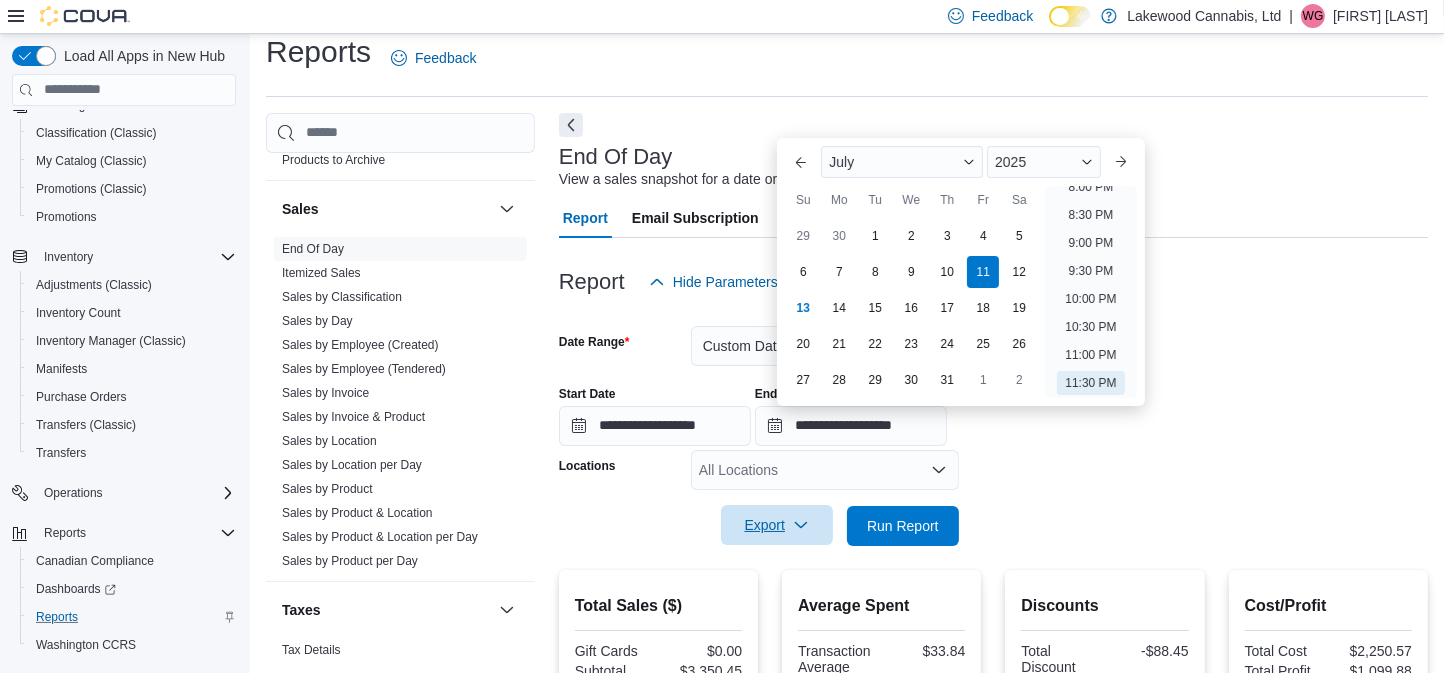click on "Export" at bounding box center (777, 525) 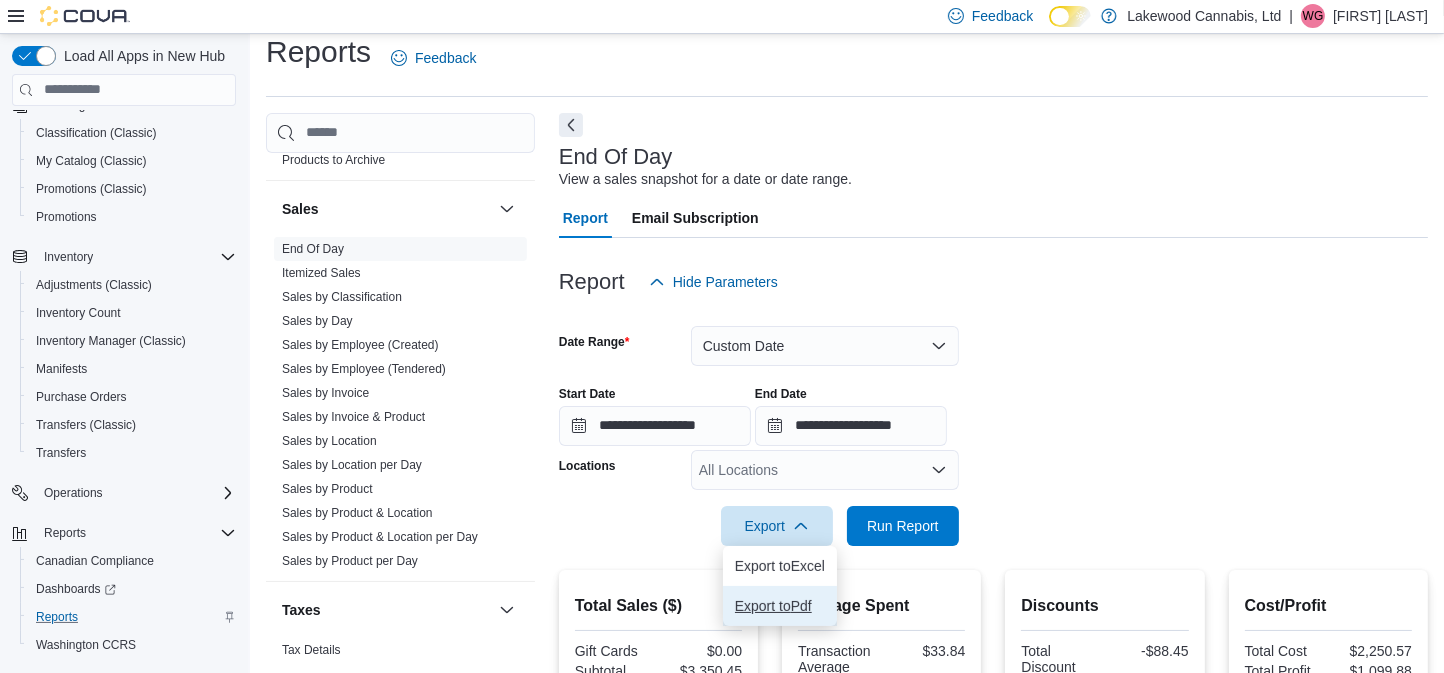 click on "Export to  Pdf" at bounding box center [780, 606] 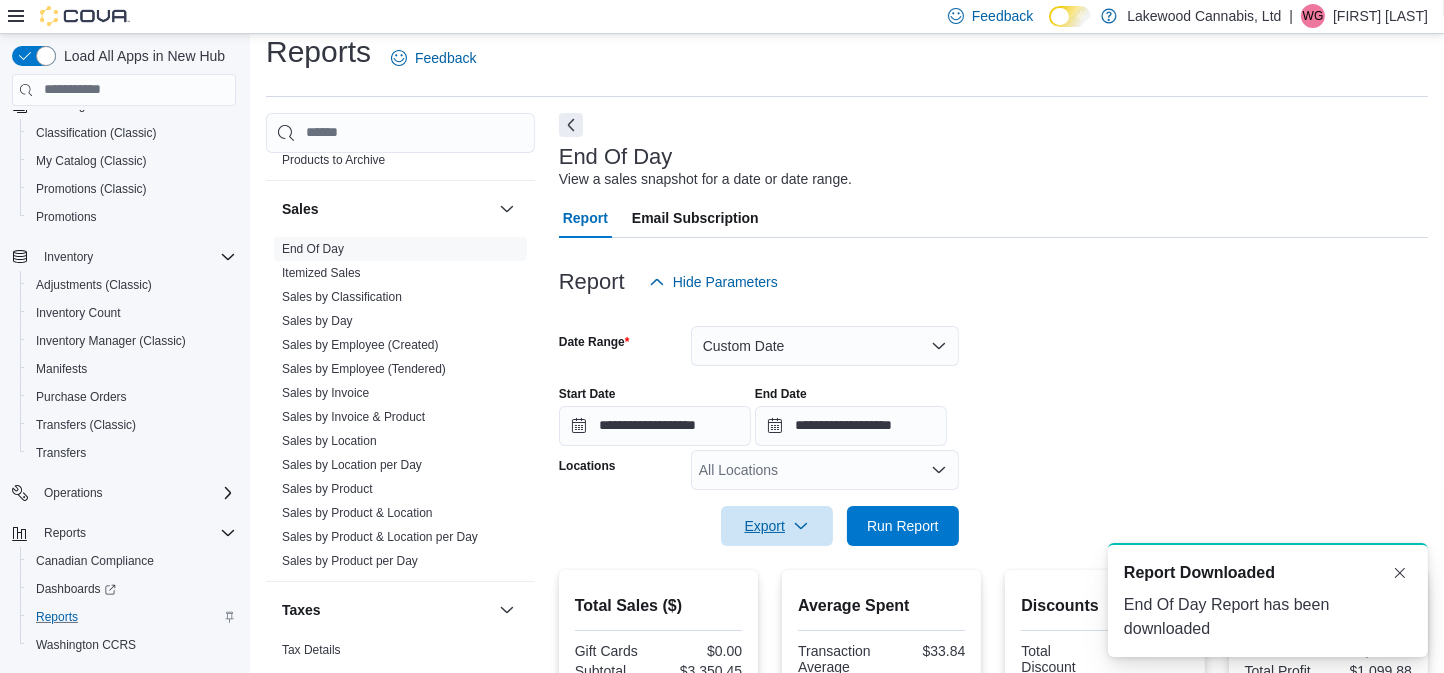 scroll, scrollTop: 0, scrollLeft: 0, axis: both 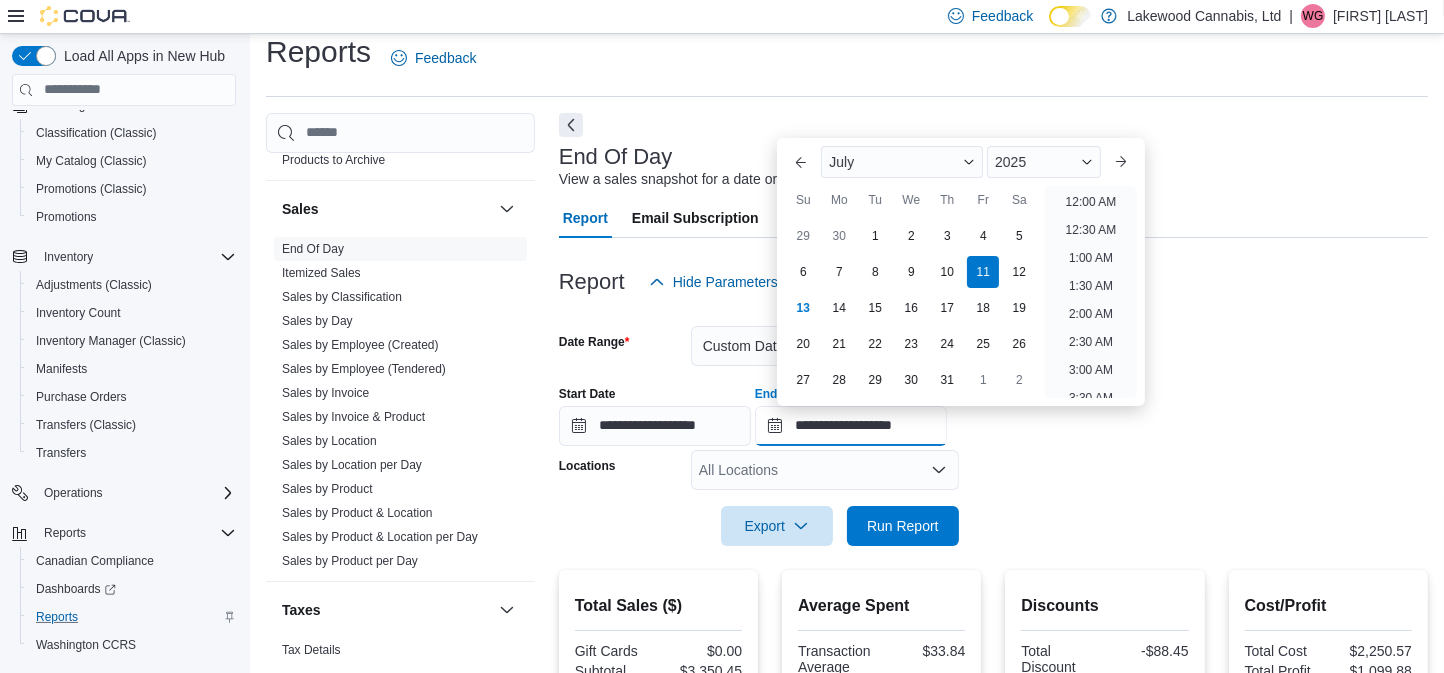 click on "**********" at bounding box center [851, 426] 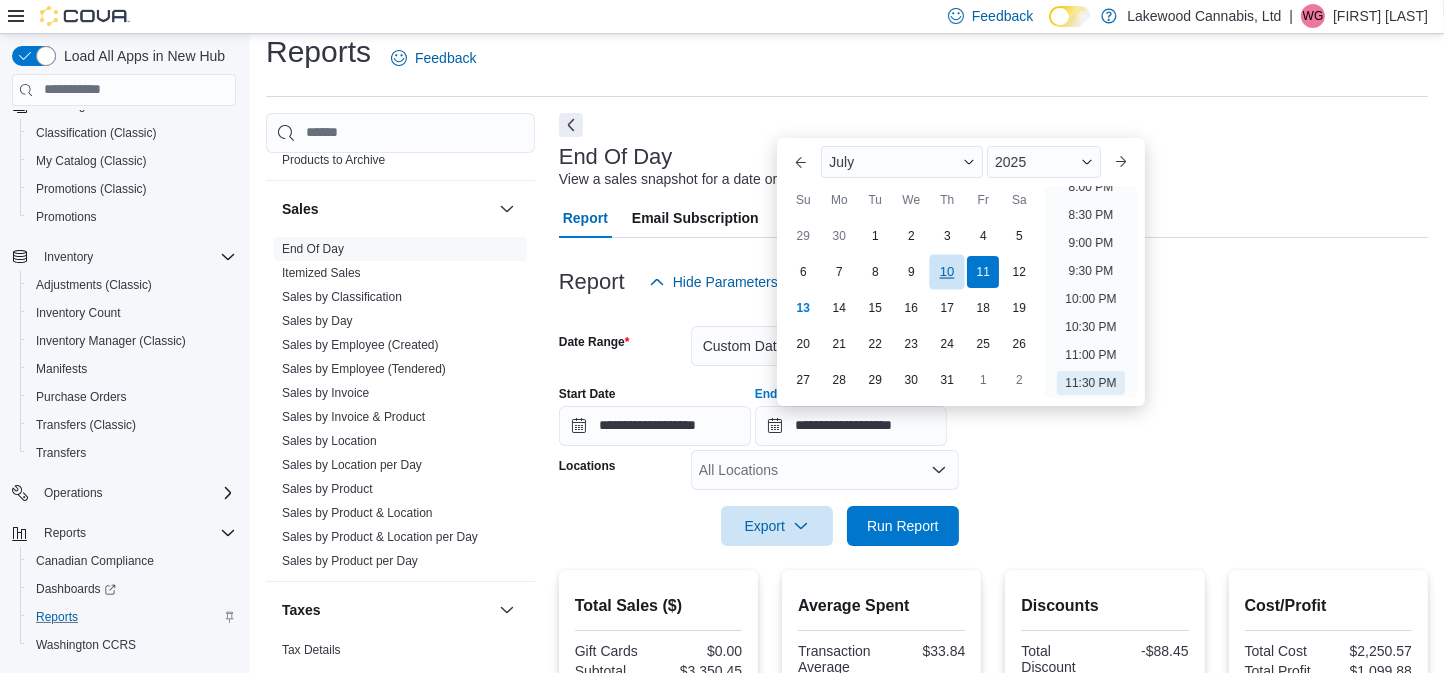 click on "10" at bounding box center [947, 271] 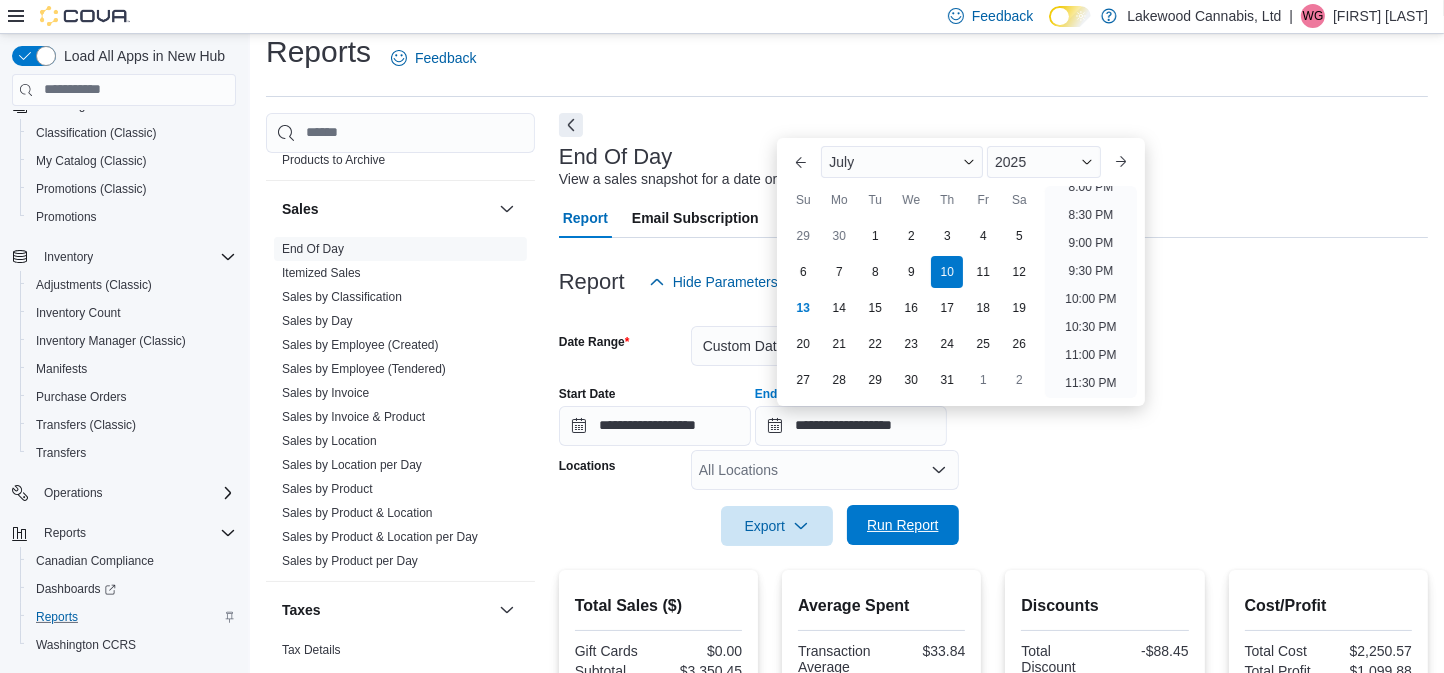 click on "Run Report" at bounding box center [903, 525] 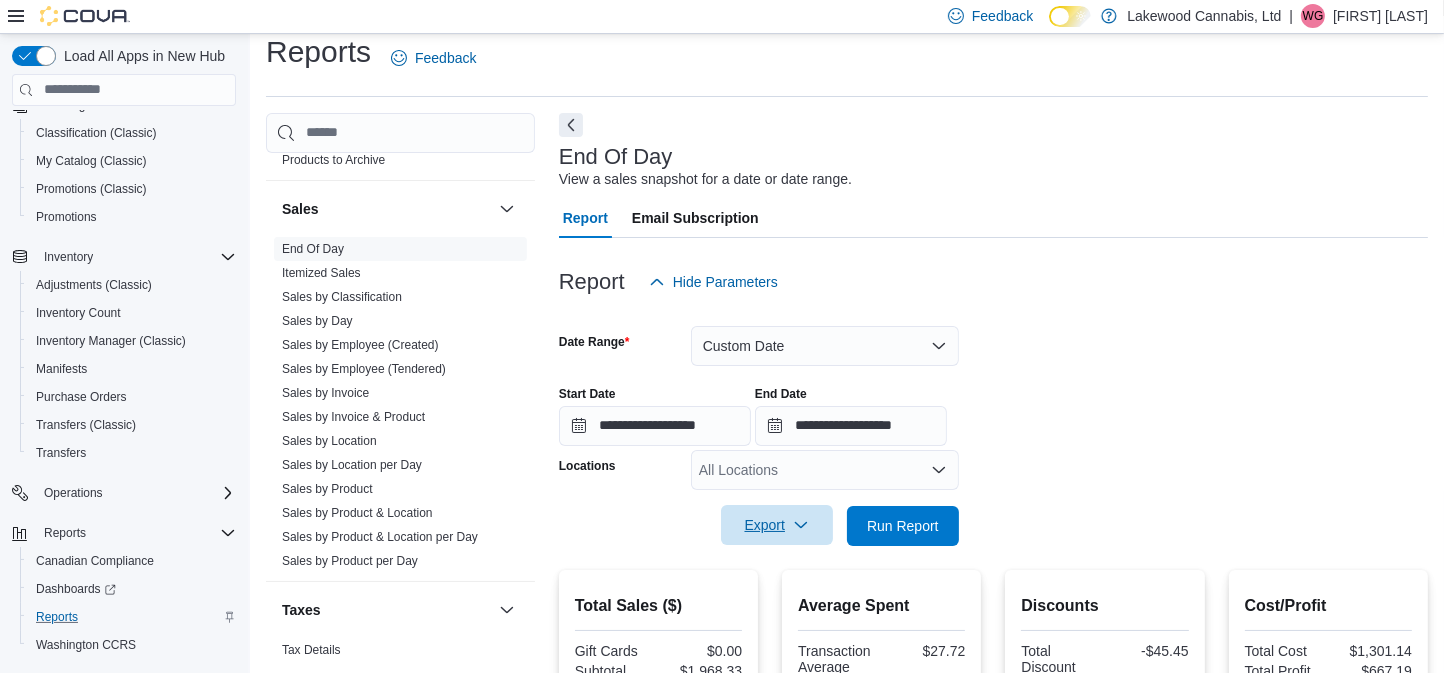 click on "Export" at bounding box center (777, 525) 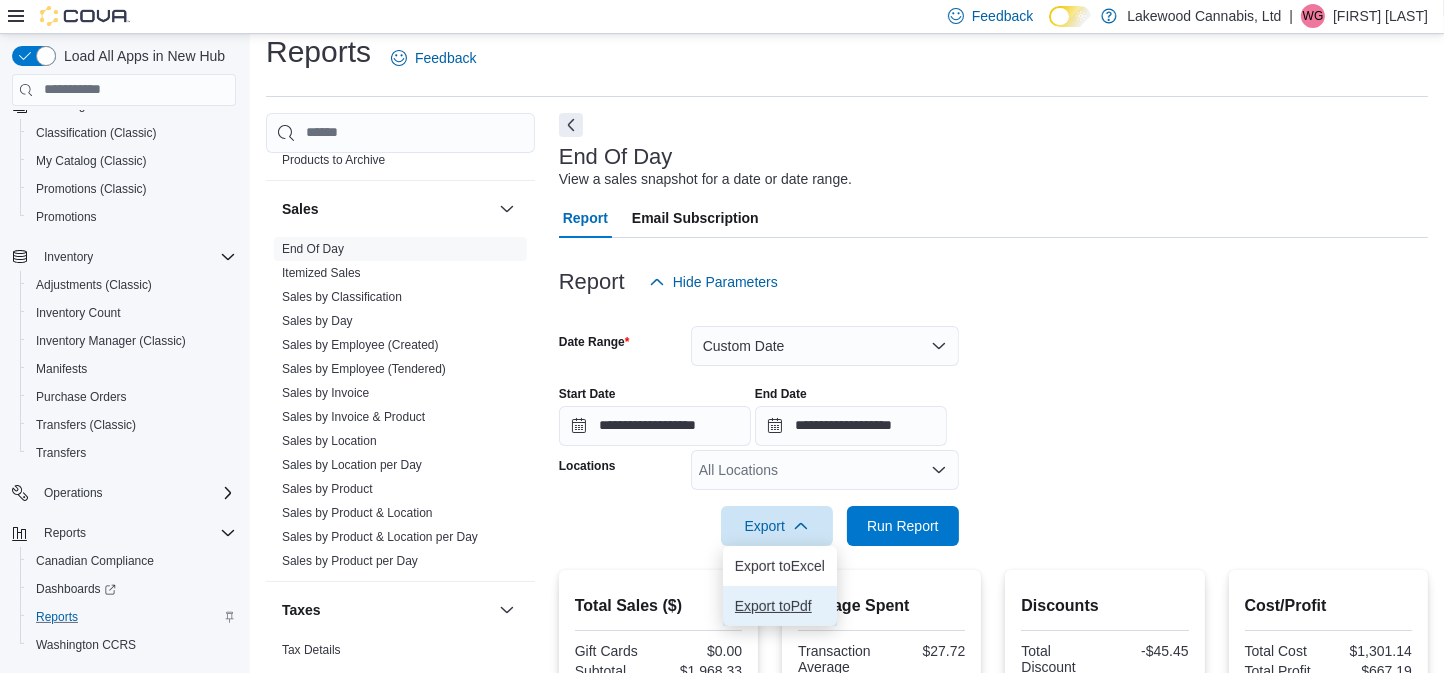 click on "Export to  Pdf" at bounding box center [780, 606] 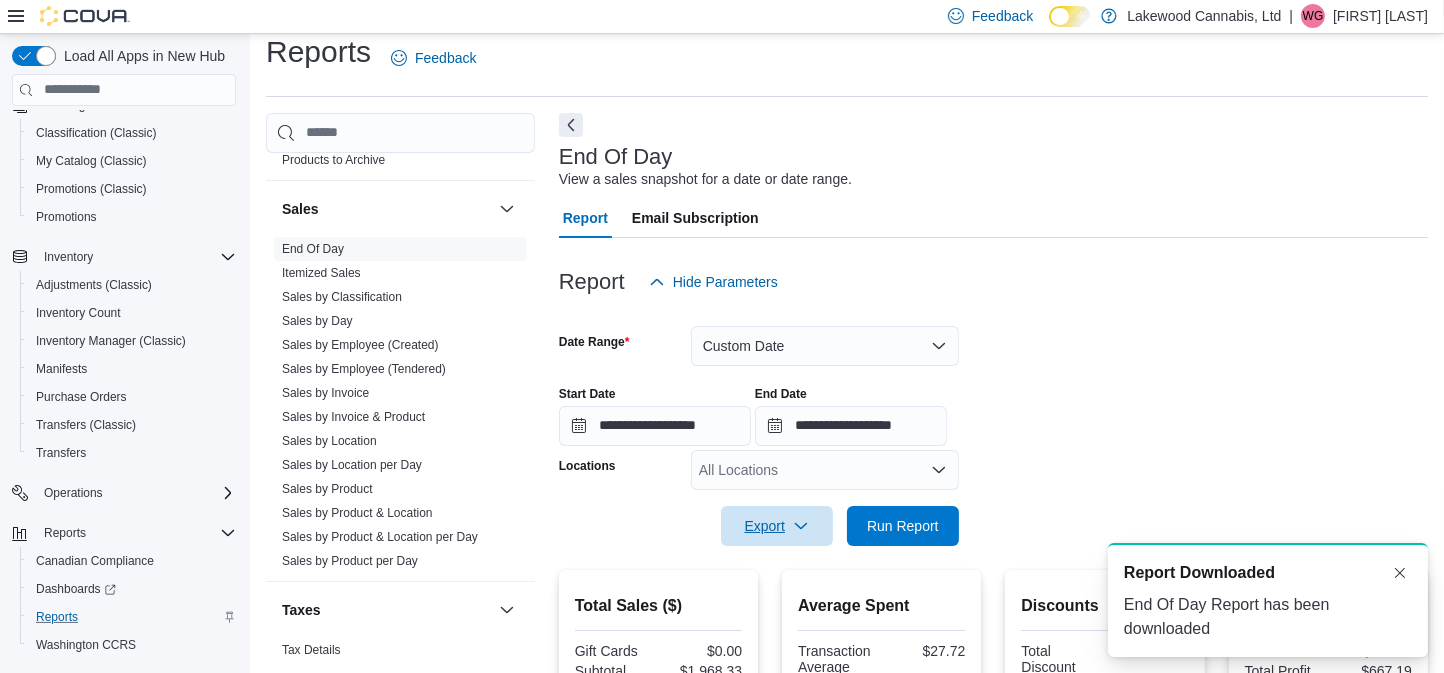 scroll, scrollTop: 0, scrollLeft: 0, axis: both 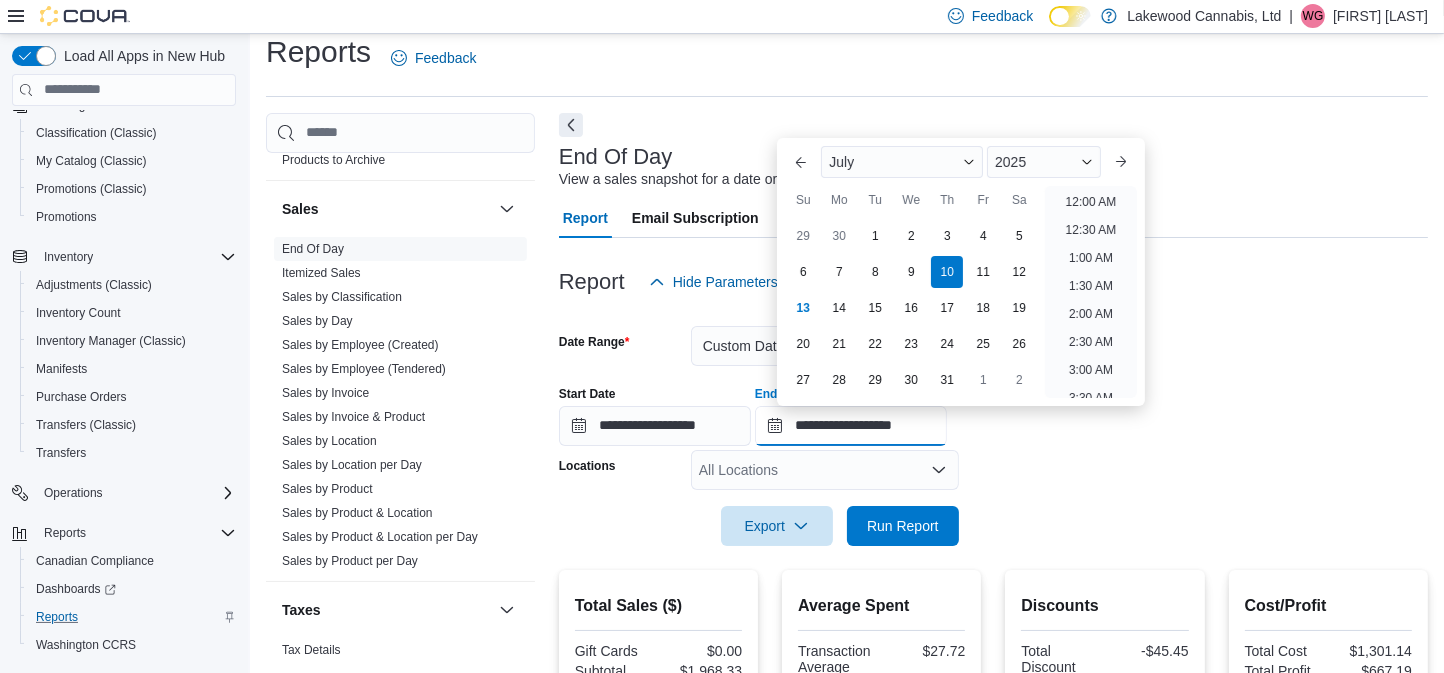 click on "**********" at bounding box center (851, 426) 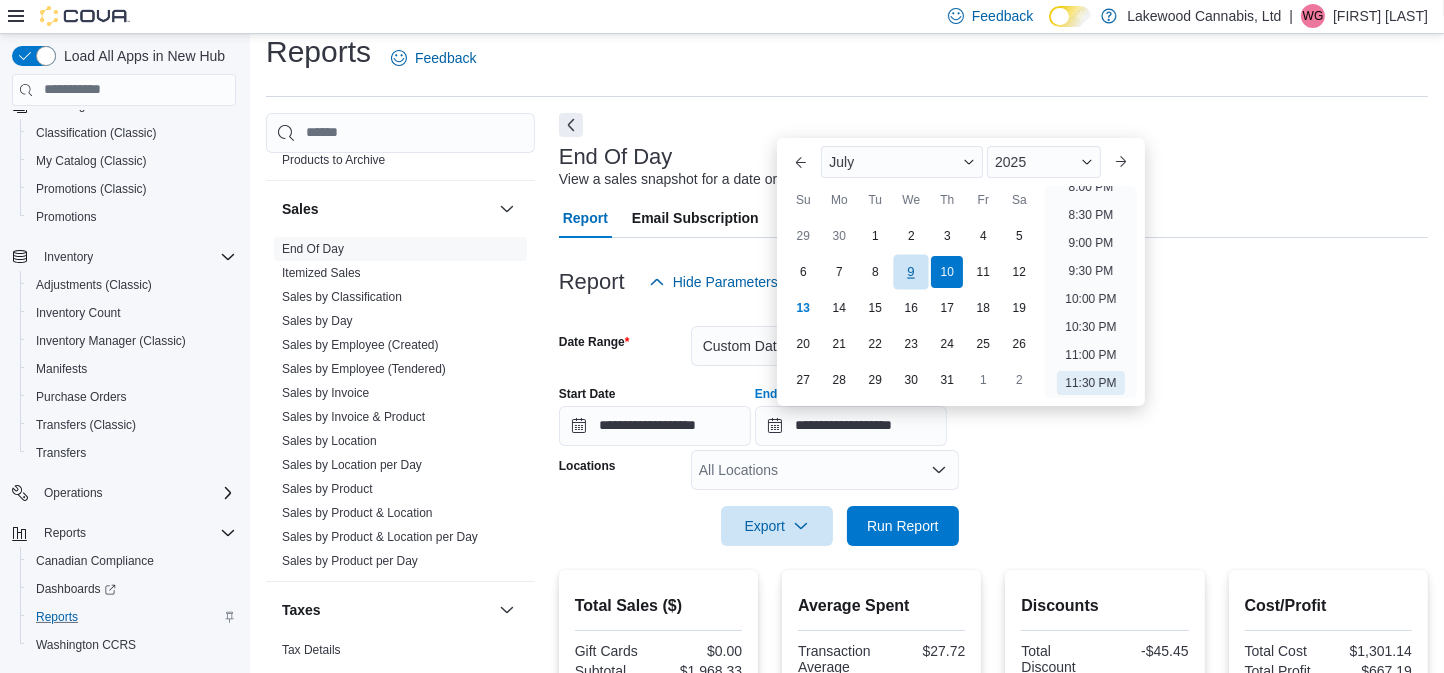 click on "9" at bounding box center [911, 271] 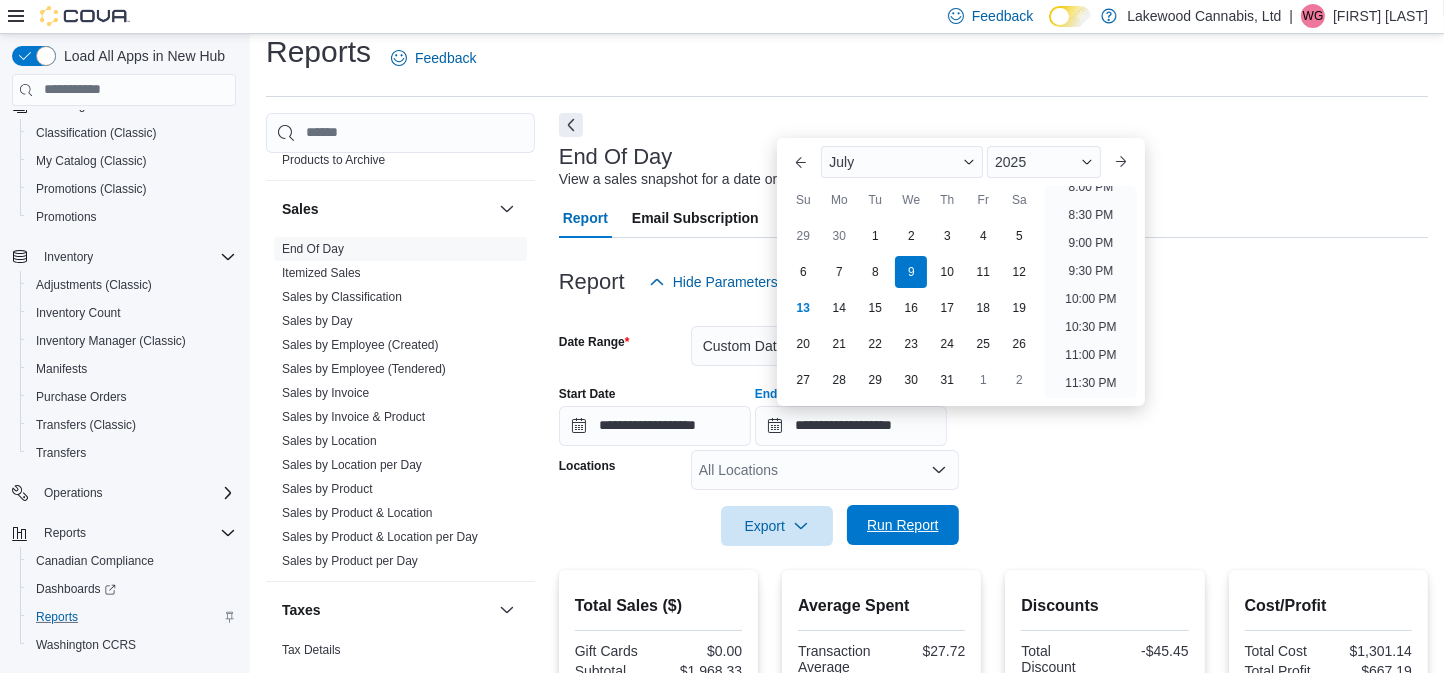 click on "Run Report" at bounding box center [903, 525] 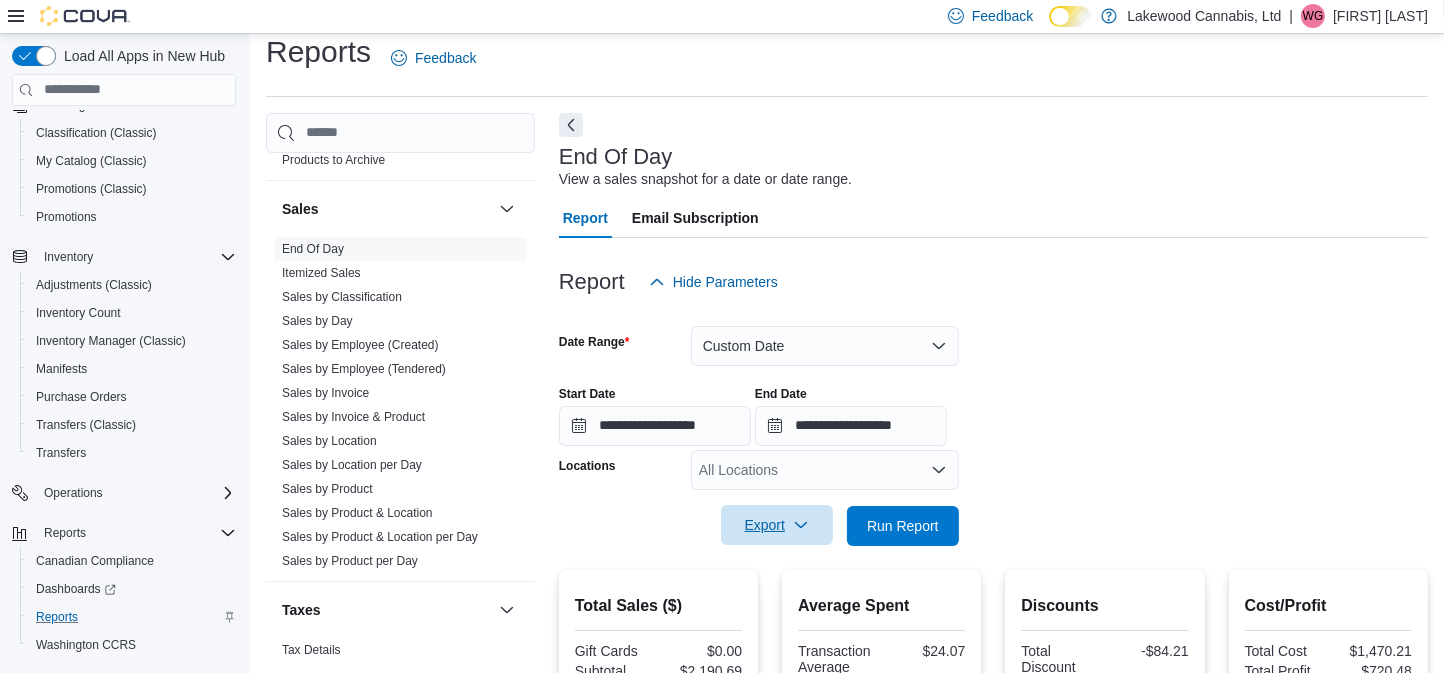 click 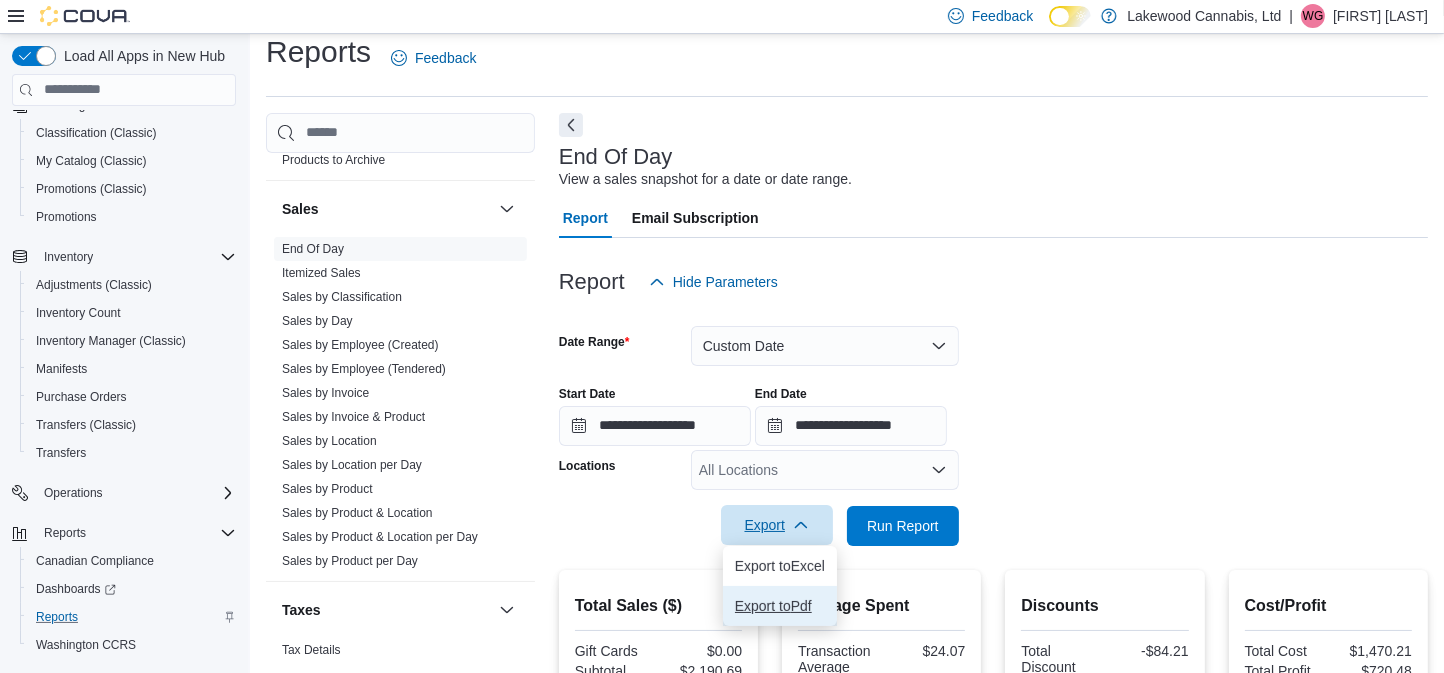 click on "Export to  Pdf" at bounding box center [780, 606] 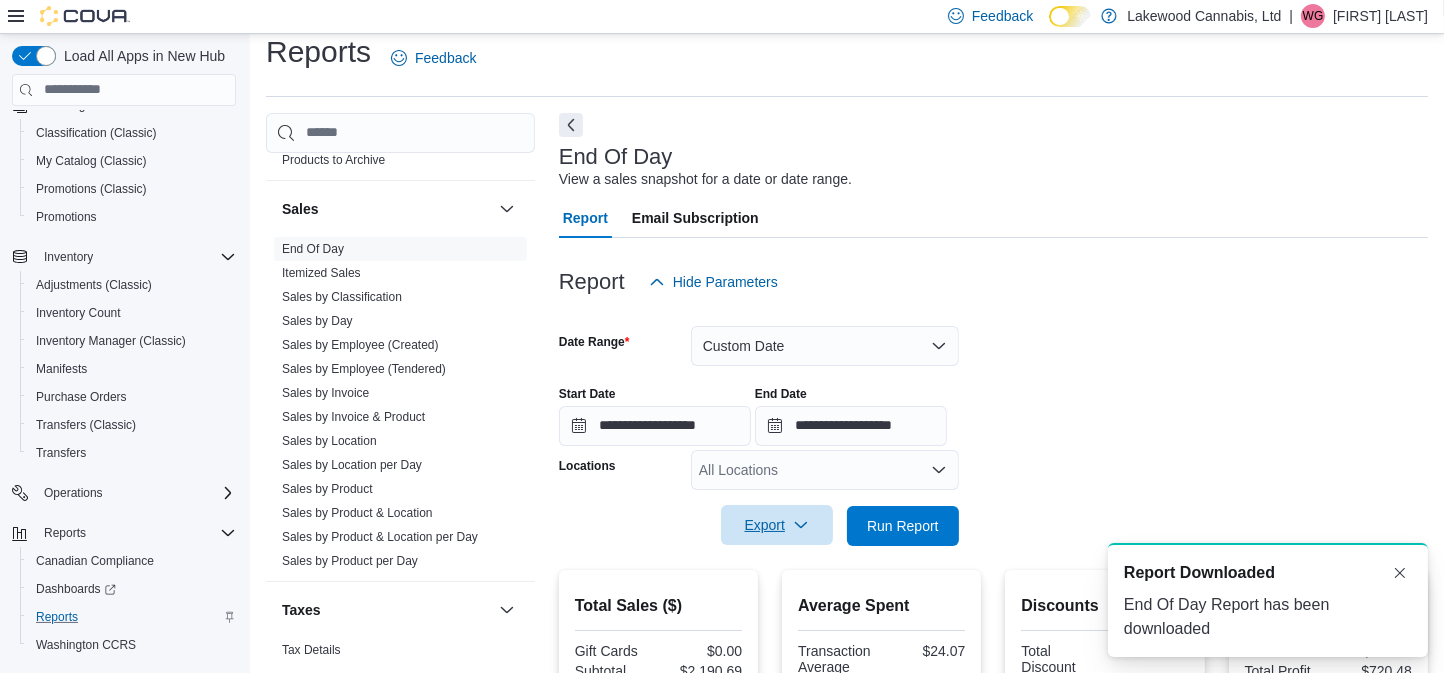 scroll, scrollTop: 0, scrollLeft: 0, axis: both 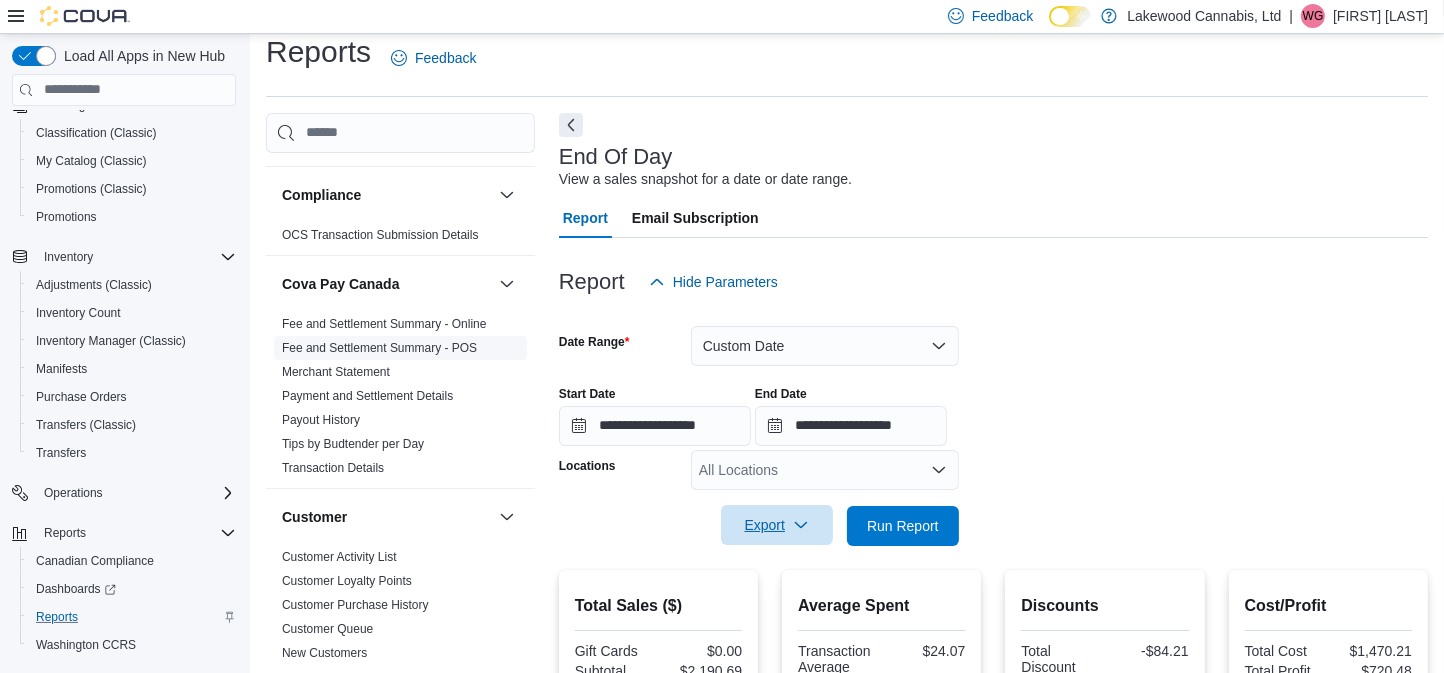click on "Fee and Settlement Summary - POS" at bounding box center [379, 348] 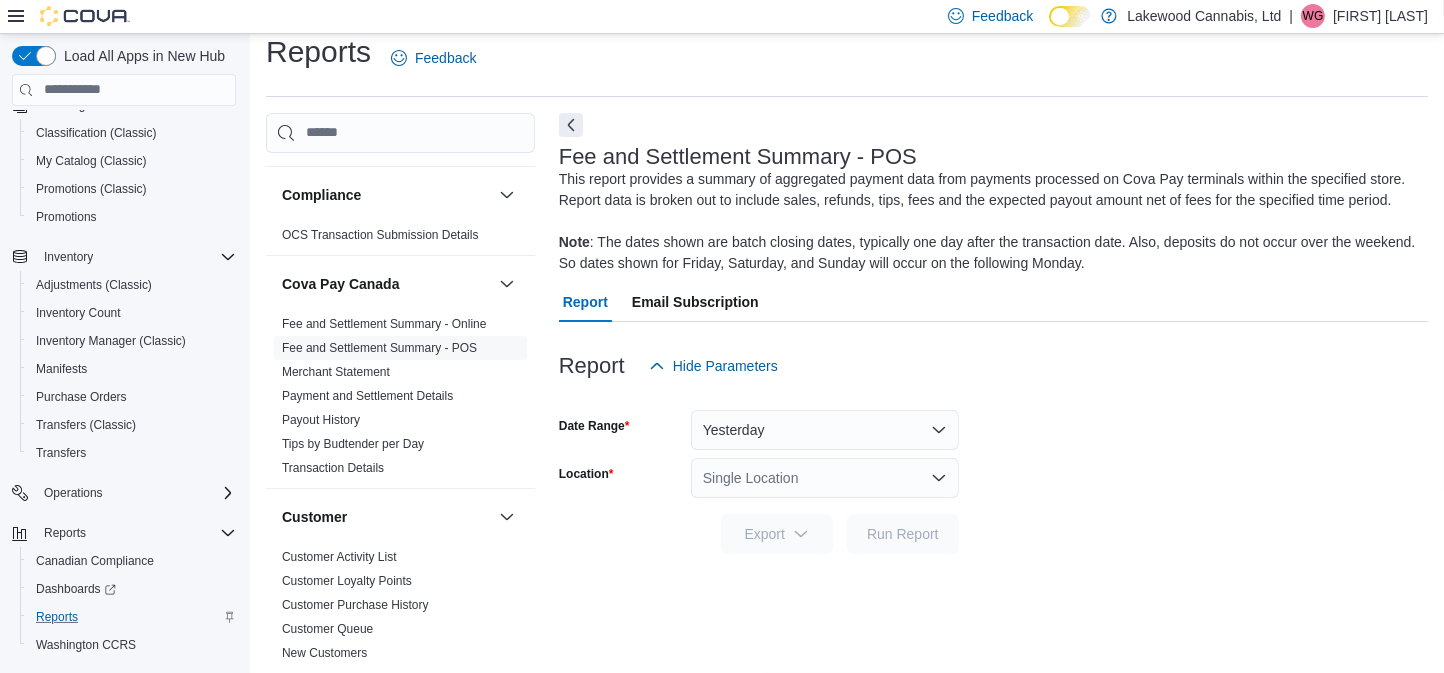 click 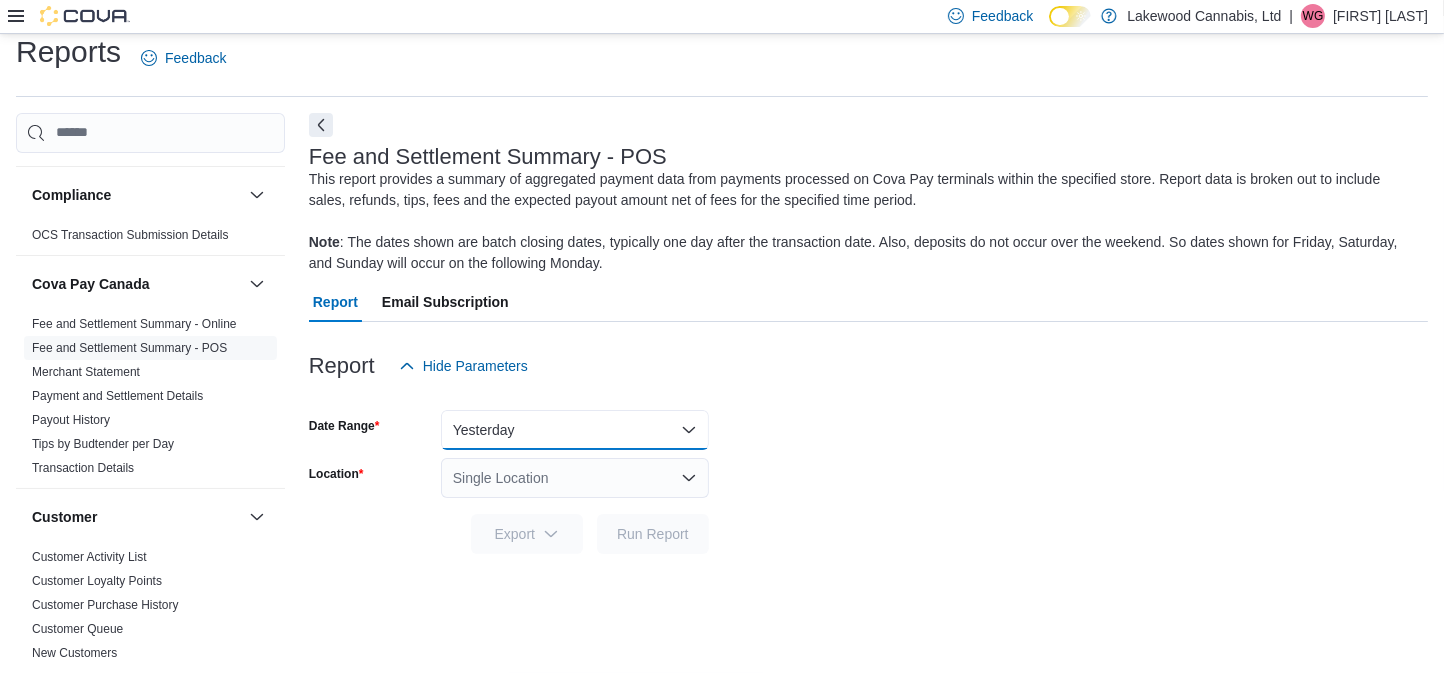 click on "Yesterday" at bounding box center [575, 430] 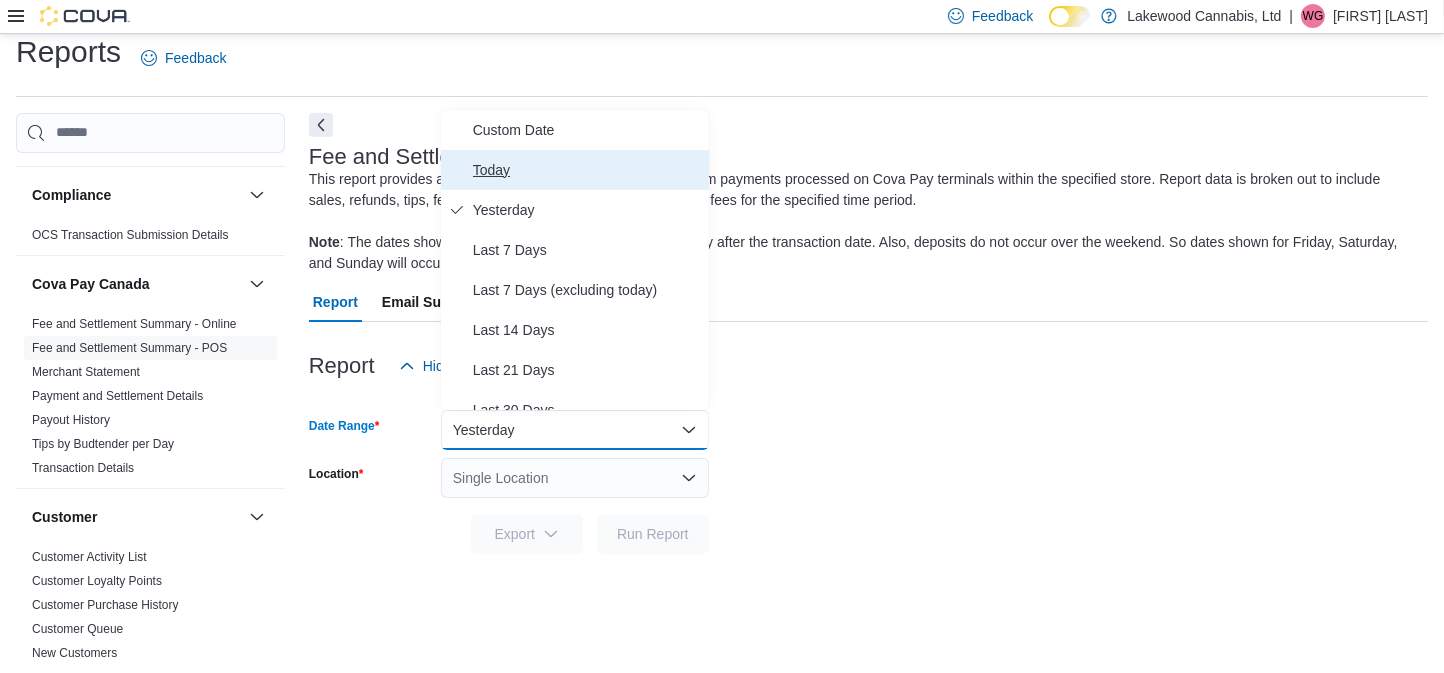 click on "Today" at bounding box center (587, 170) 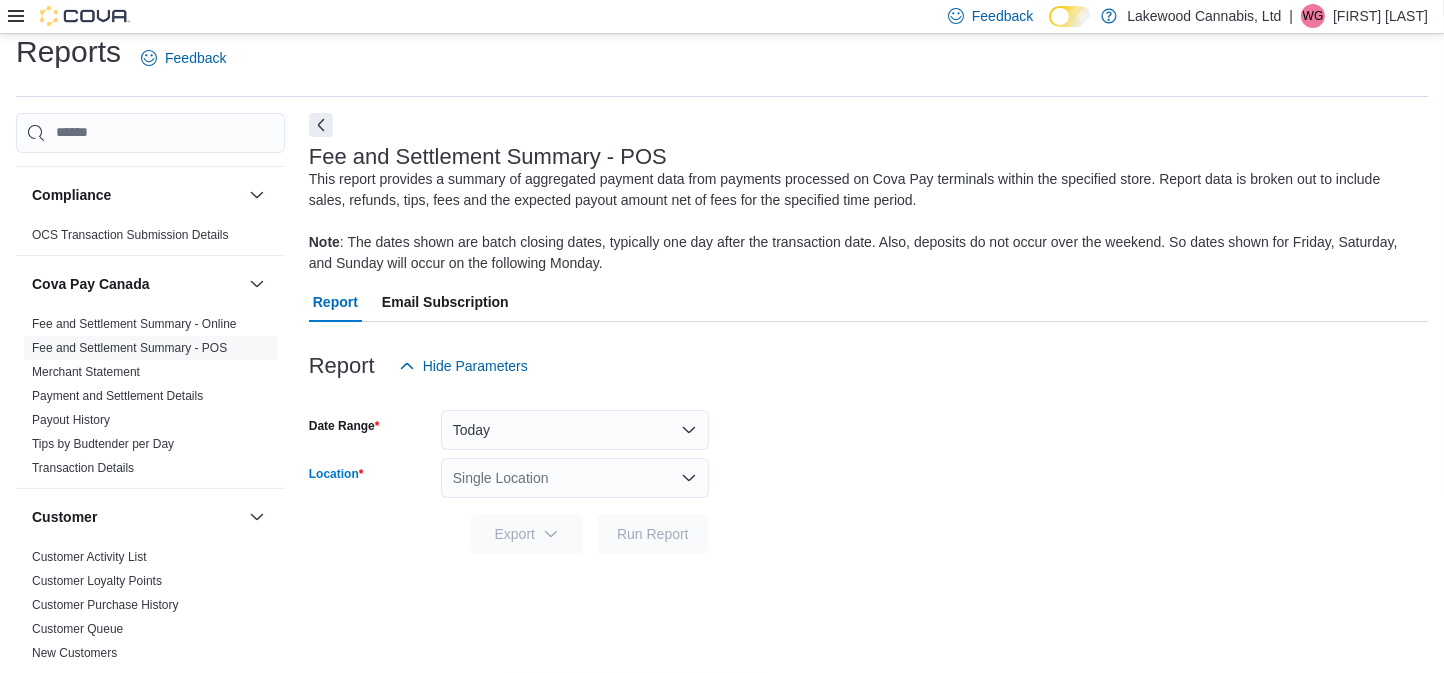 click on "Single Location" at bounding box center [575, 478] 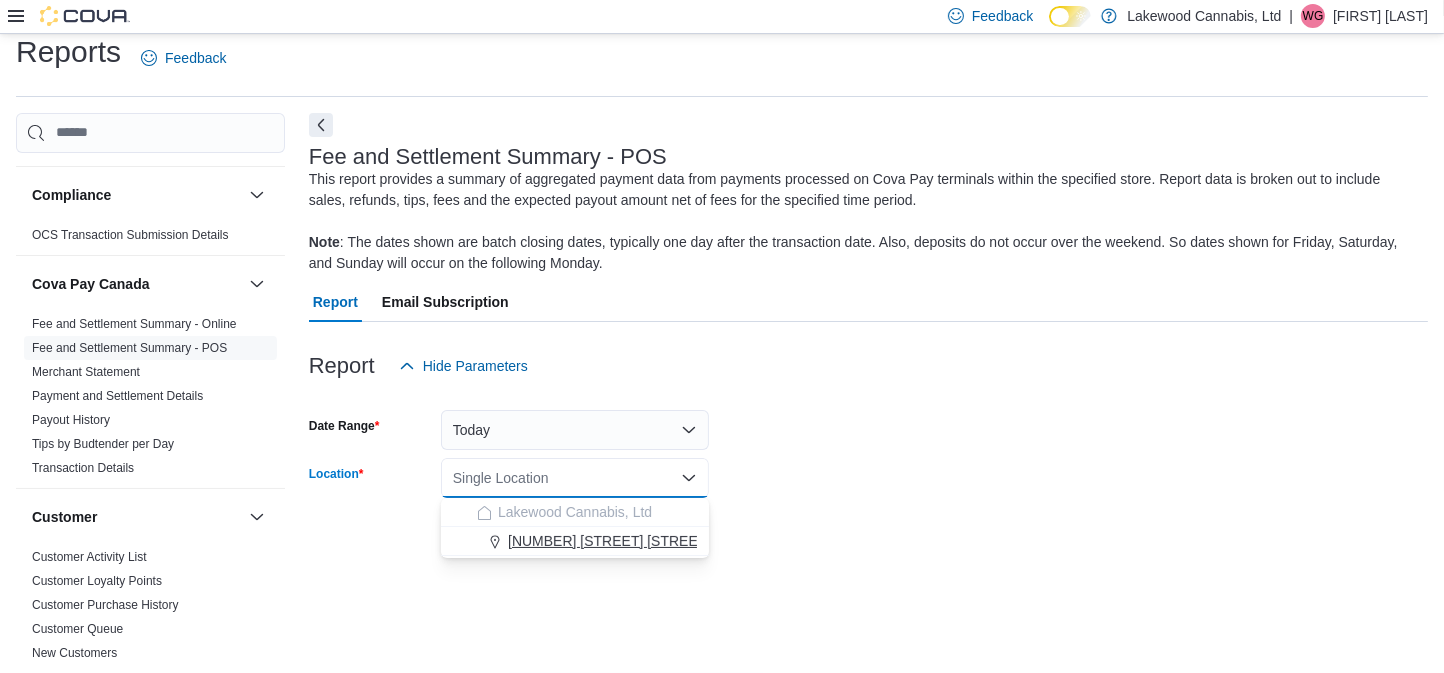 click on "1525 Lakewood Road West NW" at bounding box center (656, 541) 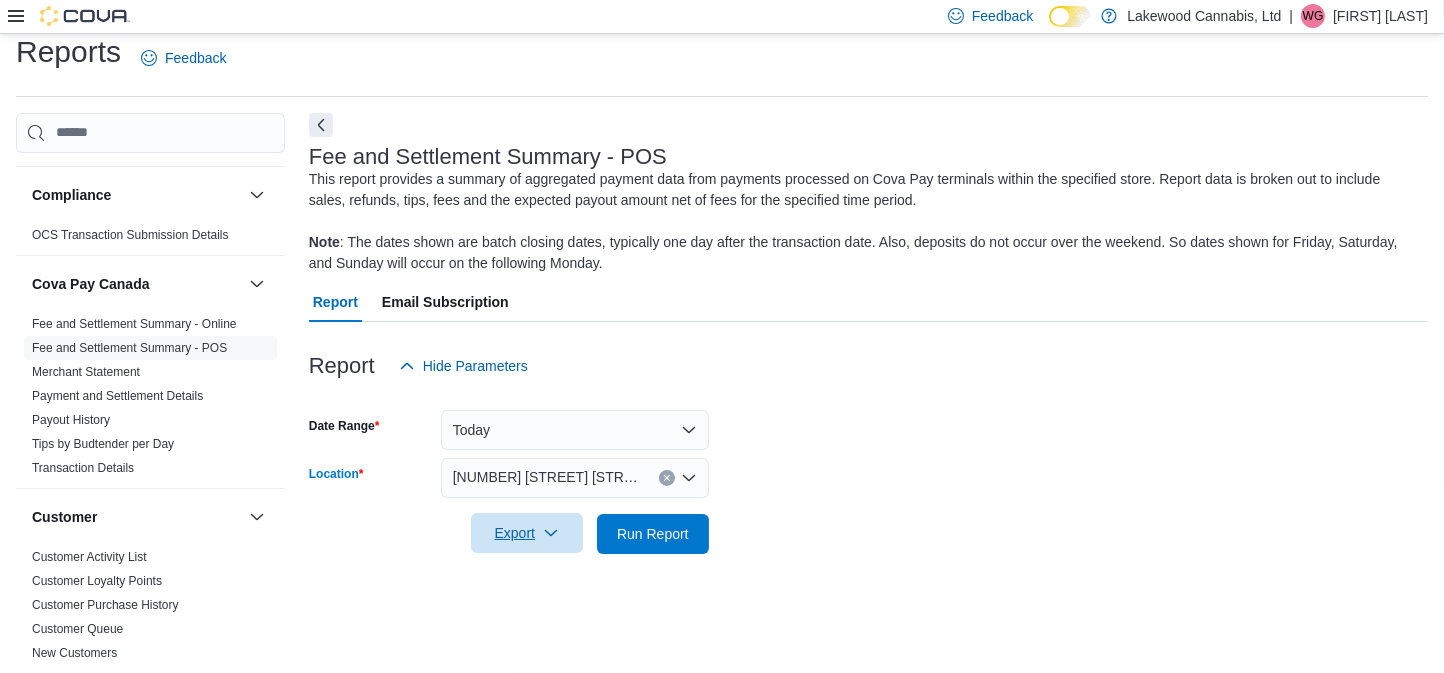 click on "Export" at bounding box center [527, 533] 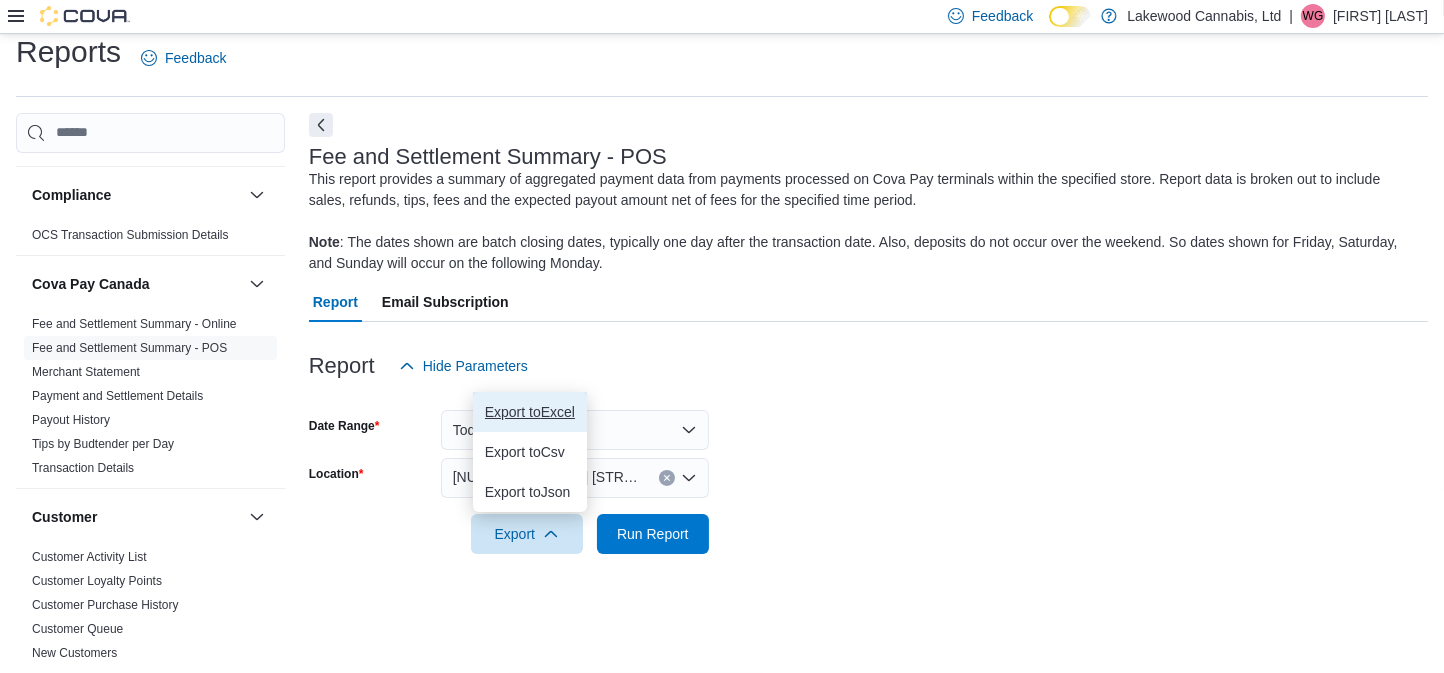 click on "Export to  Excel" at bounding box center [530, 412] 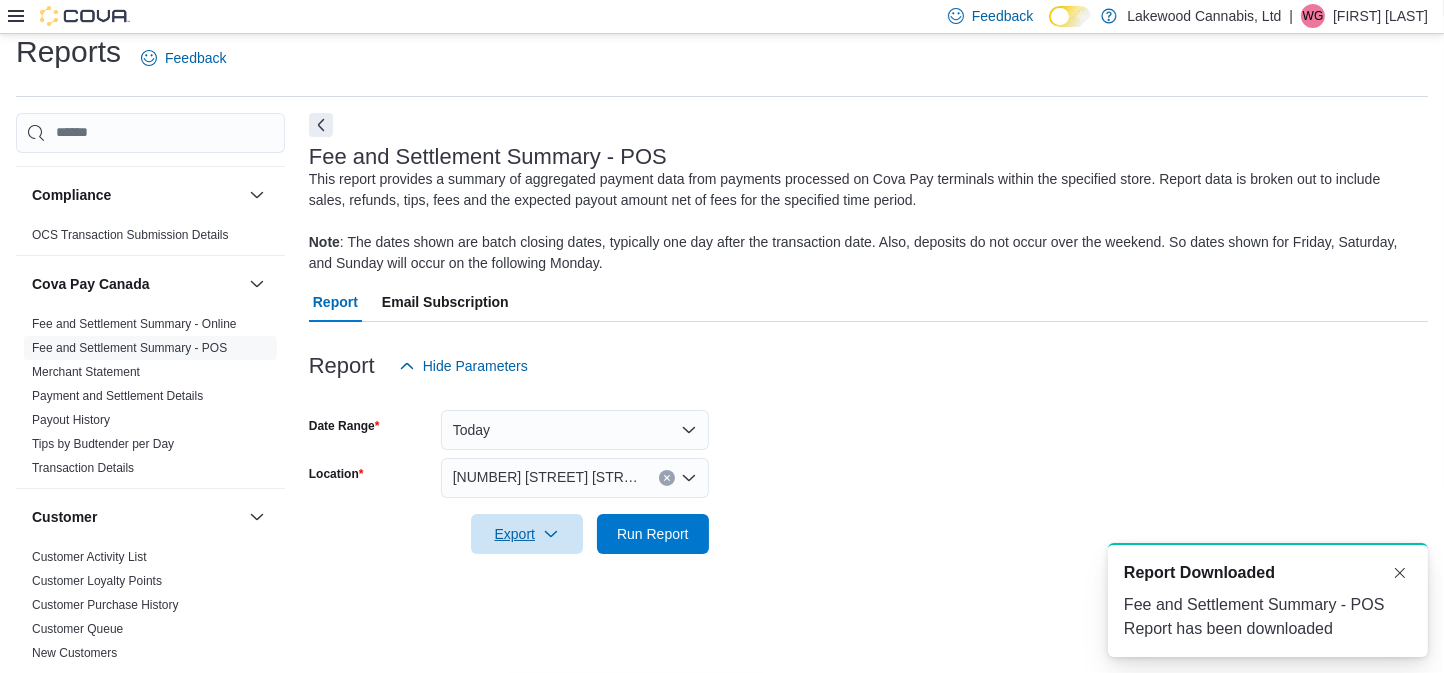 scroll, scrollTop: 0, scrollLeft: 0, axis: both 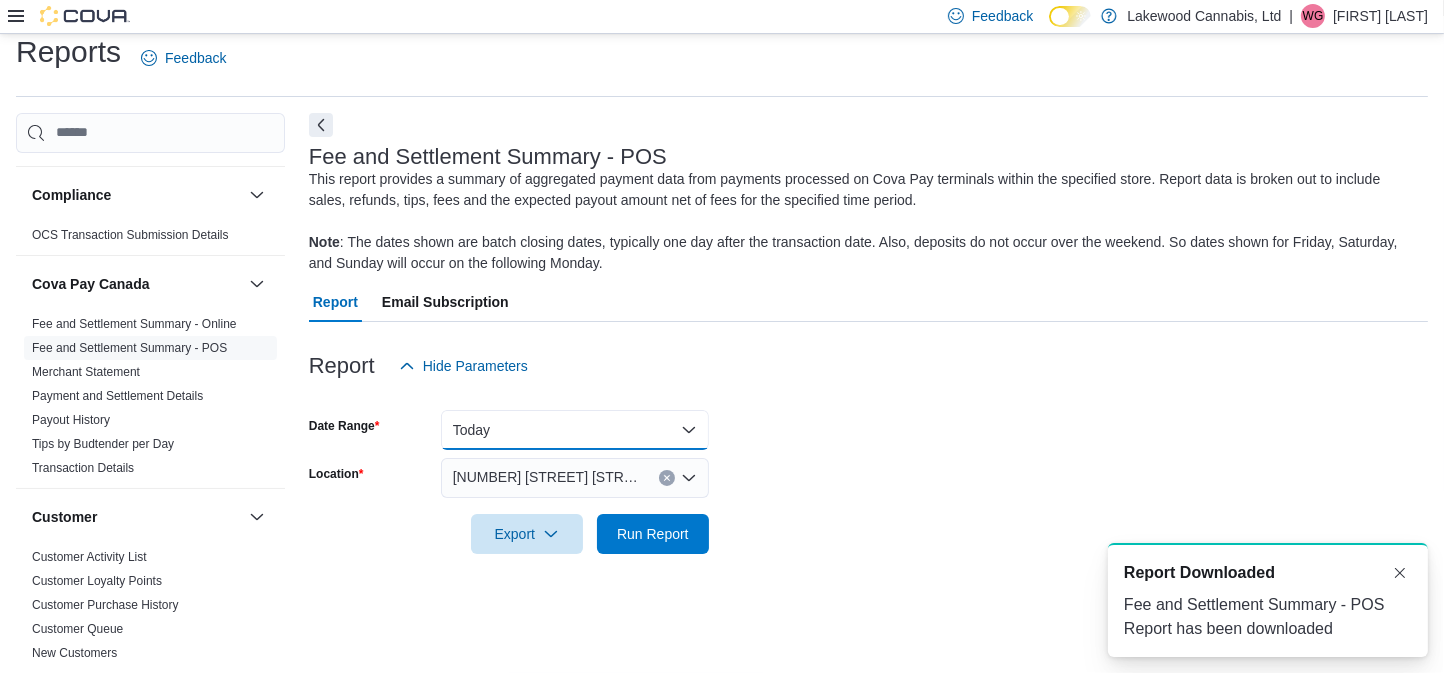 click on "Today" at bounding box center (575, 430) 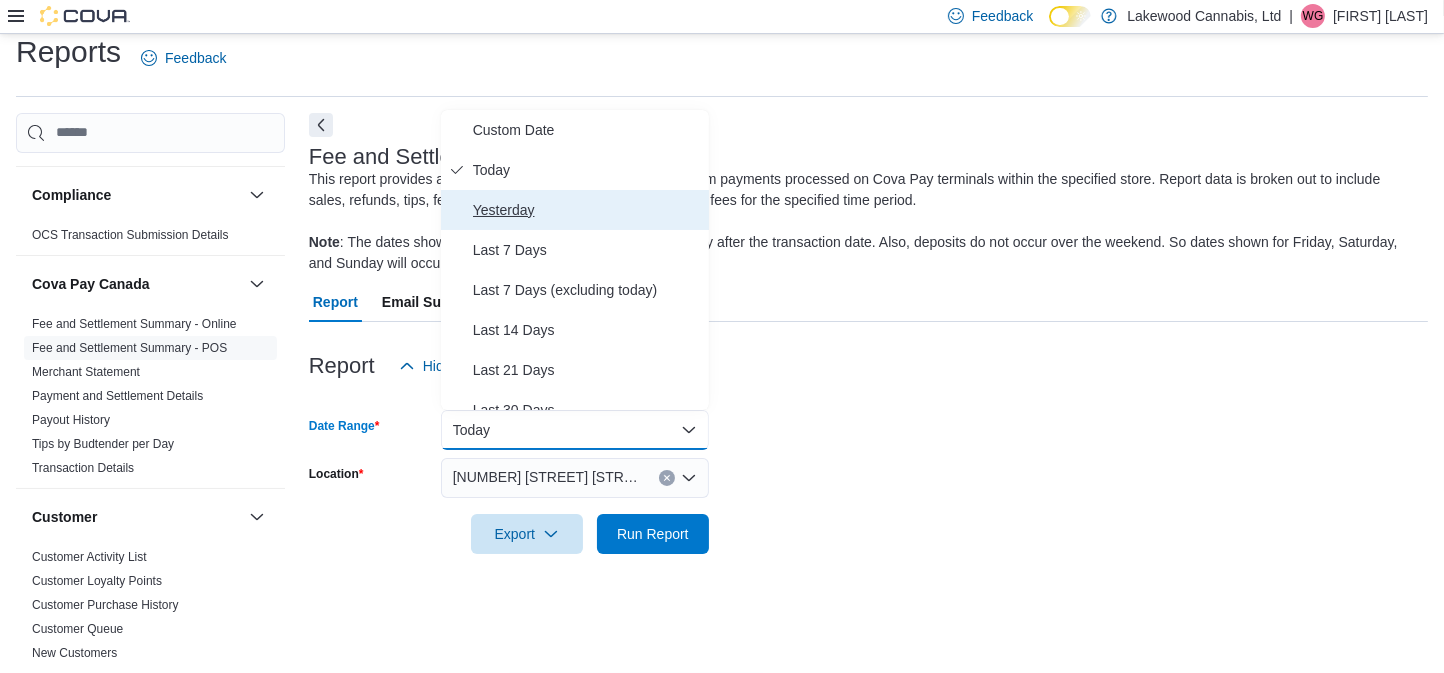 click on "Yesterday" at bounding box center (587, 210) 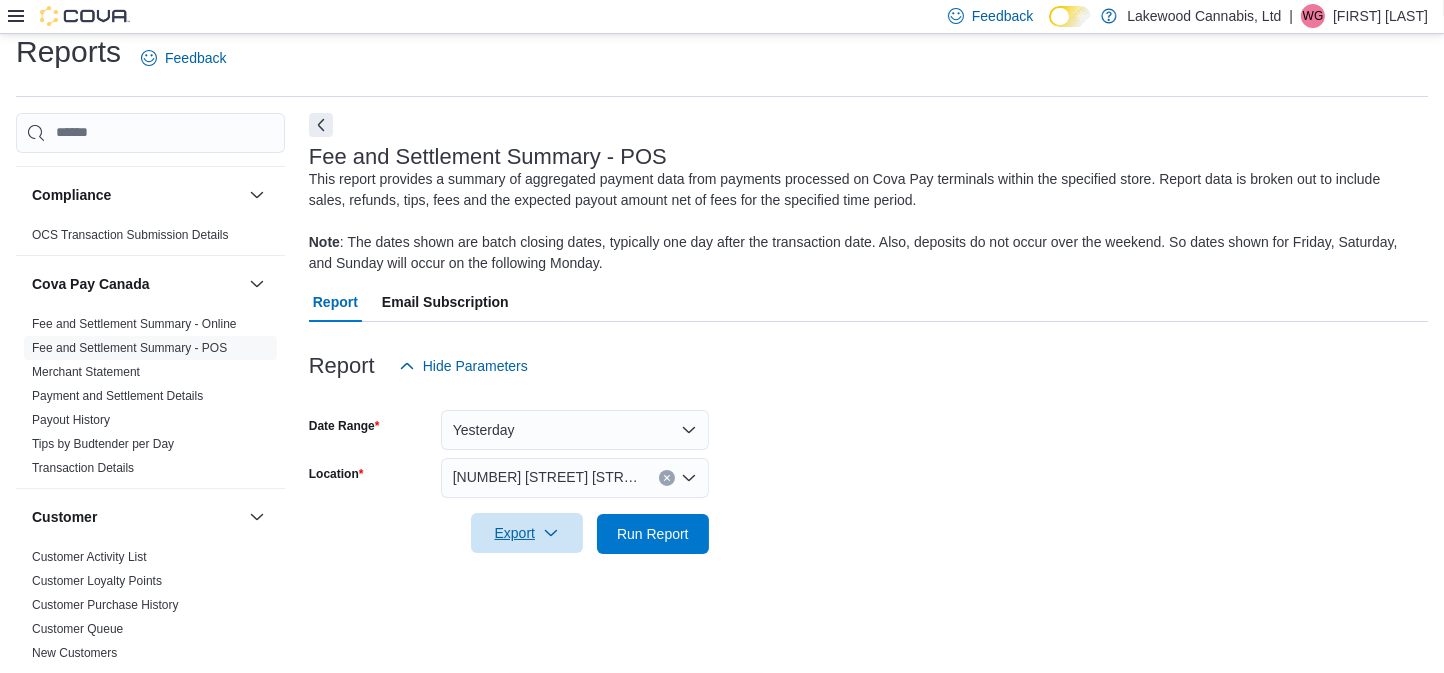 click on "Export" at bounding box center [527, 533] 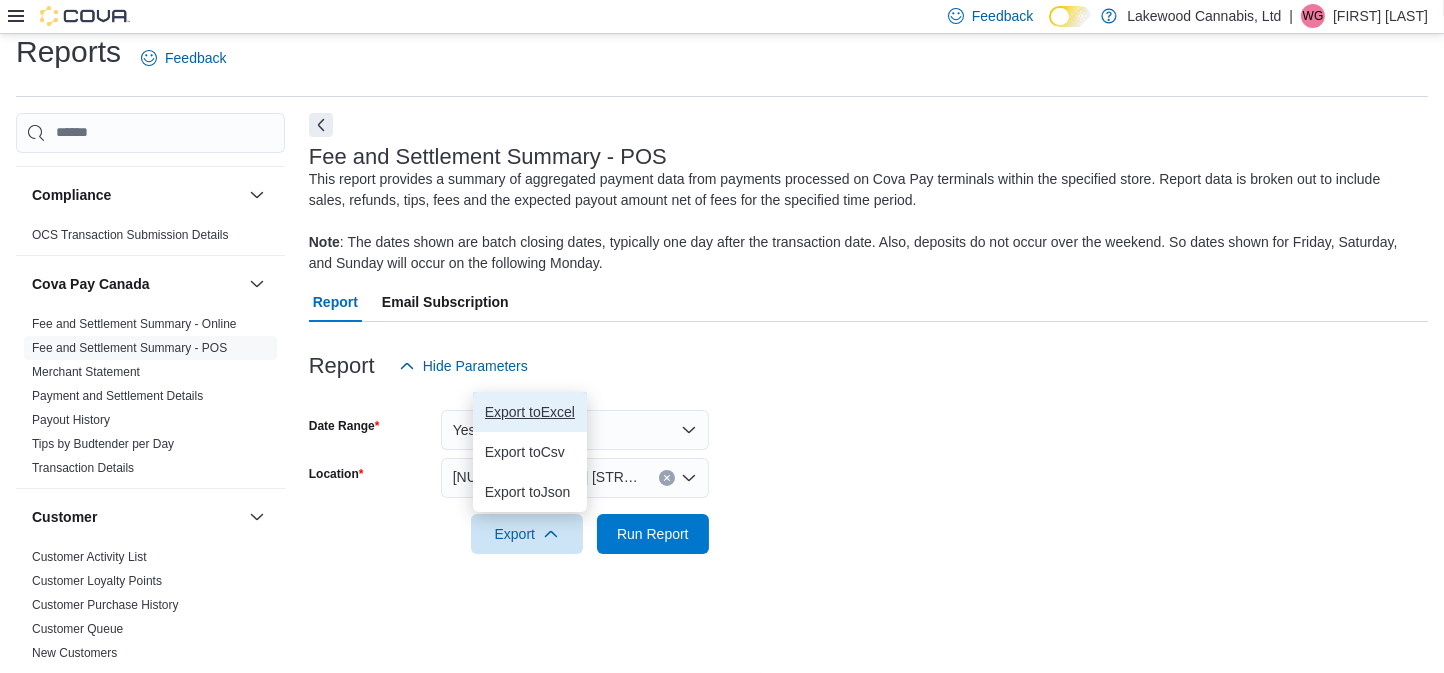 click on "Export to  Excel" at bounding box center [530, 412] 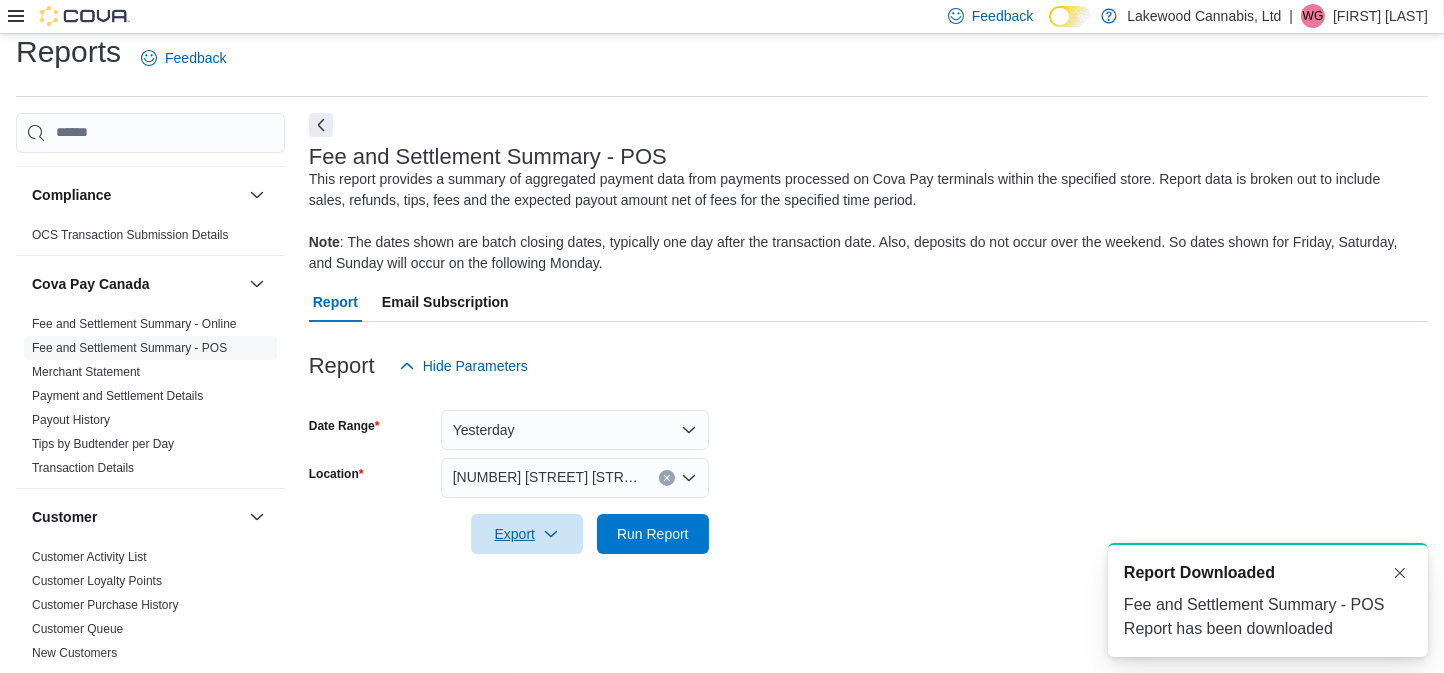 scroll, scrollTop: 0, scrollLeft: 0, axis: both 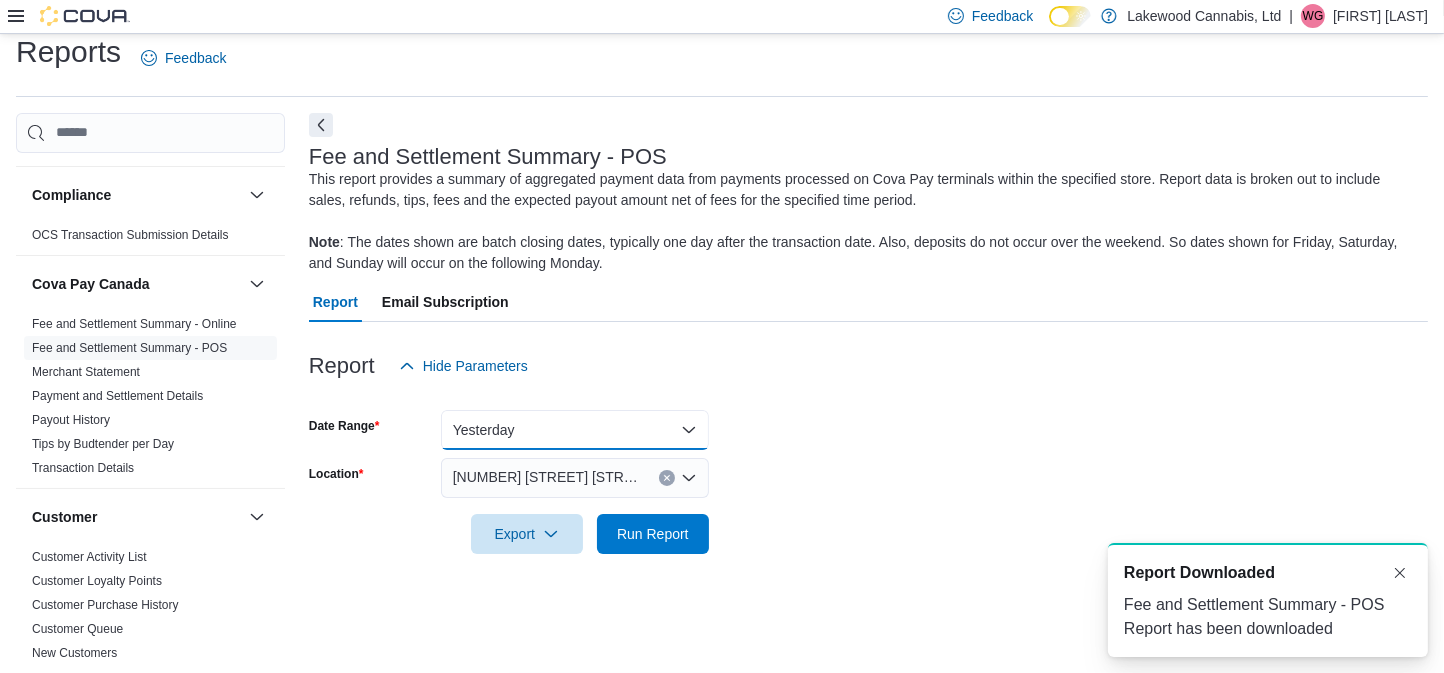 click on "Yesterday" at bounding box center [575, 430] 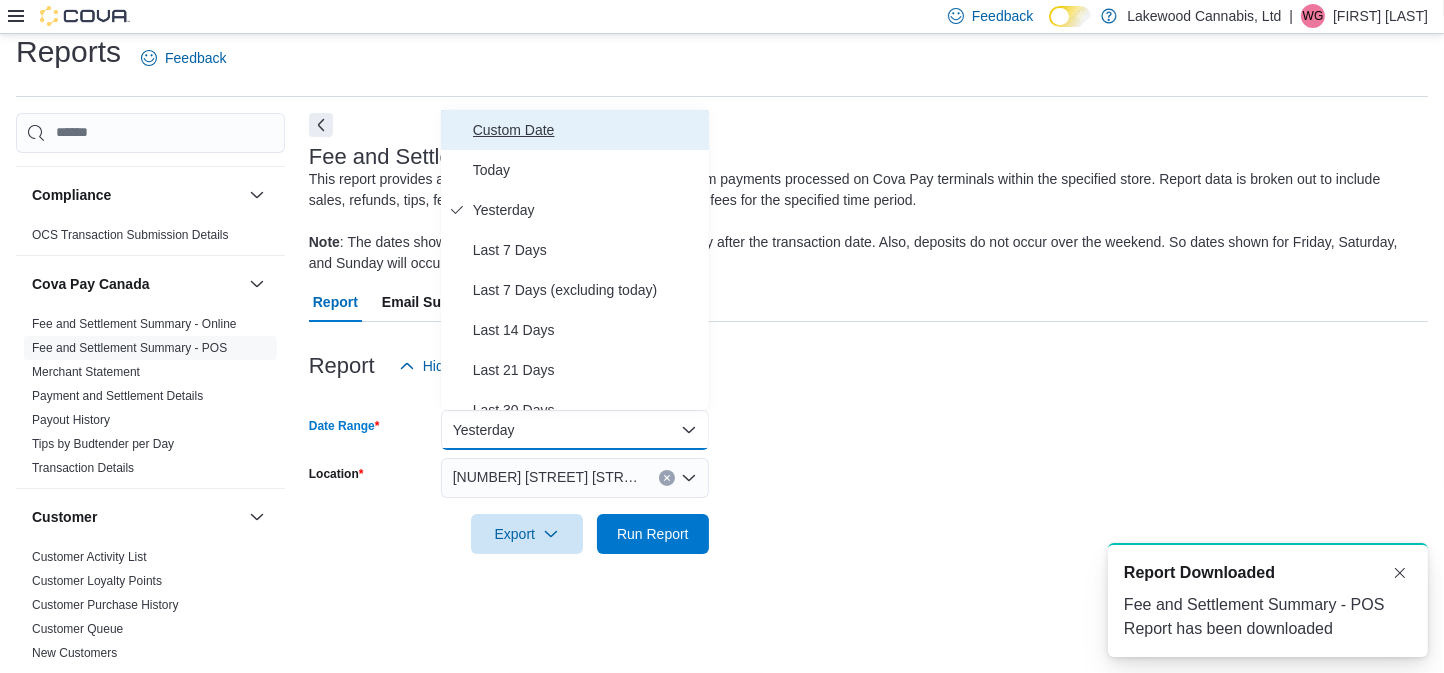 click on "Custom Date" at bounding box center [587, 130] 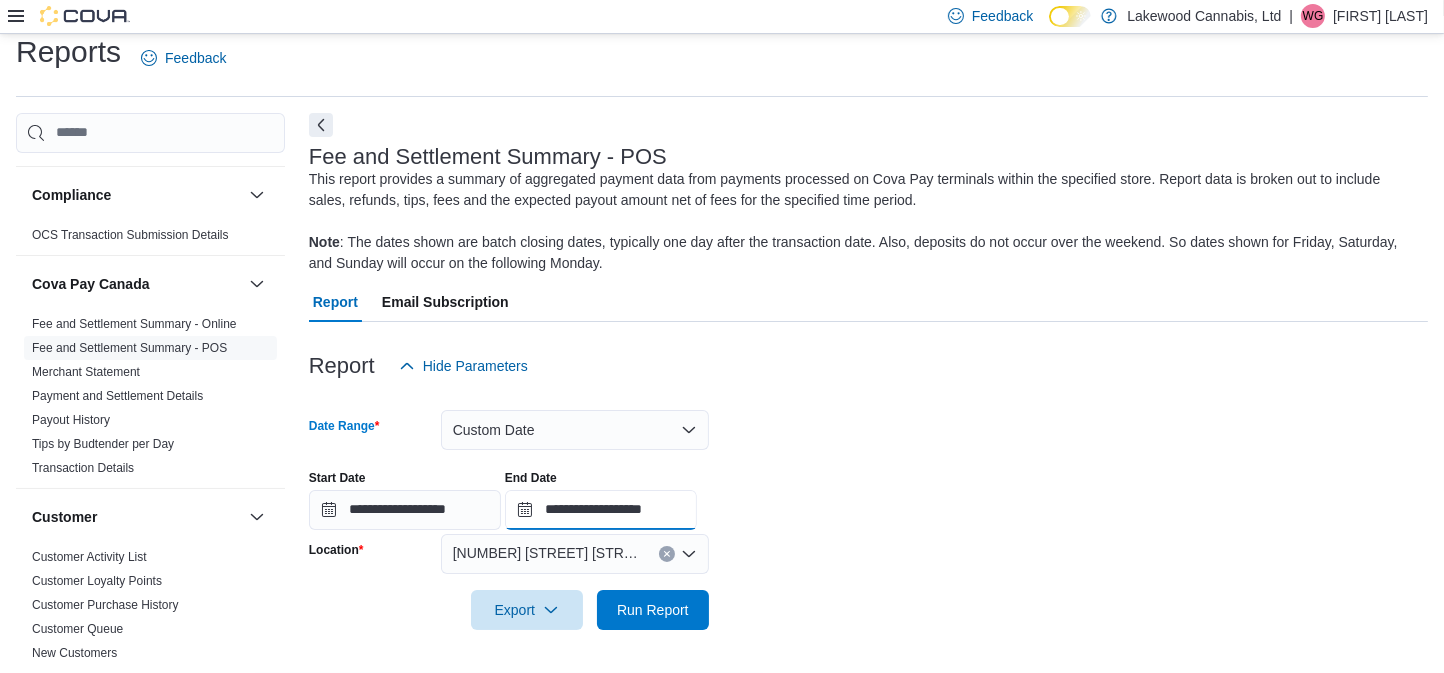 click on "**********" at bounding box center (601, 510) 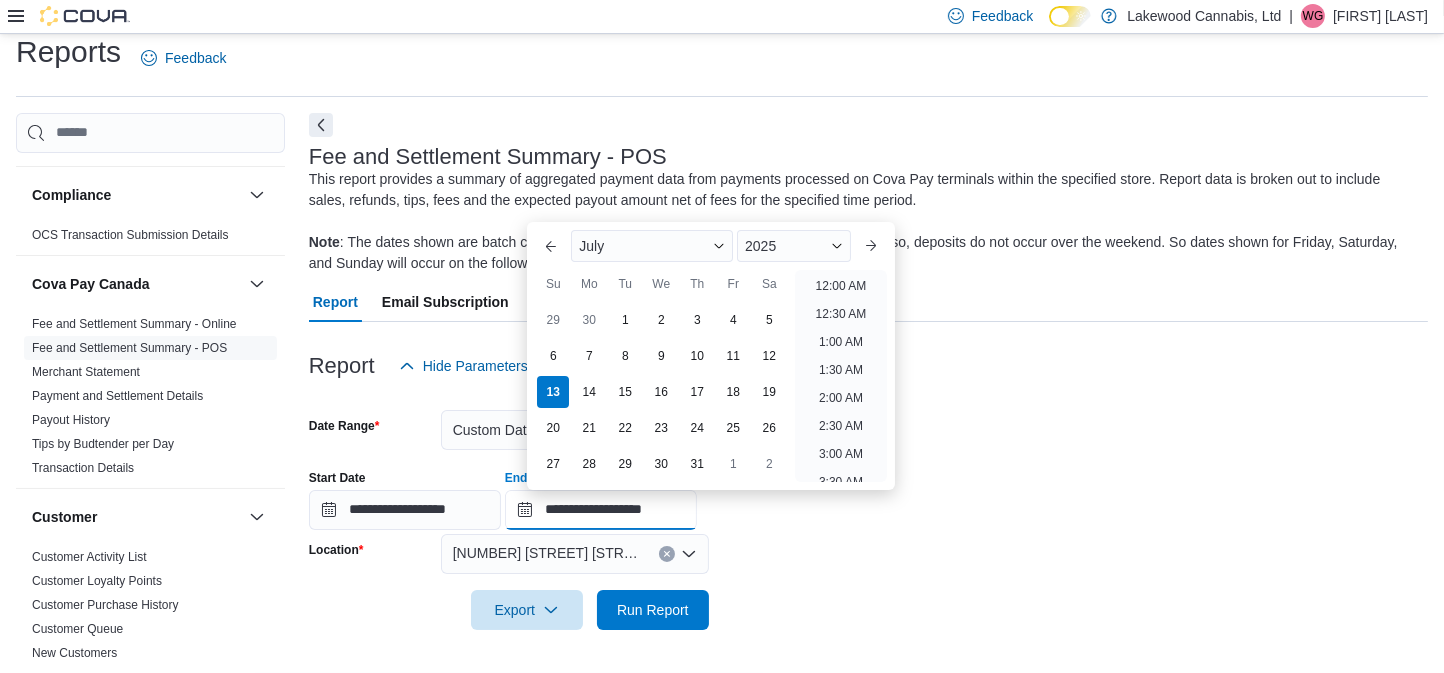 scroll, scrollTop: 1135, scrollLeft: 0, axis: vertical 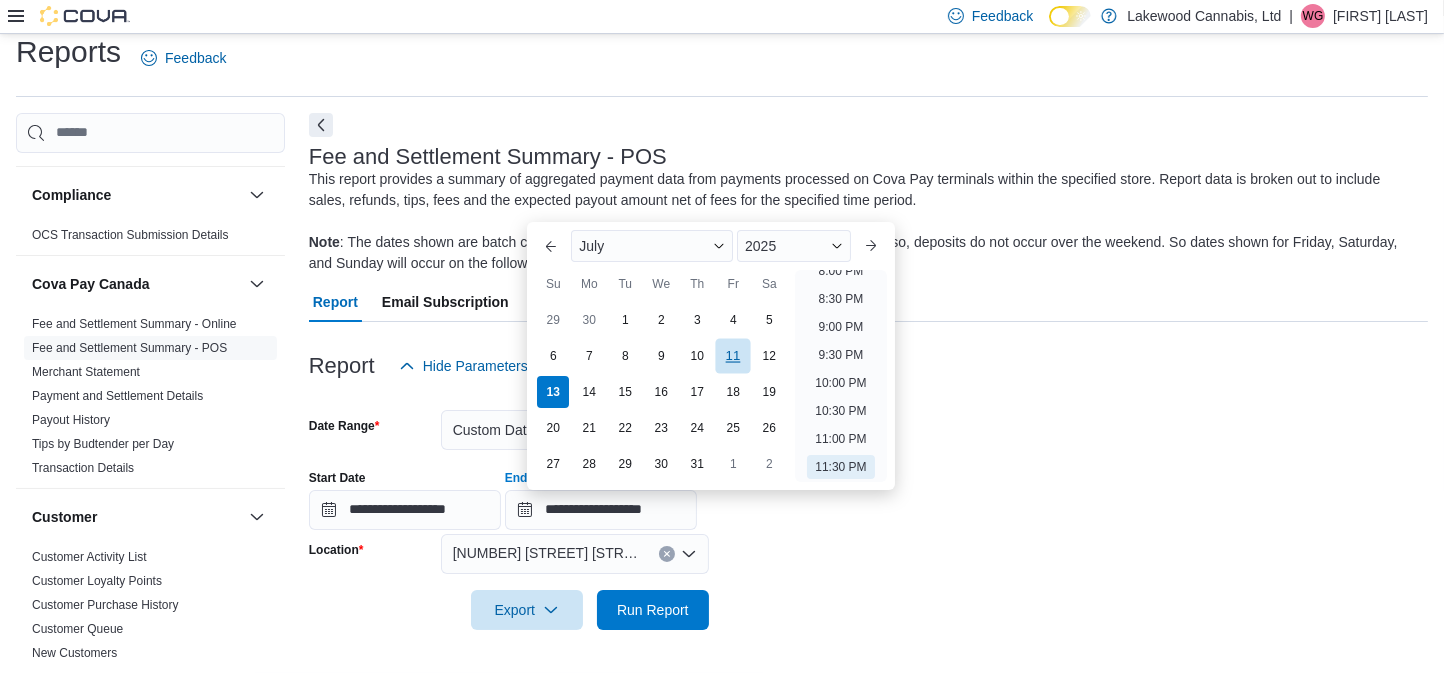 click on "11" at bounding box center [733, 355] 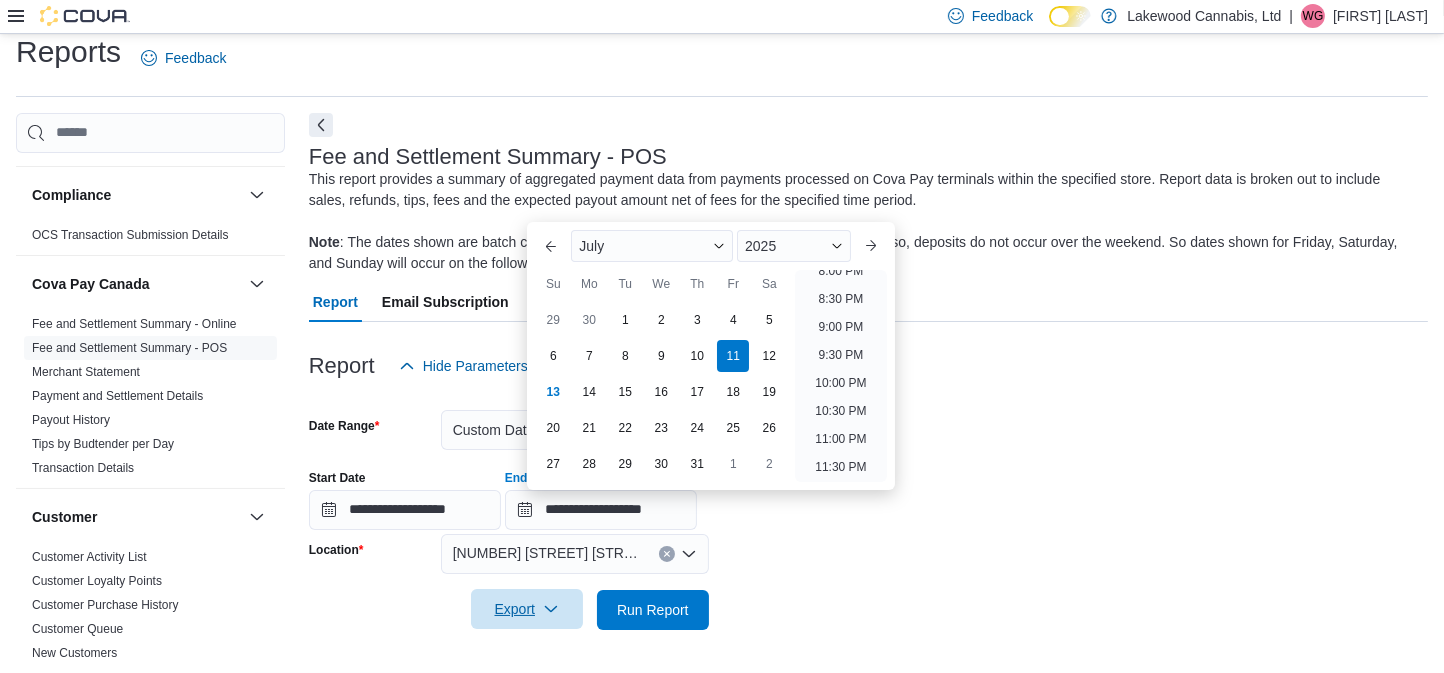 click on "Export" at bounding box center [527, 609] 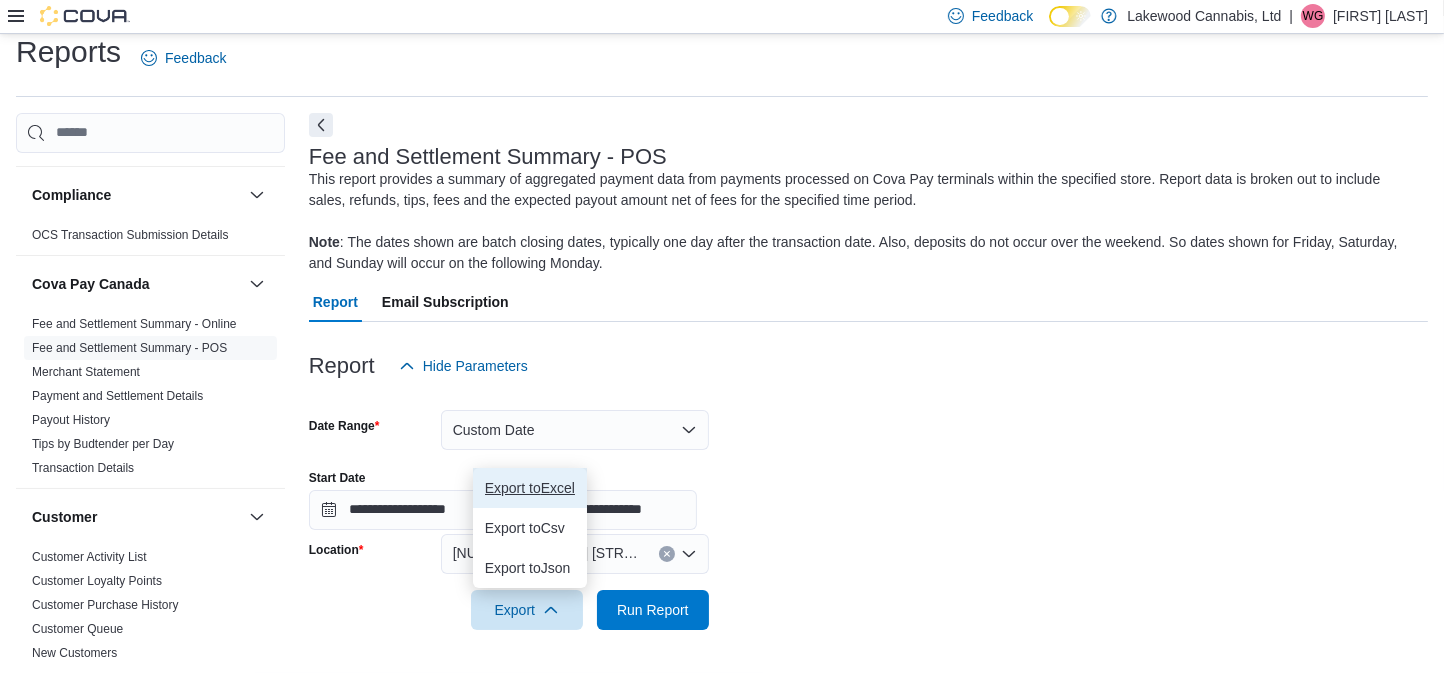 click on "Export to  Excel" at bounding box center (530, 488) 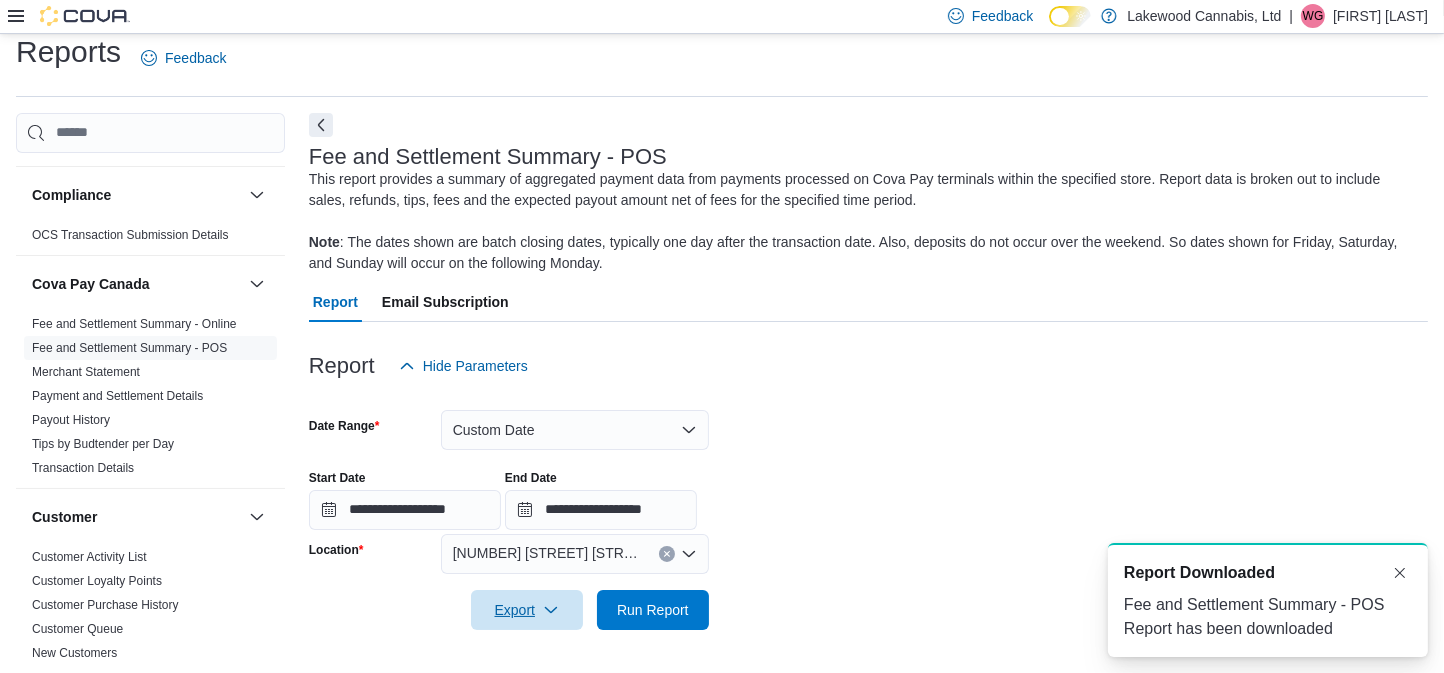 scroll, scrollTop: 0, scrollLeft: 0, axis: both 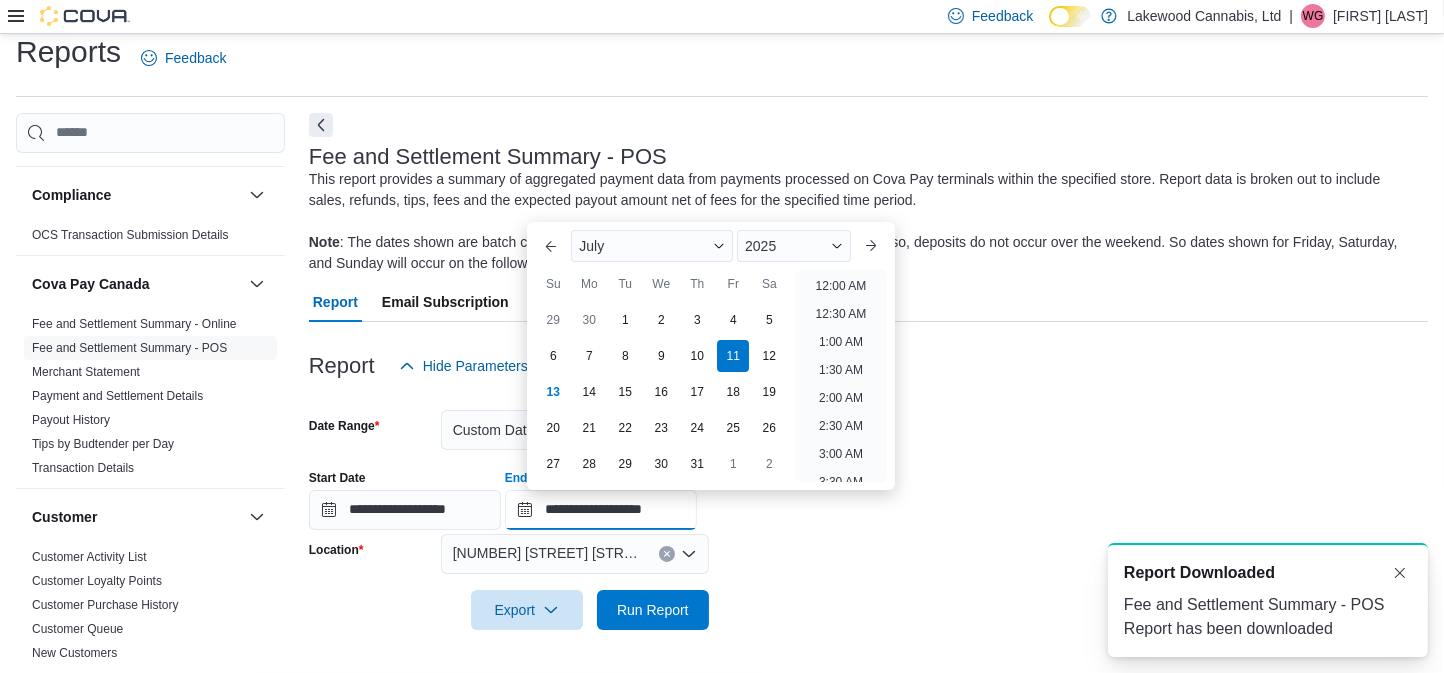click on "**********" at bounding box center (601, 510) 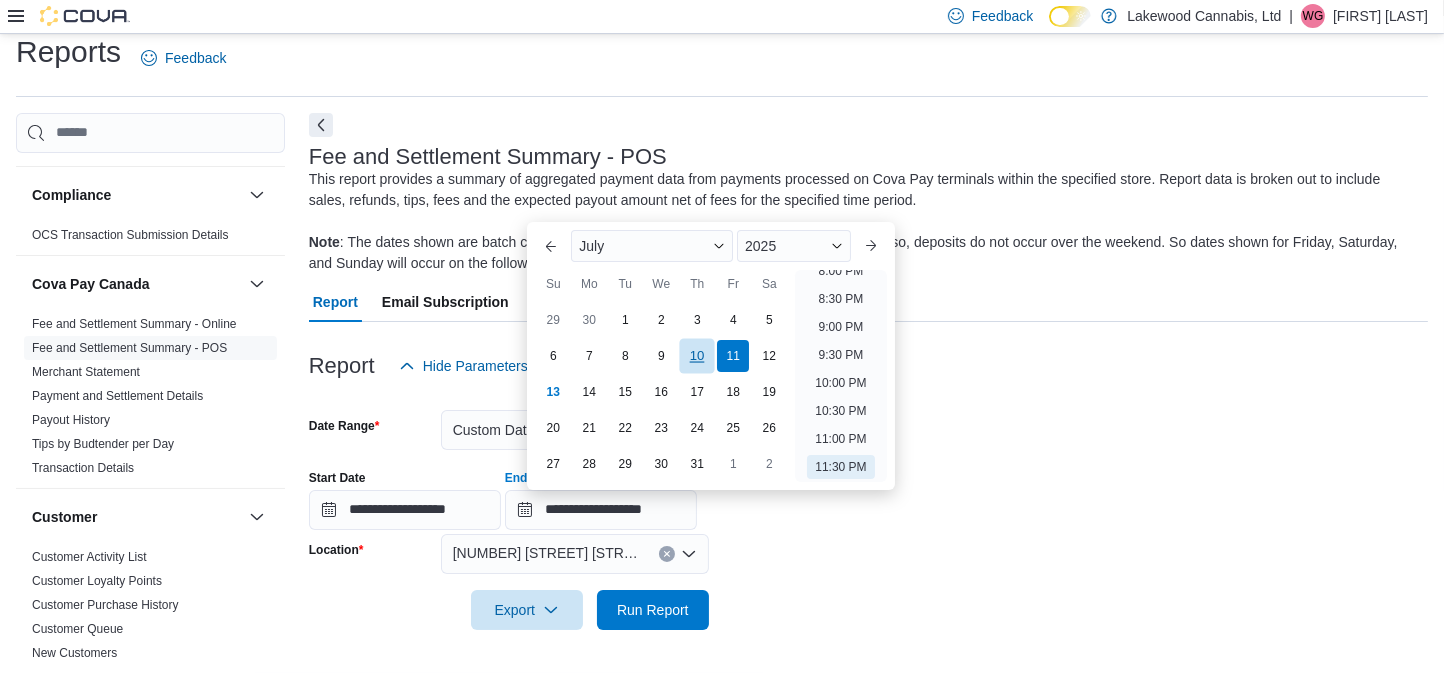click on "10" at bounding box center [697, 355] 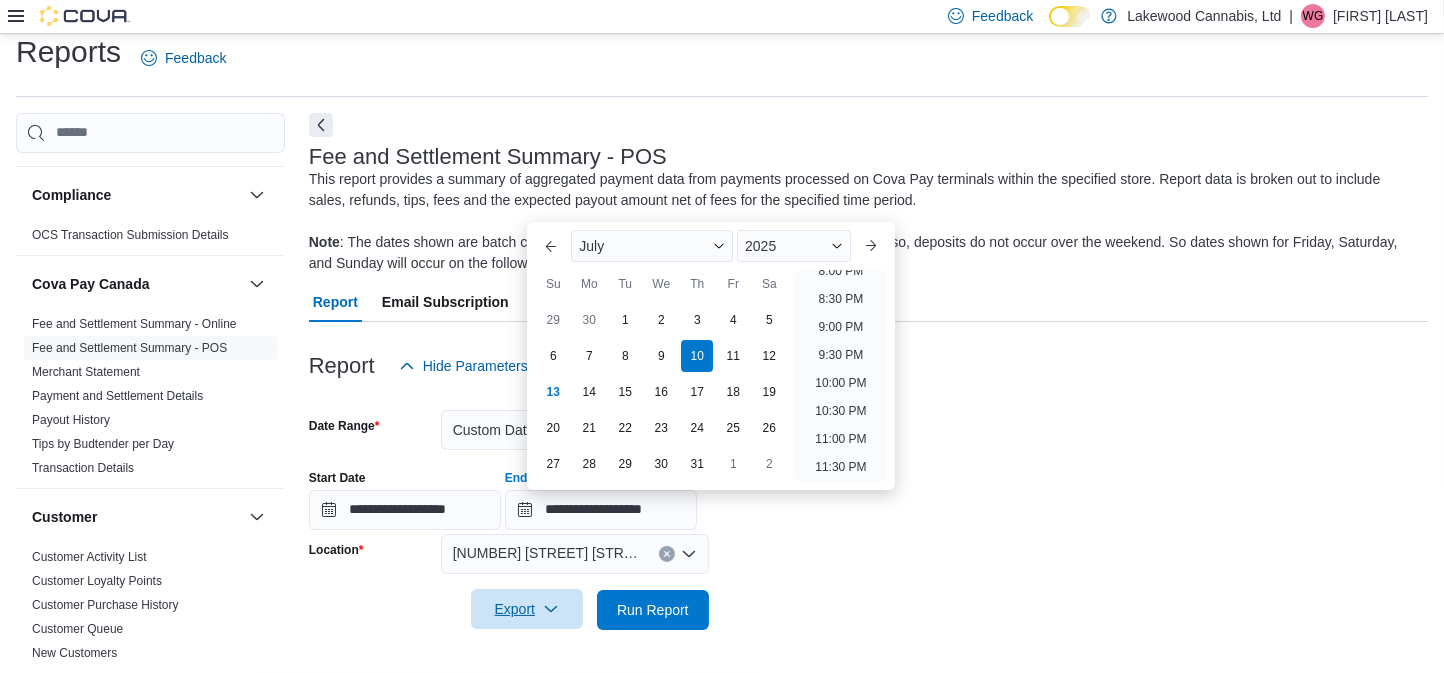 click on "Export" at bounding box center (527, 609) 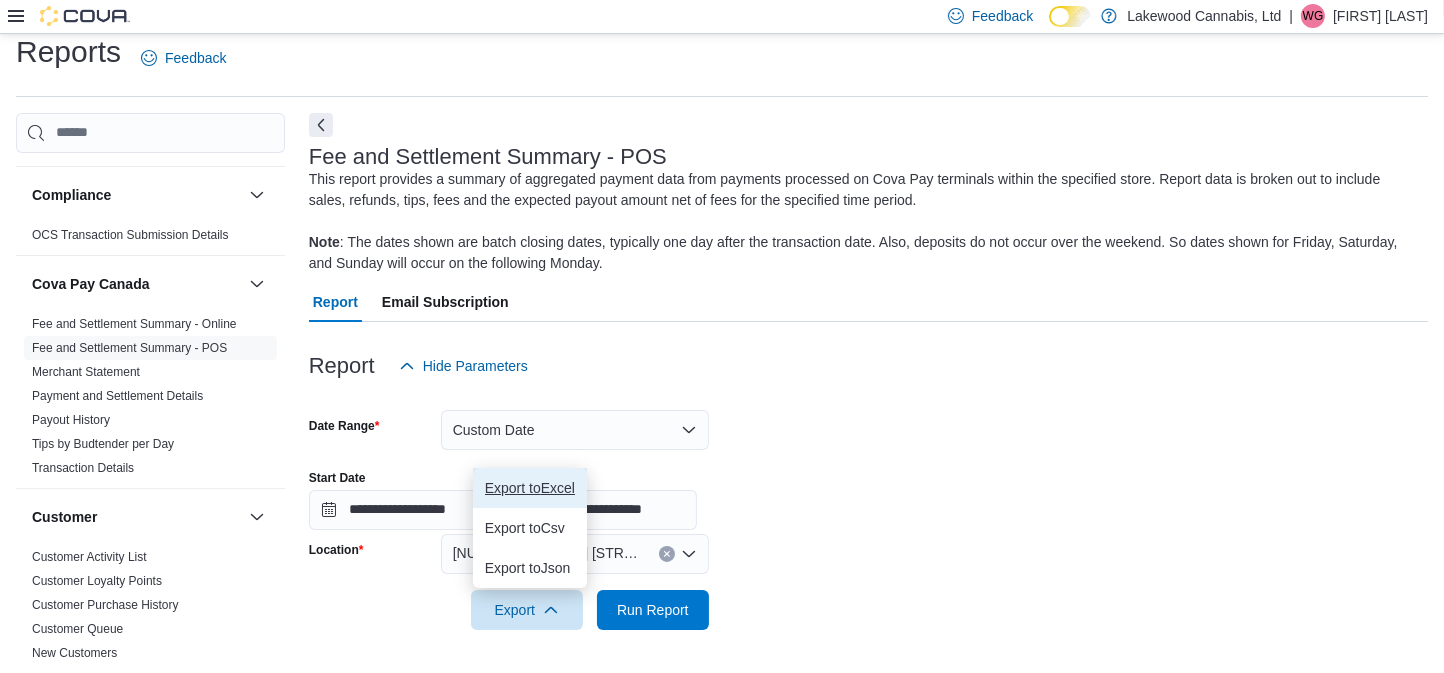 click on "Export to  Excel" at bounding box center [530, 488] 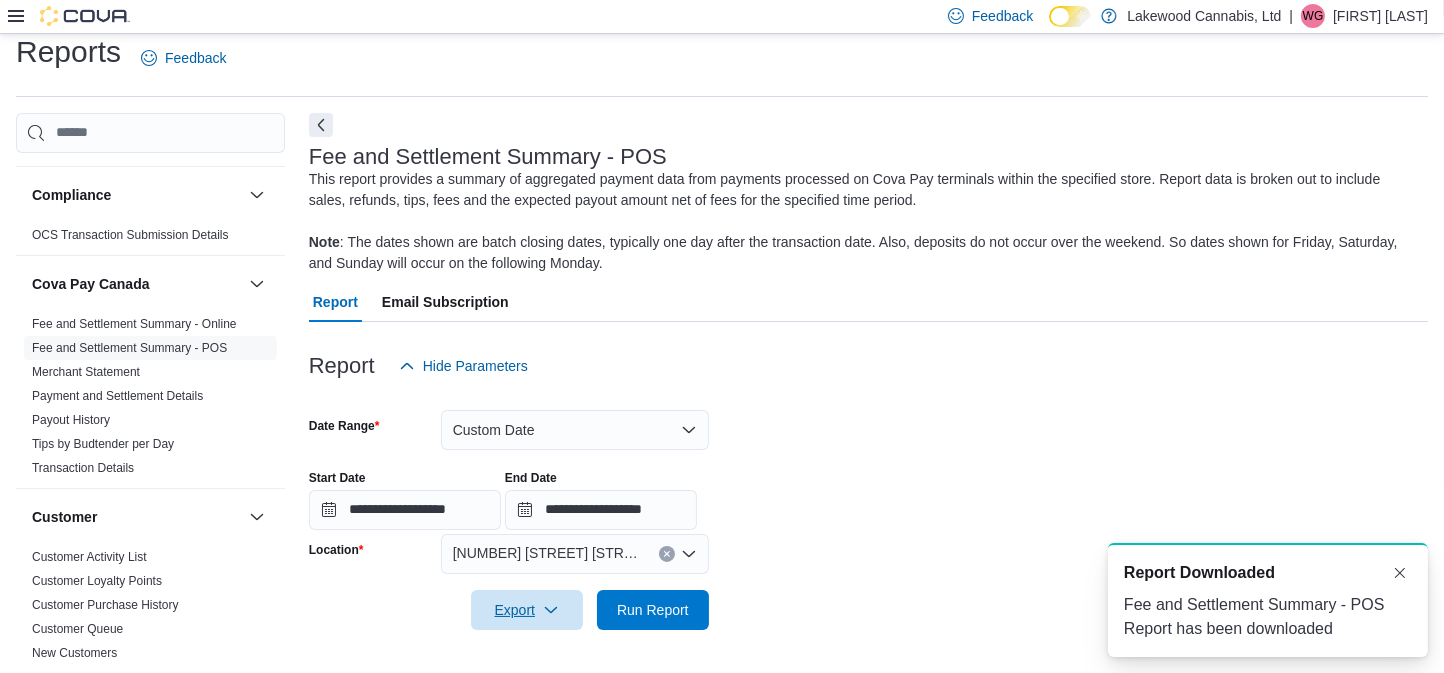 scroll, scrollTop: 0, scrollLeft: 0, axis: both 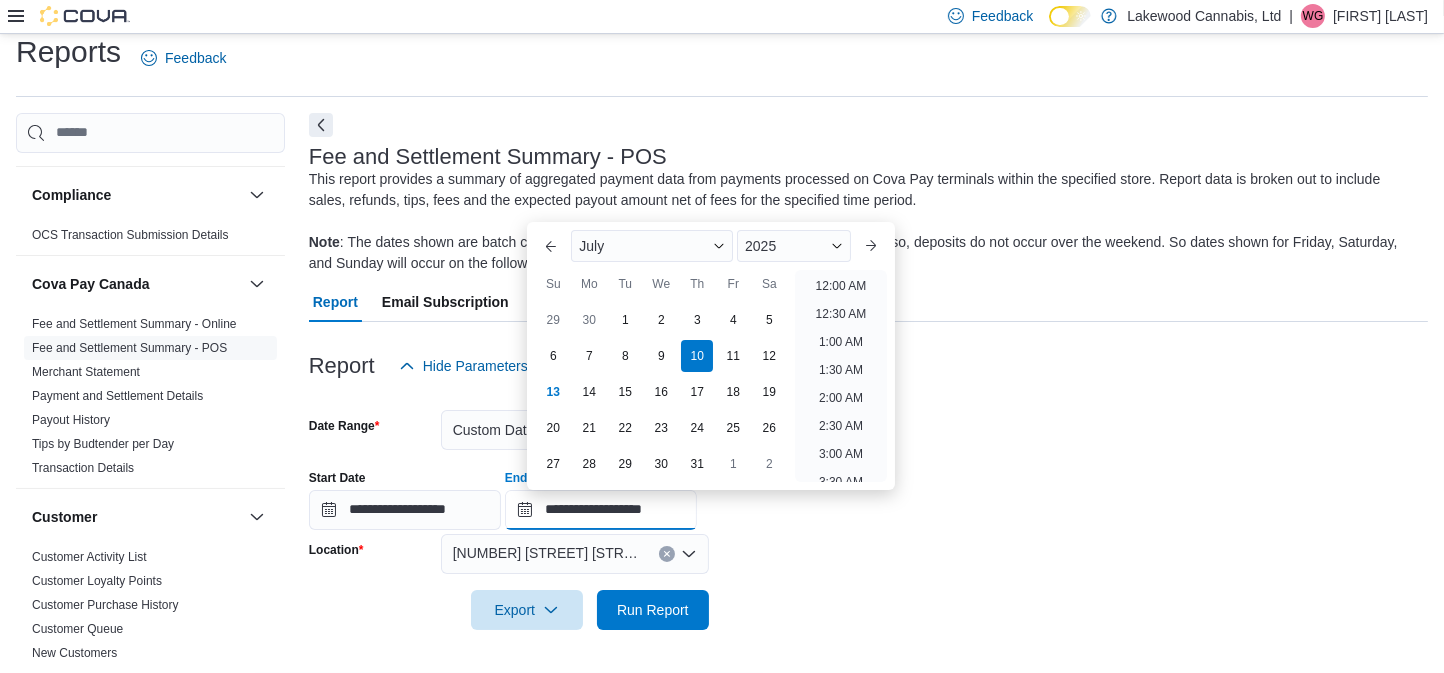 click on "**********" at bounding box center (601, 510) 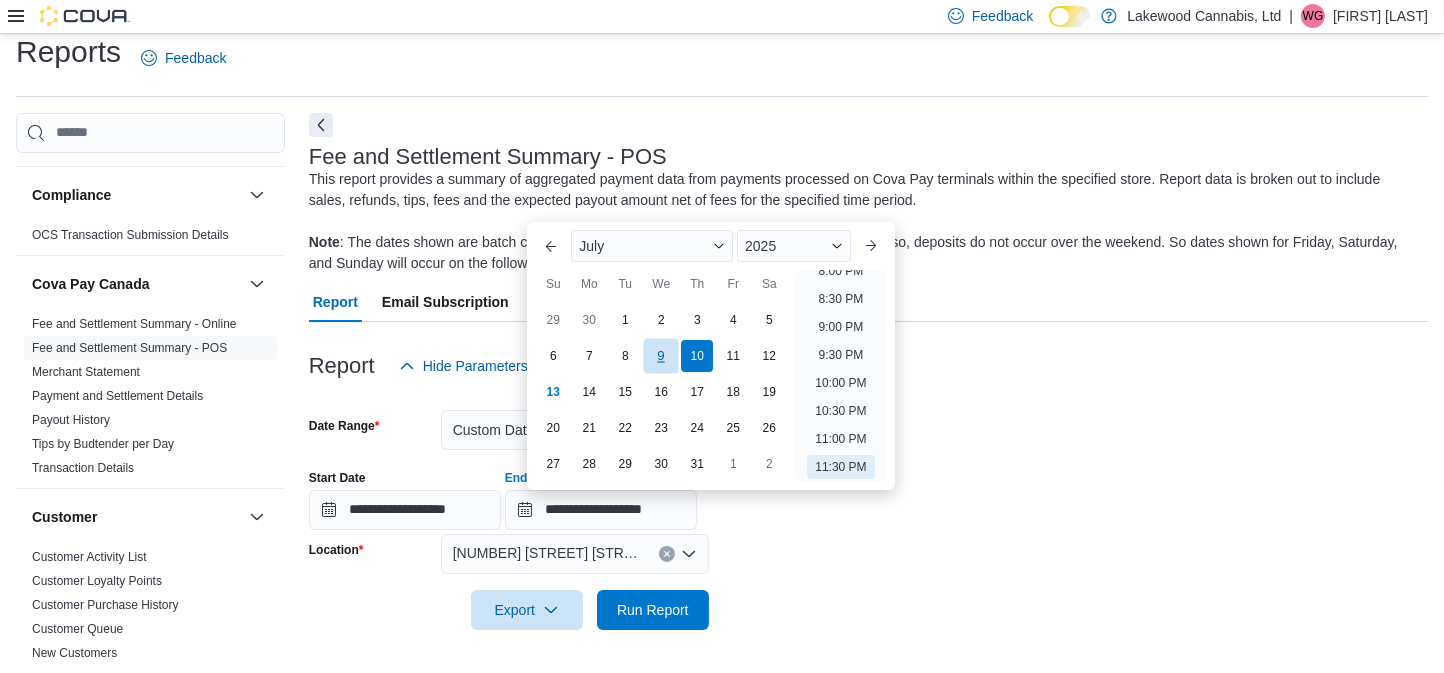 click on "9" at bounding box center (661, 355) 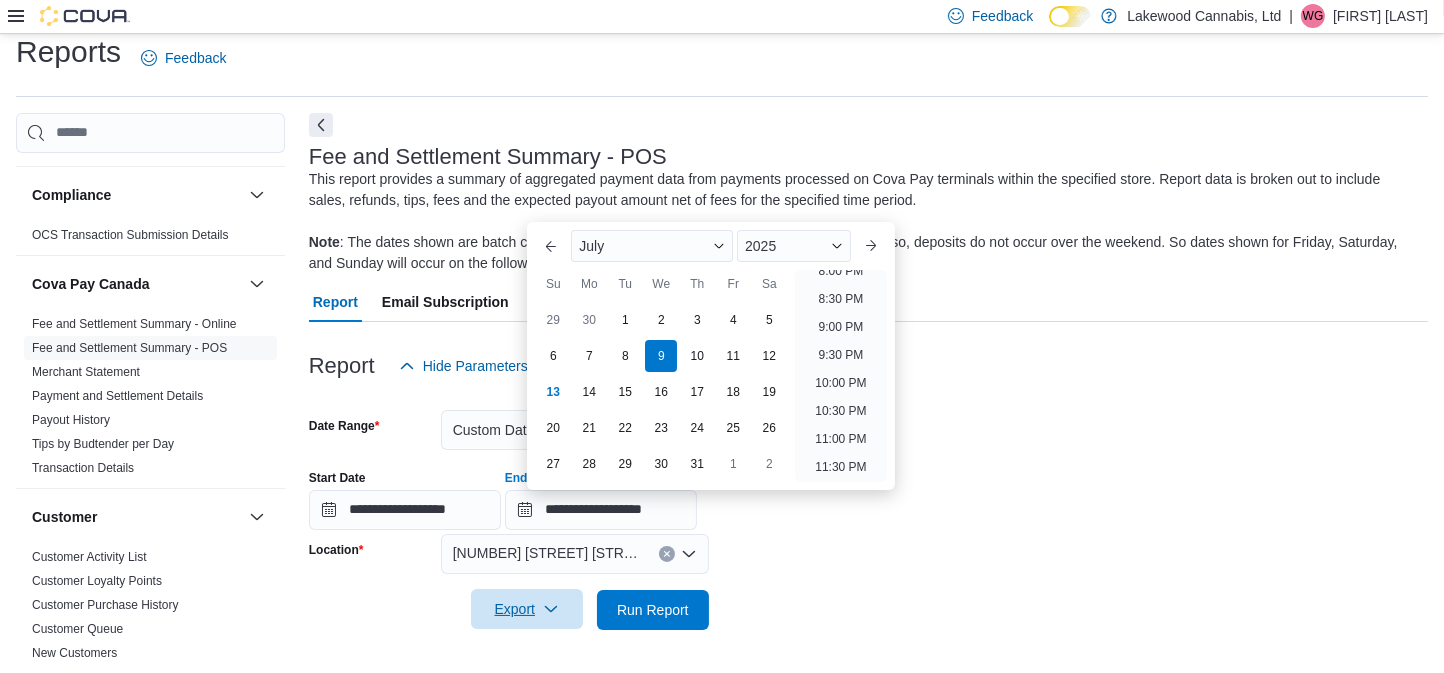 click on "Export" at bounding box center (527, 609) 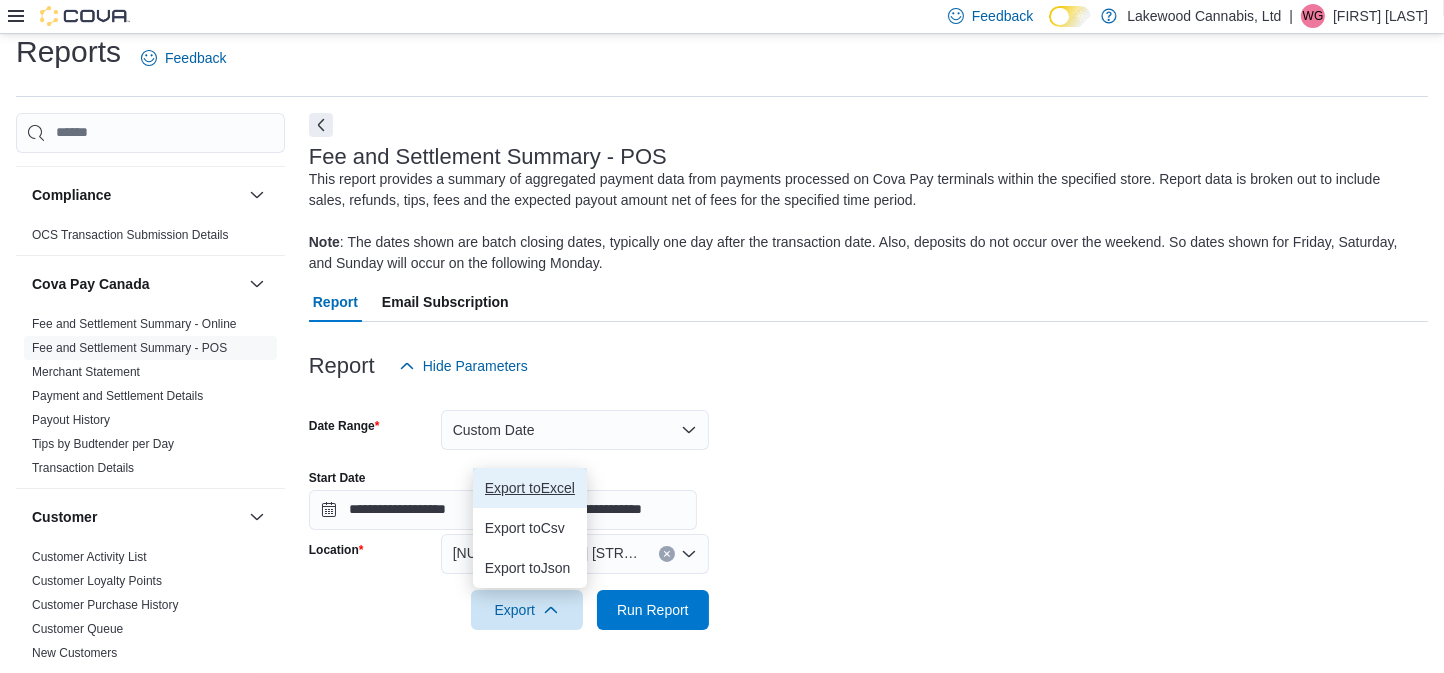 click on "Export to  Excel" at bounding box center (530, 488) 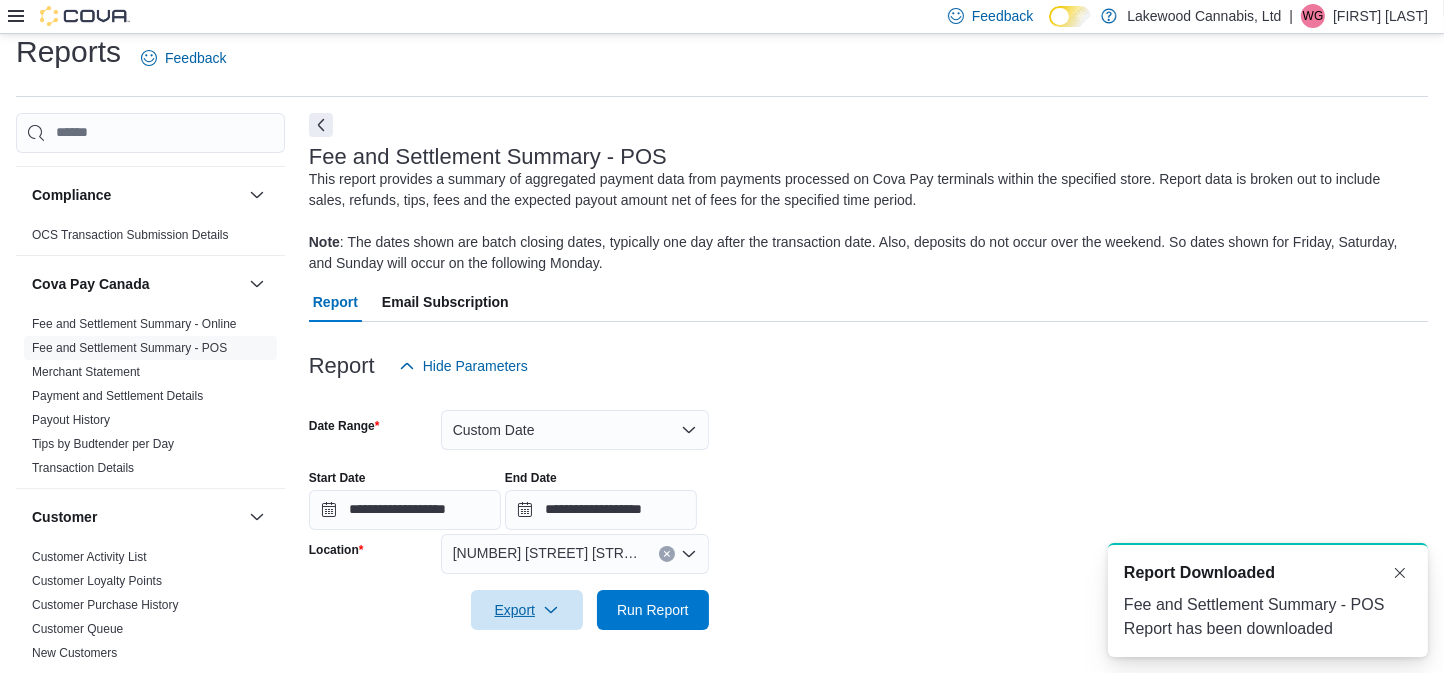 scroll, scrollTop: 0, scrollLeft: 0, axis: both 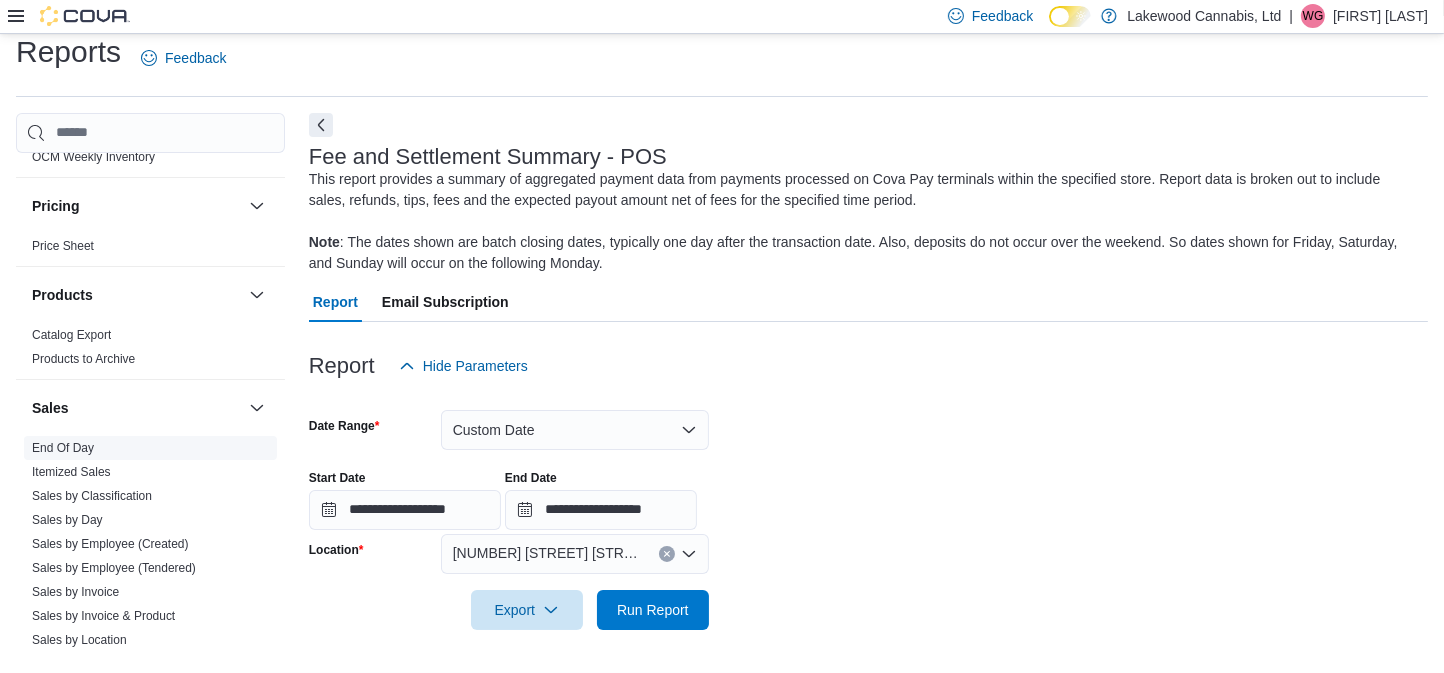 drag, startPoint x: 59, startPoint y: 446, endPoint x: 245, endPoint y: 447, distance: 186.00269 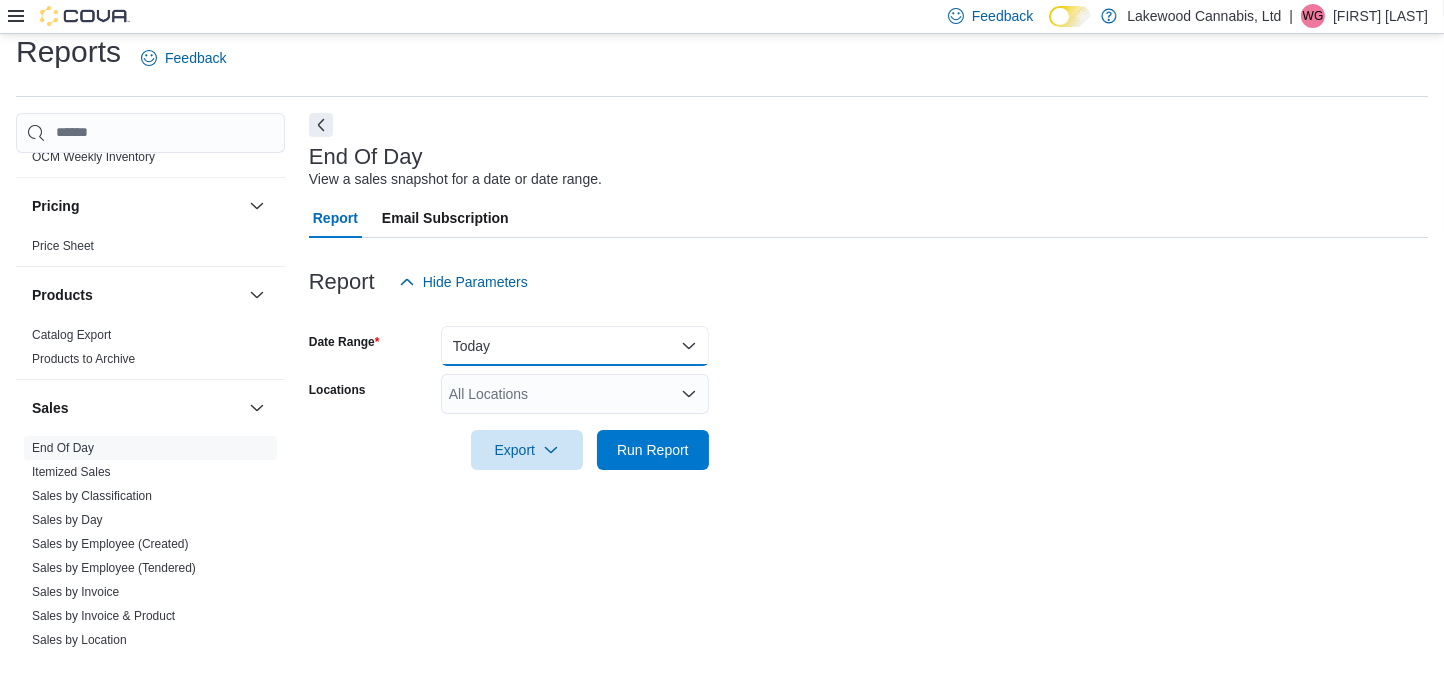click on "Today" at bounding box center (575, 346) 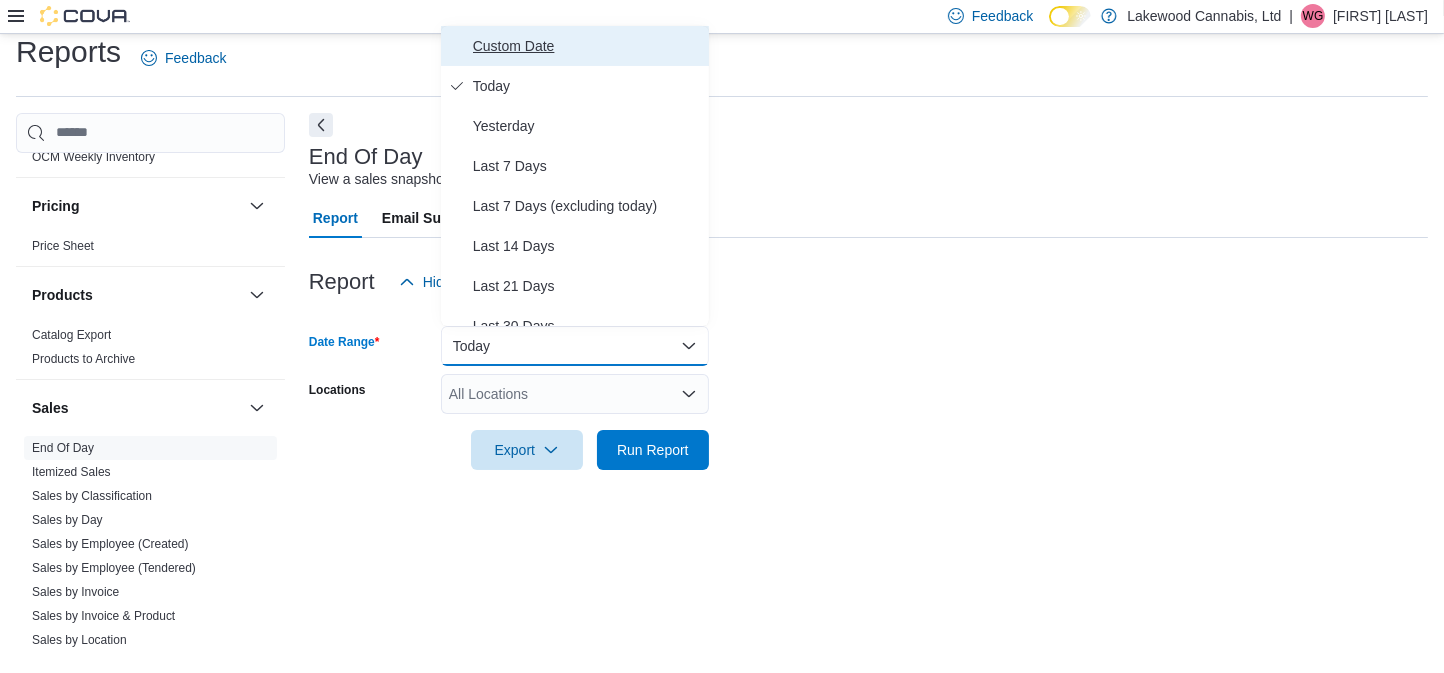 click on "Custom Date" at bounding box center (587, 46) 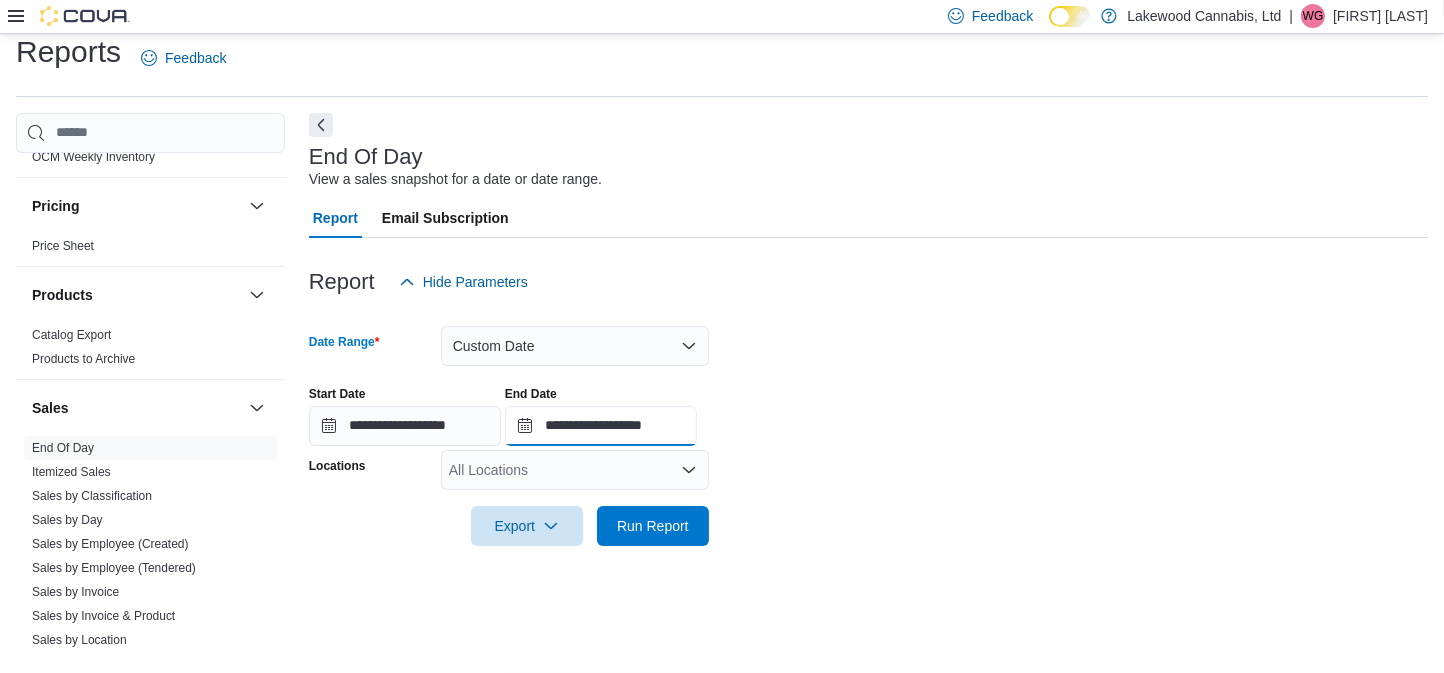 click on "**********" at bounding box center (601, 426) 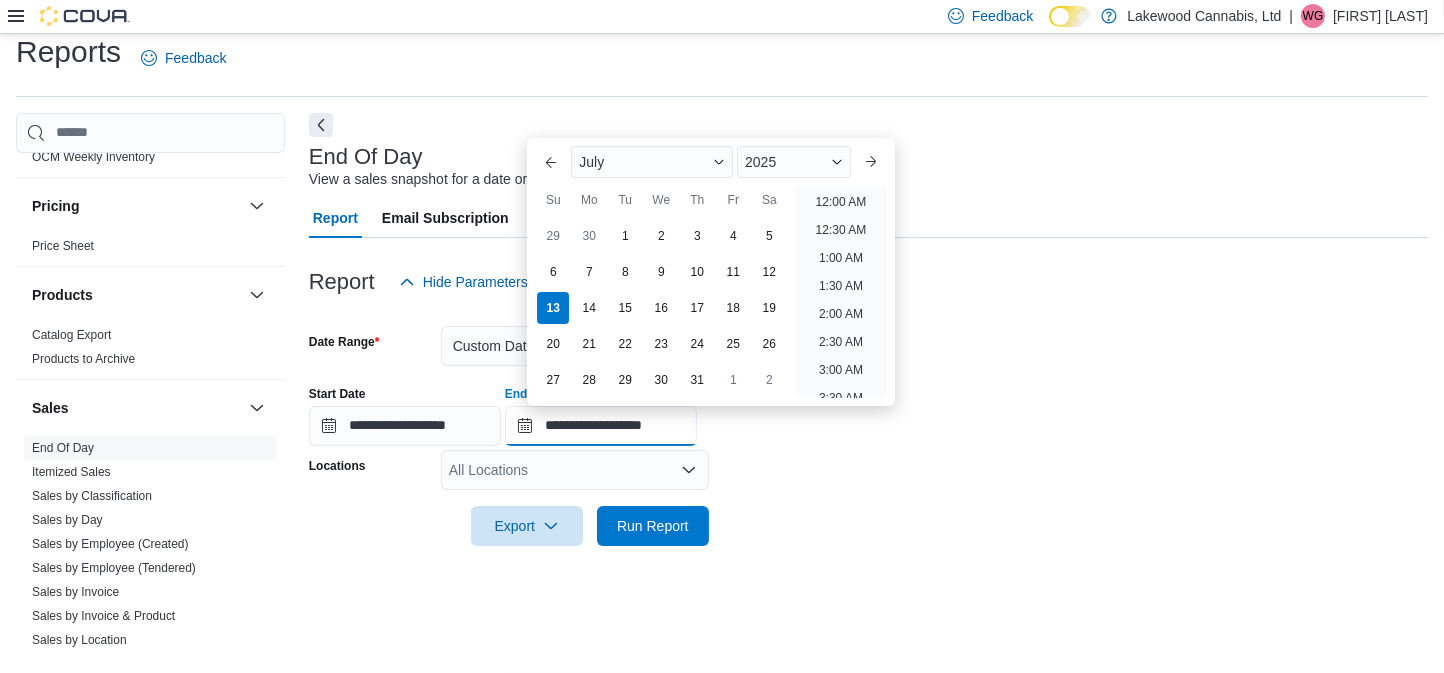 scroll, scrollTop: 1135, scrollLeft: 0, axis: vertical 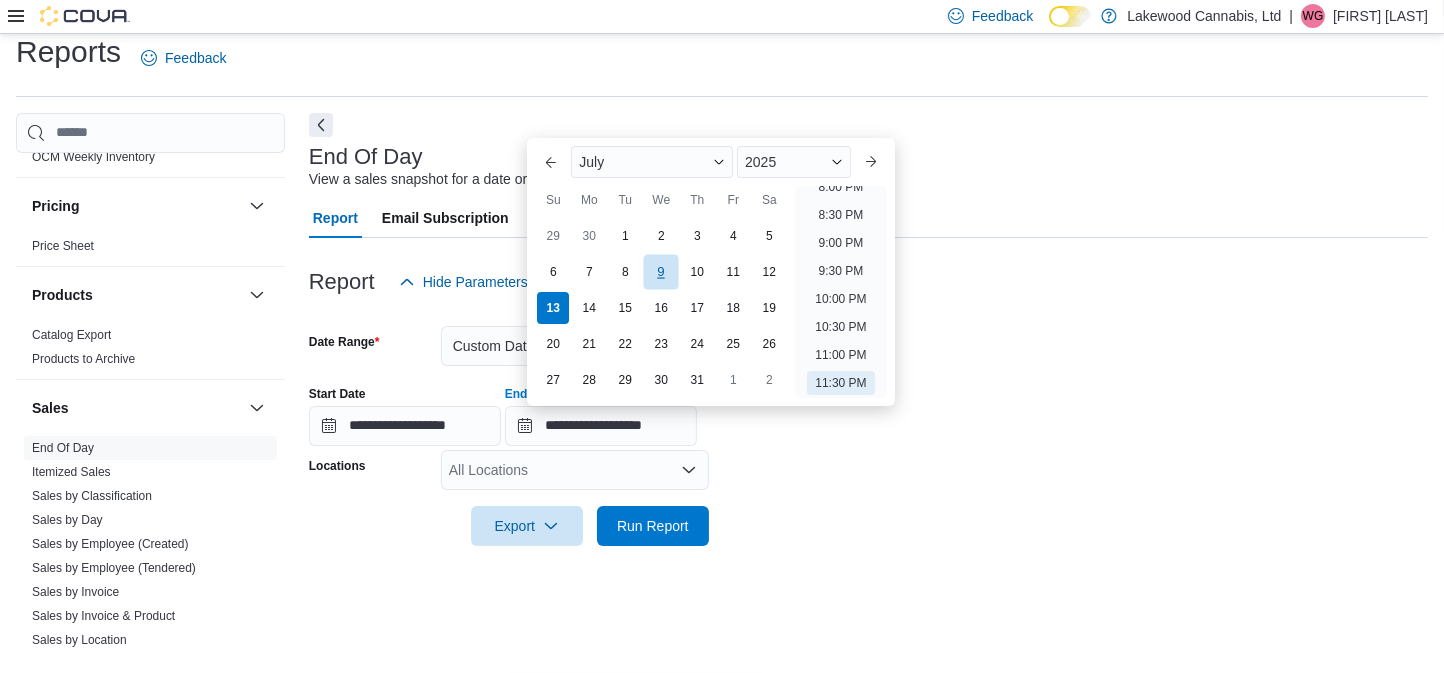click on "9" at bounding box center (661, 271) 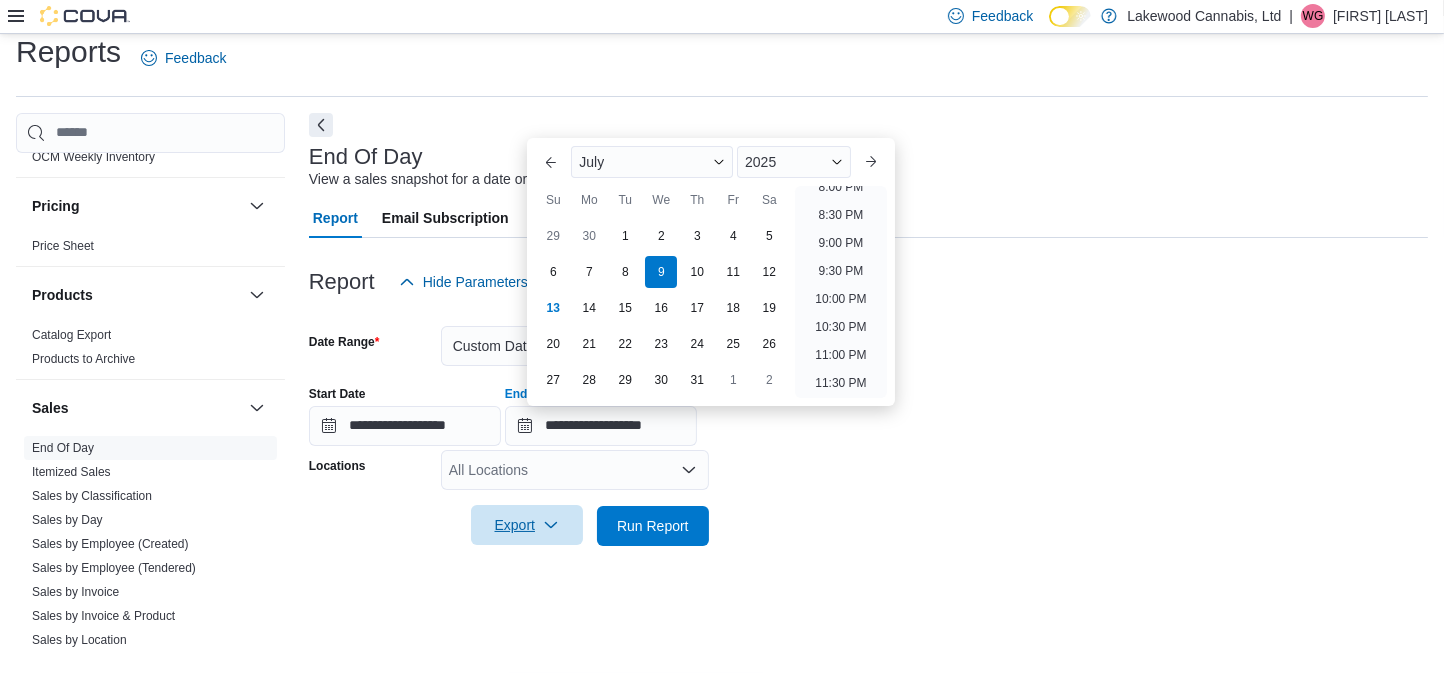click on "Export" at bounding box center (527, 525) 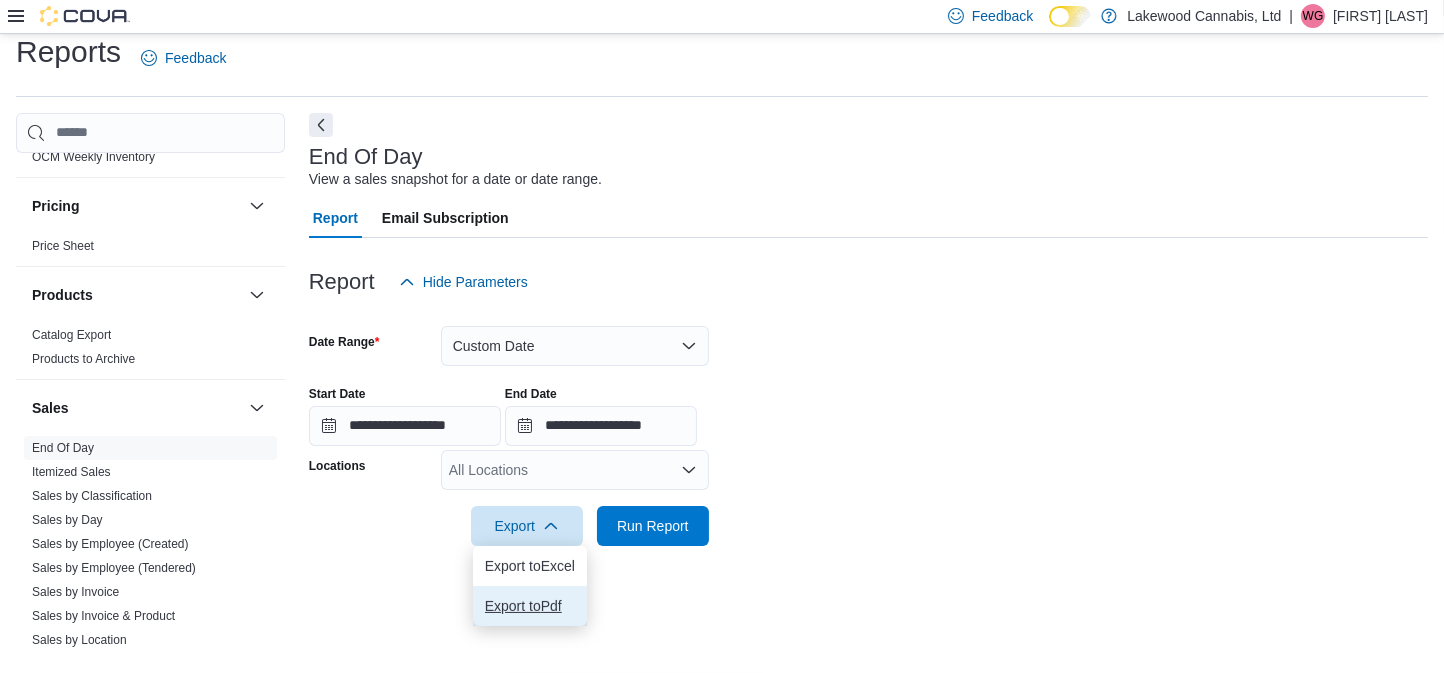 click on "Export to  Pdf" at bounding box center [530, 606] 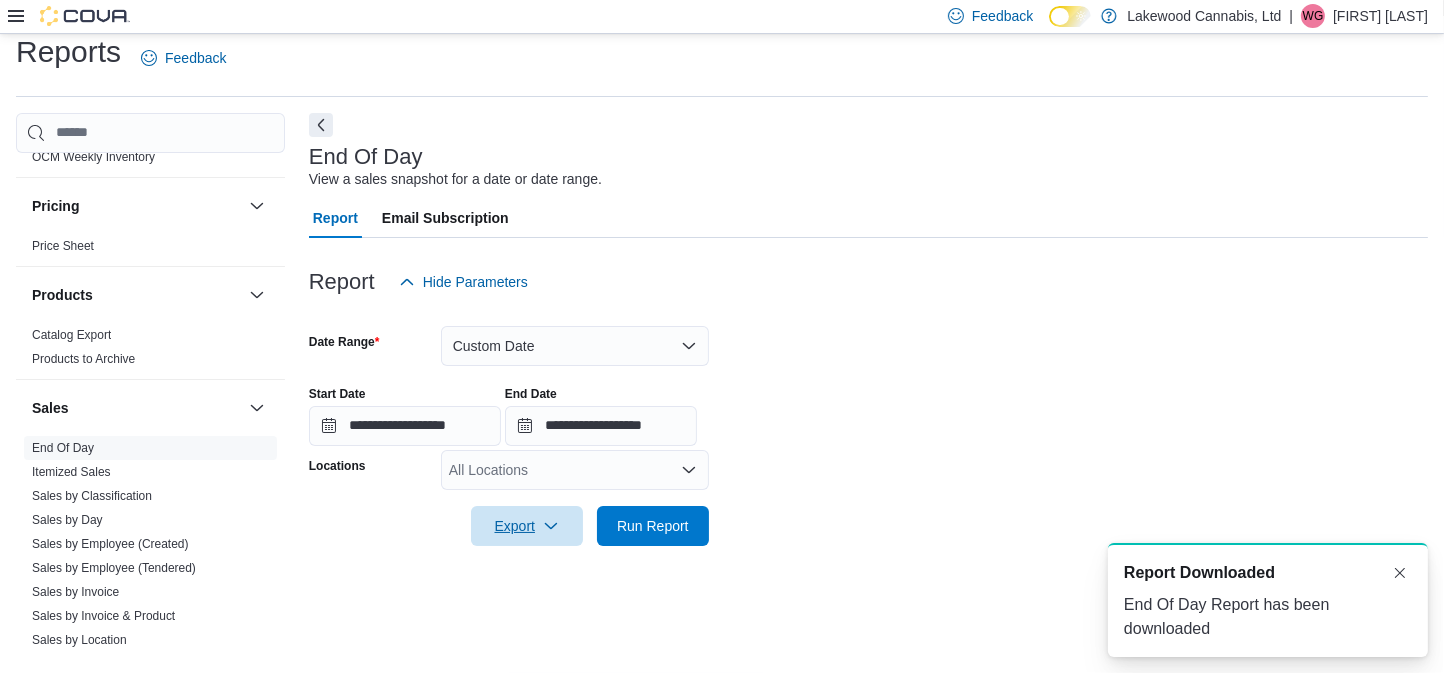 scroll, scrollTop: 0, scrollLeft: 0, axis: both 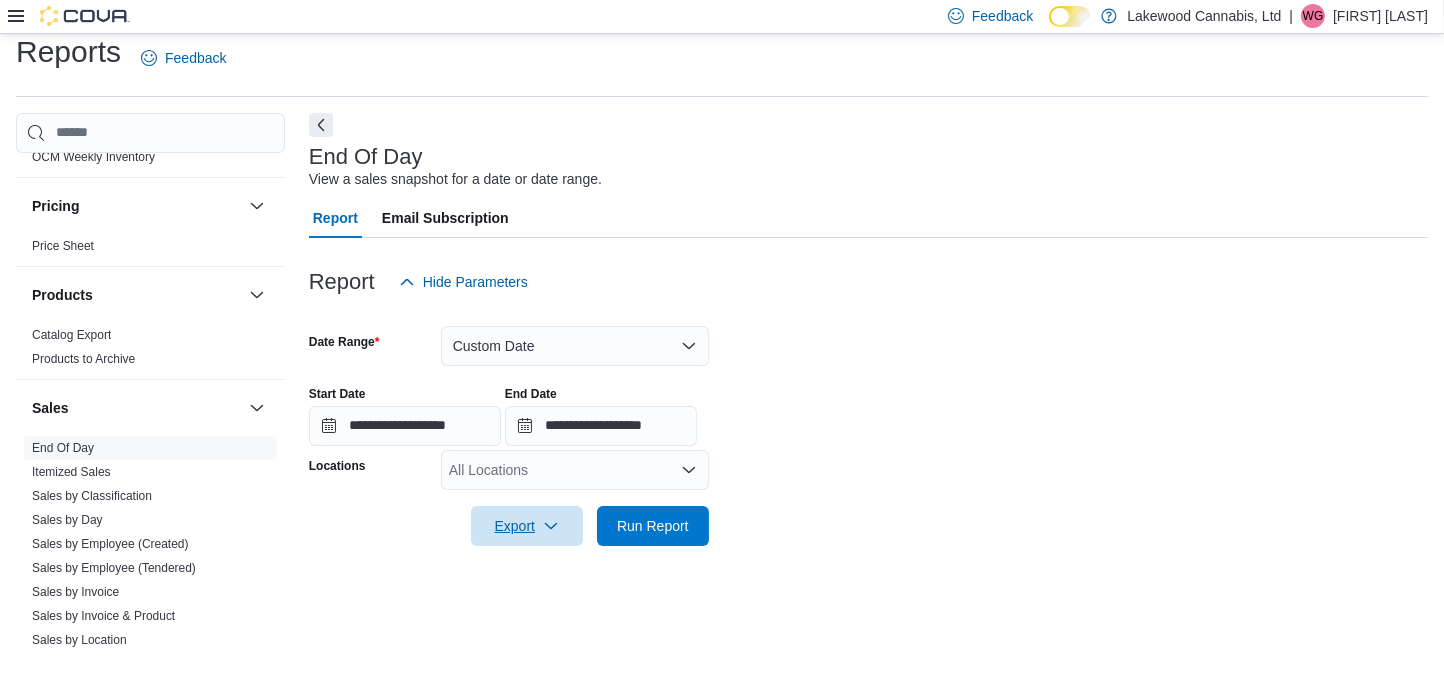 type 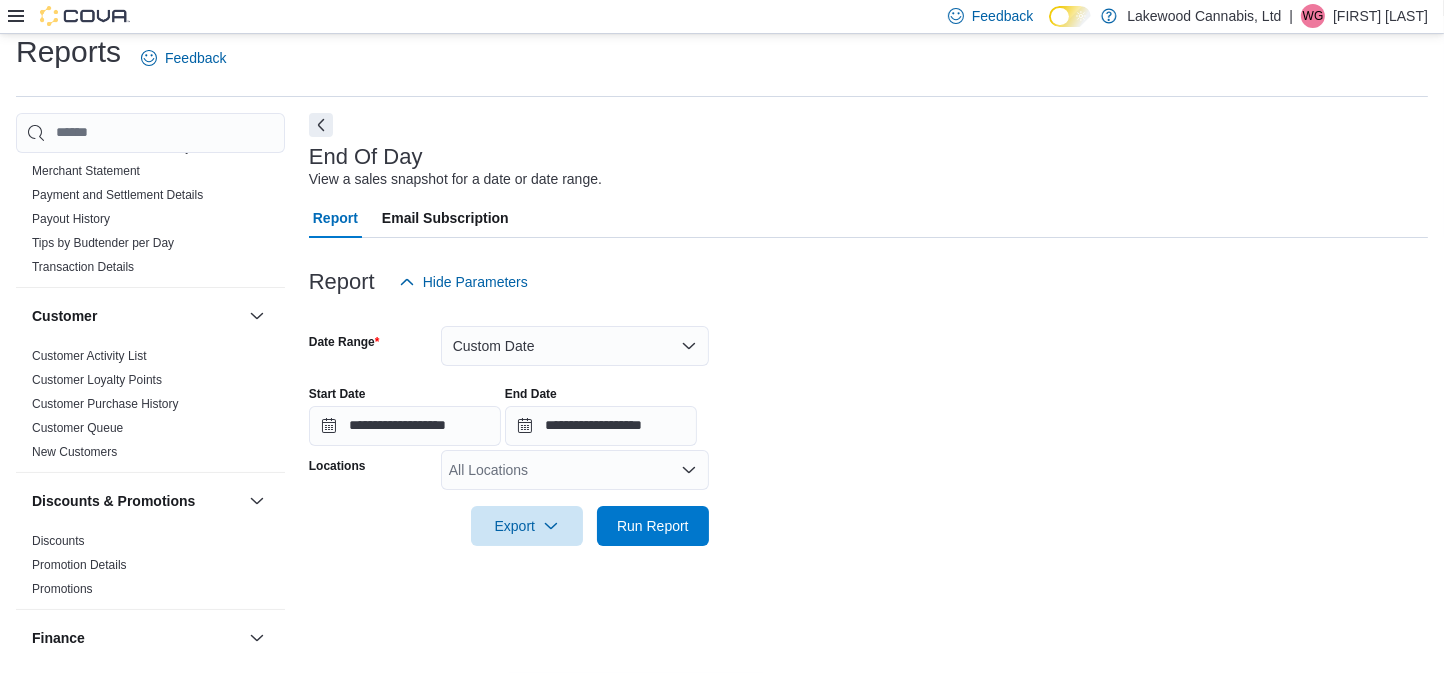 scroll, scrollTop: 0, scrollLeft: 0, axis: both 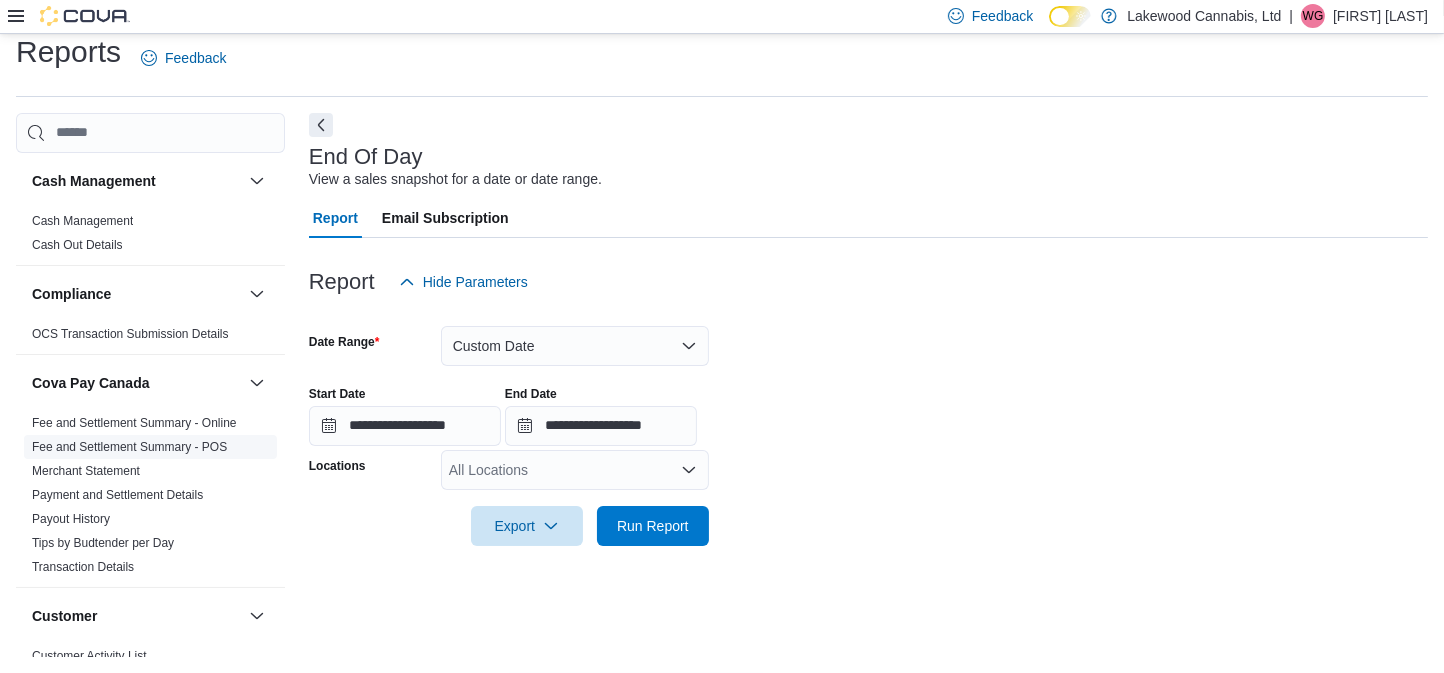 click on "Fee and Settlement Summary - POS" at bounding box center (129, 447) 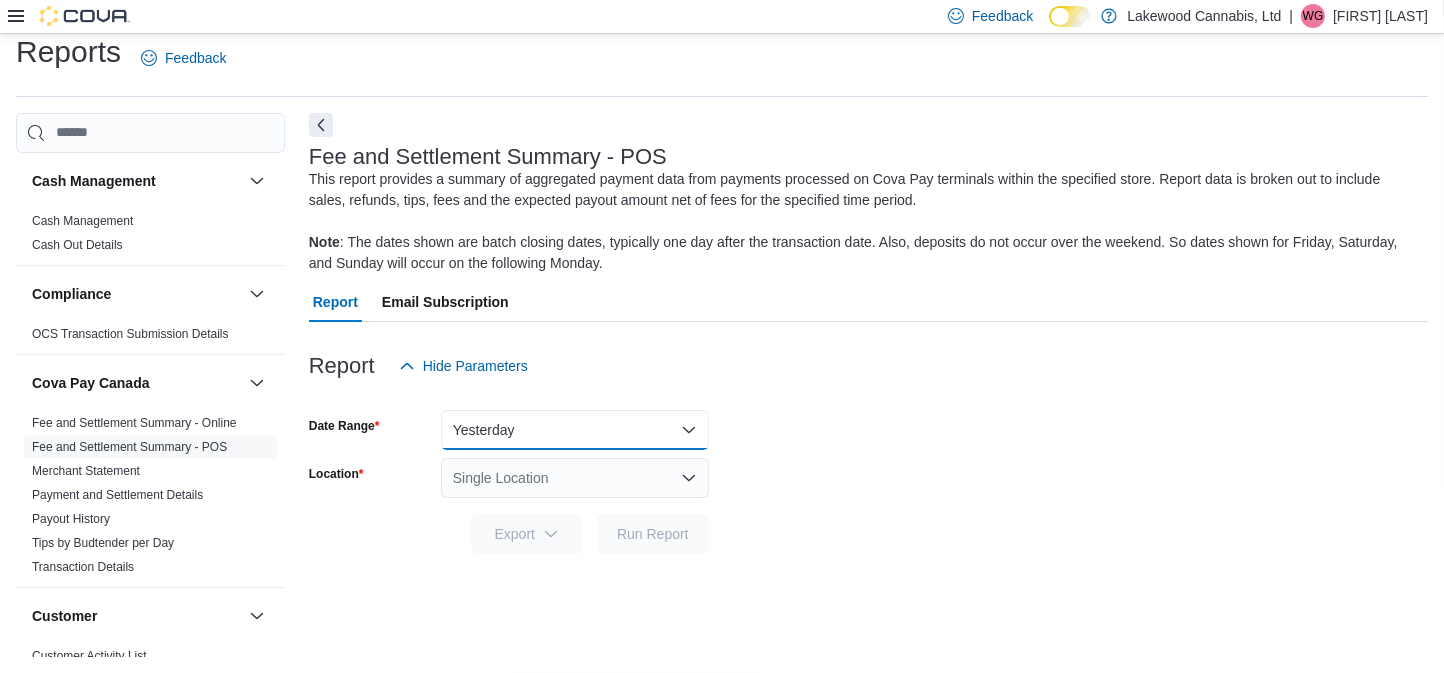 click on "Yesterday" at bounding box center (575, 430) 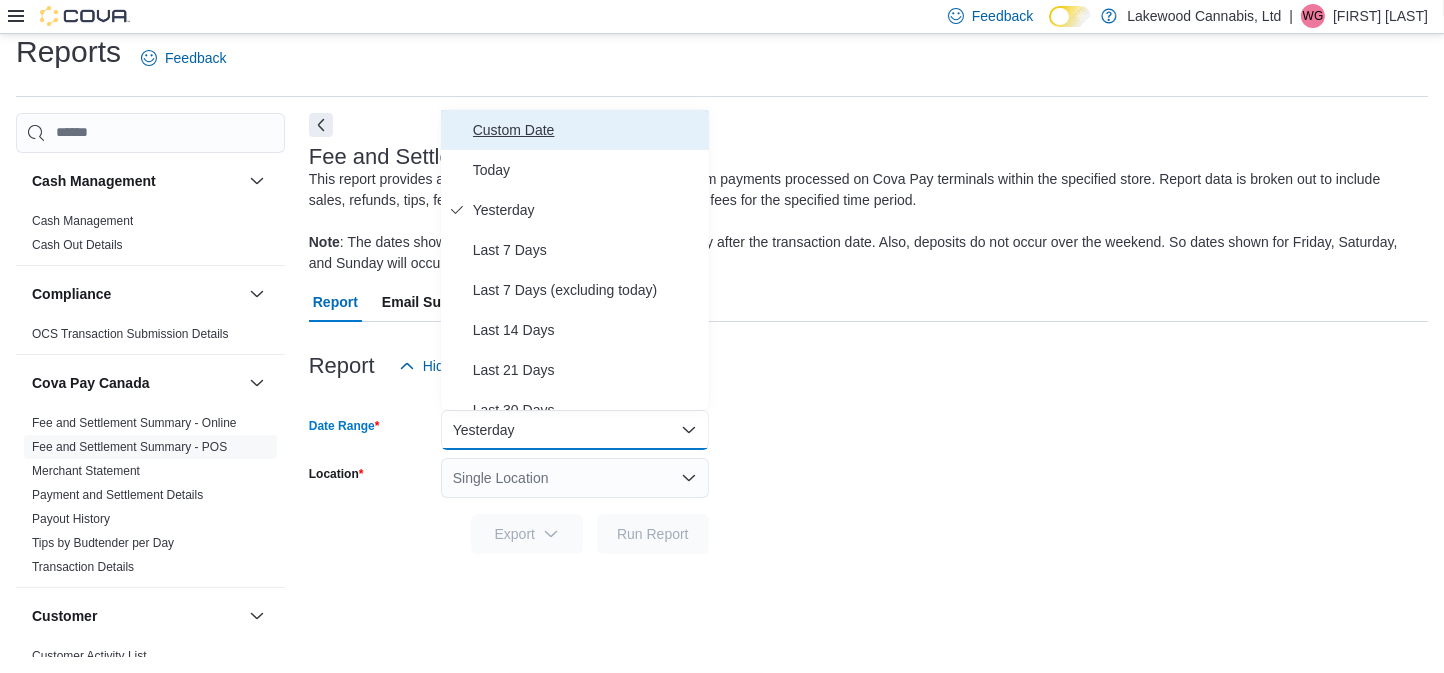 click on "Custom Date" at bounding box center [587, 130] 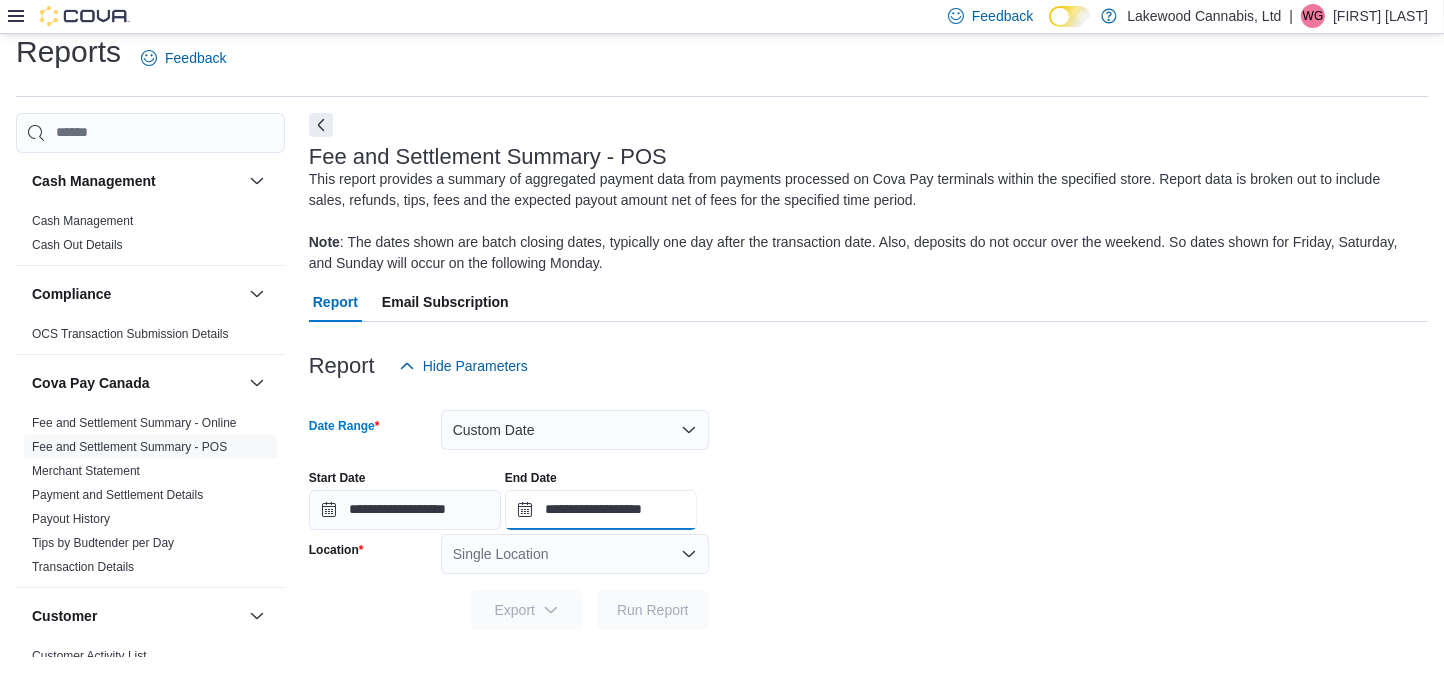 click on "**********" at bounding box center [601, 510] 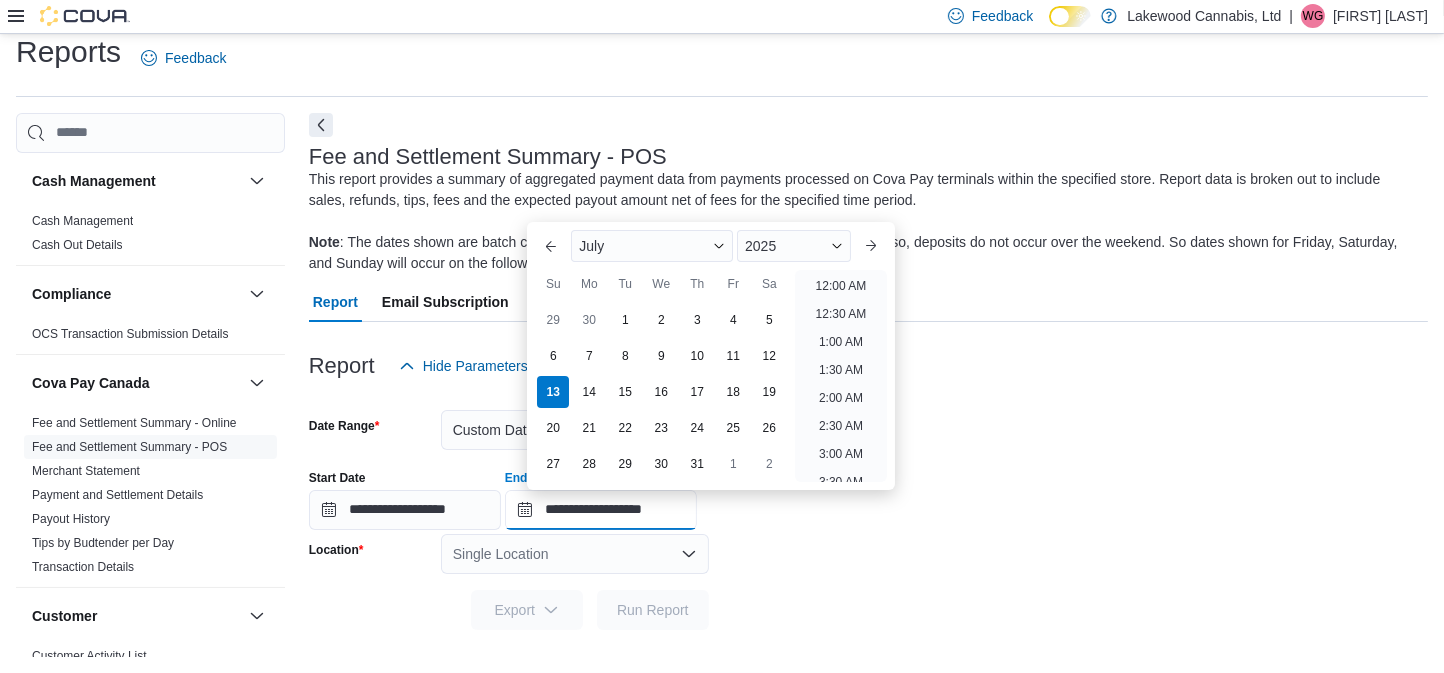 scroll, scrollTop: 1135, scrollLeft: 0, axis: vertical 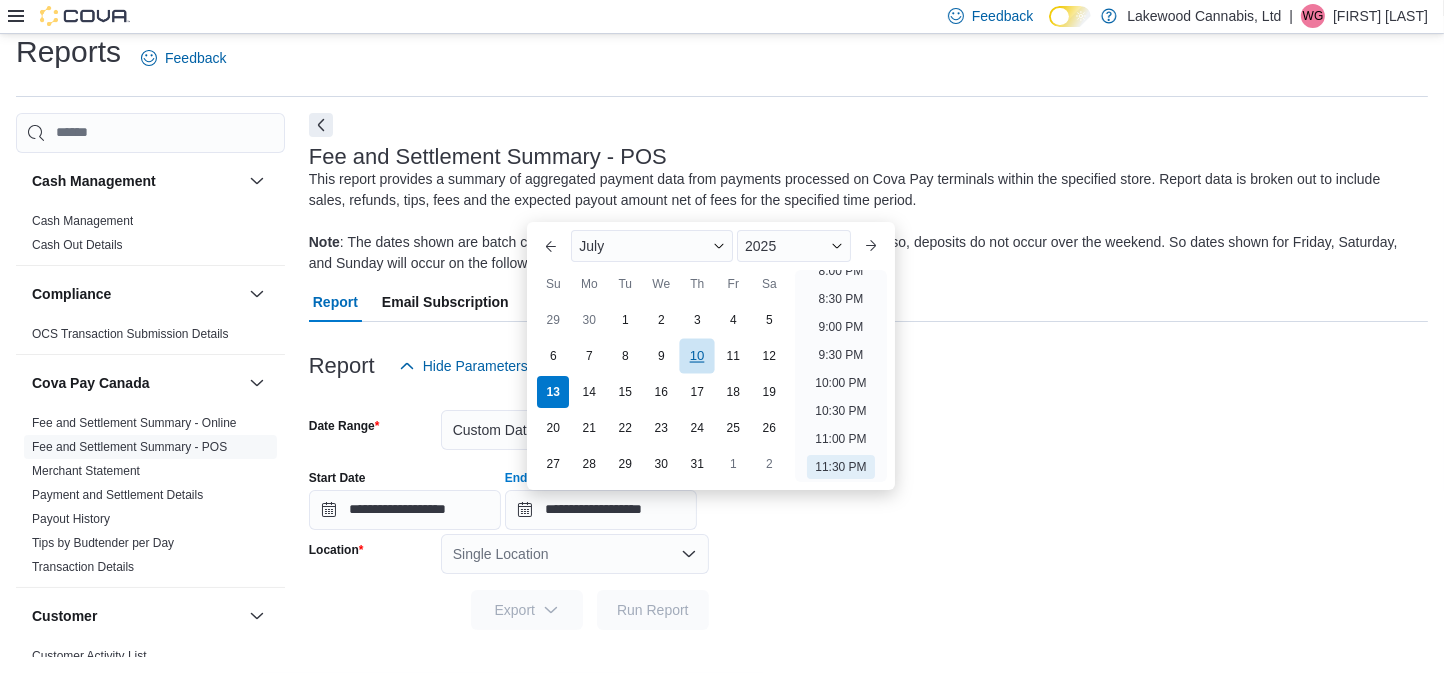 click on "10" at bounding box center (697, 355) 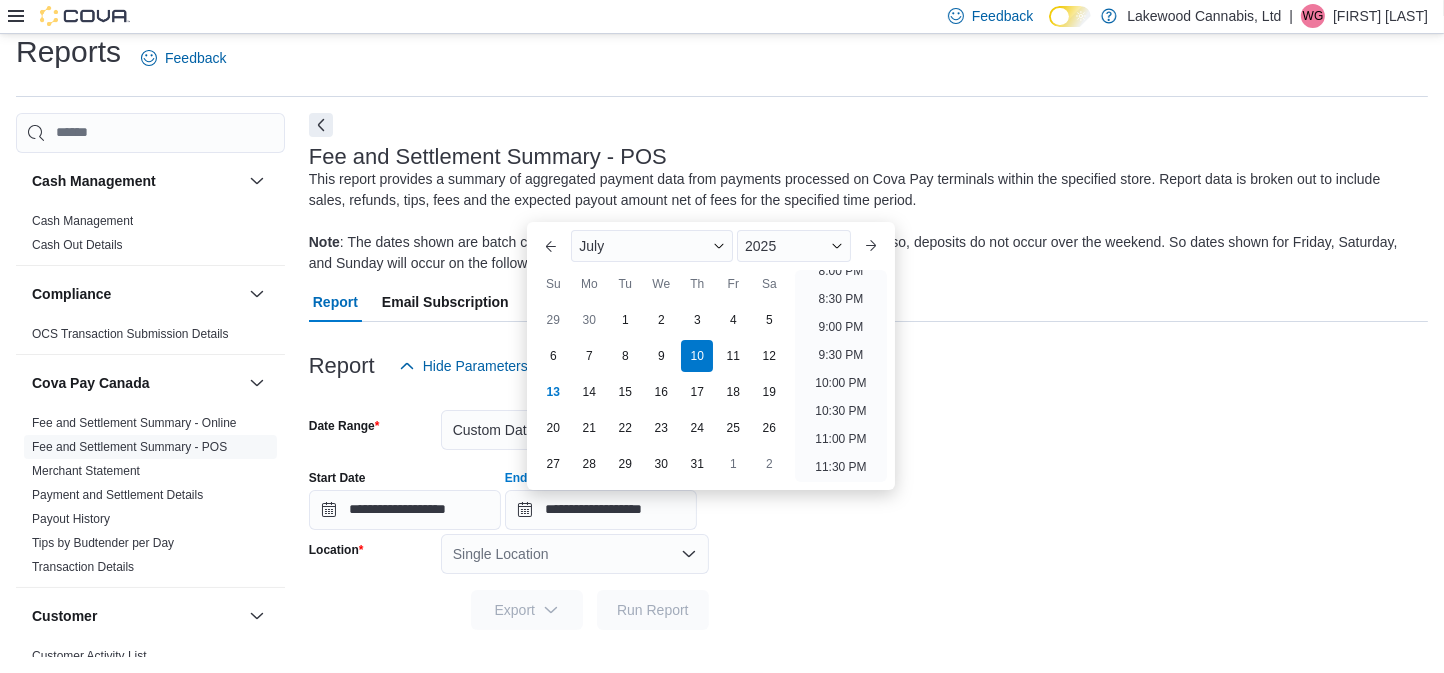 click on "Single Location" at bounding box center (575, 554) 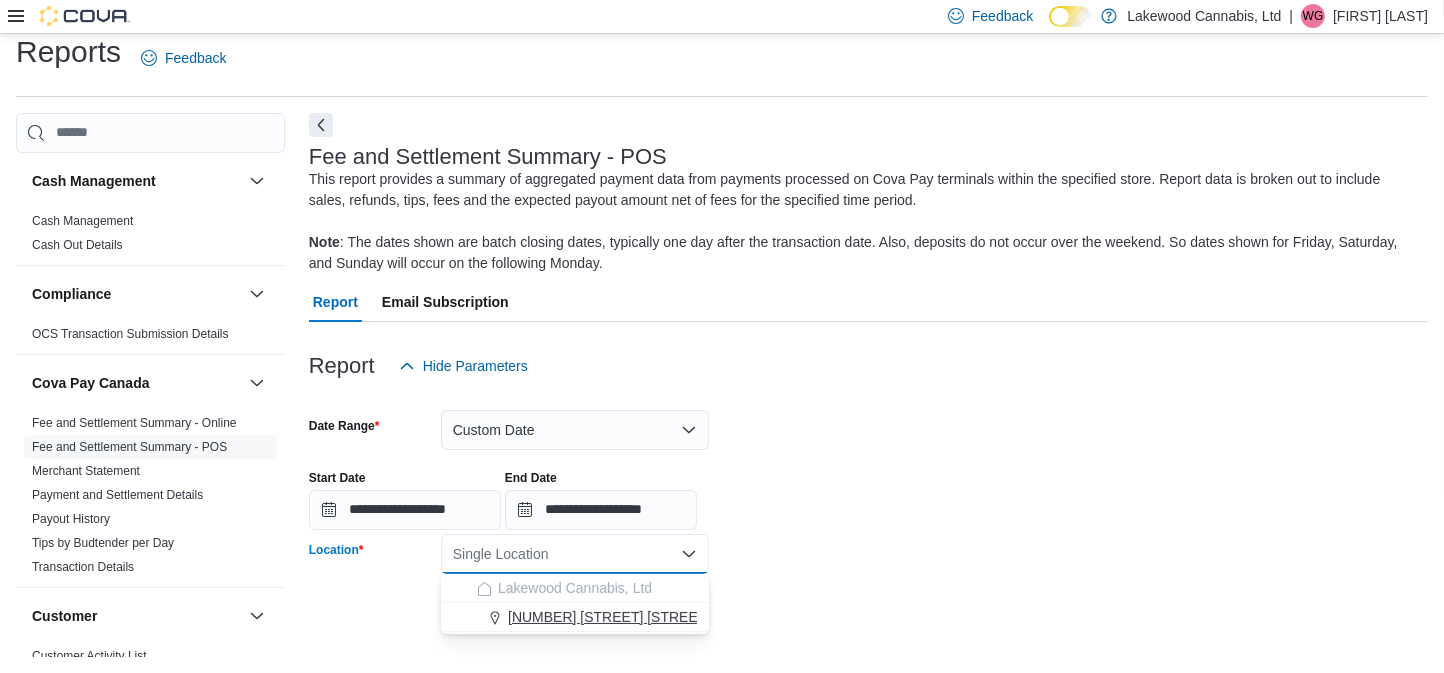 click on "1525 Lakewood Road West NW" at bounding box center [656, 617] 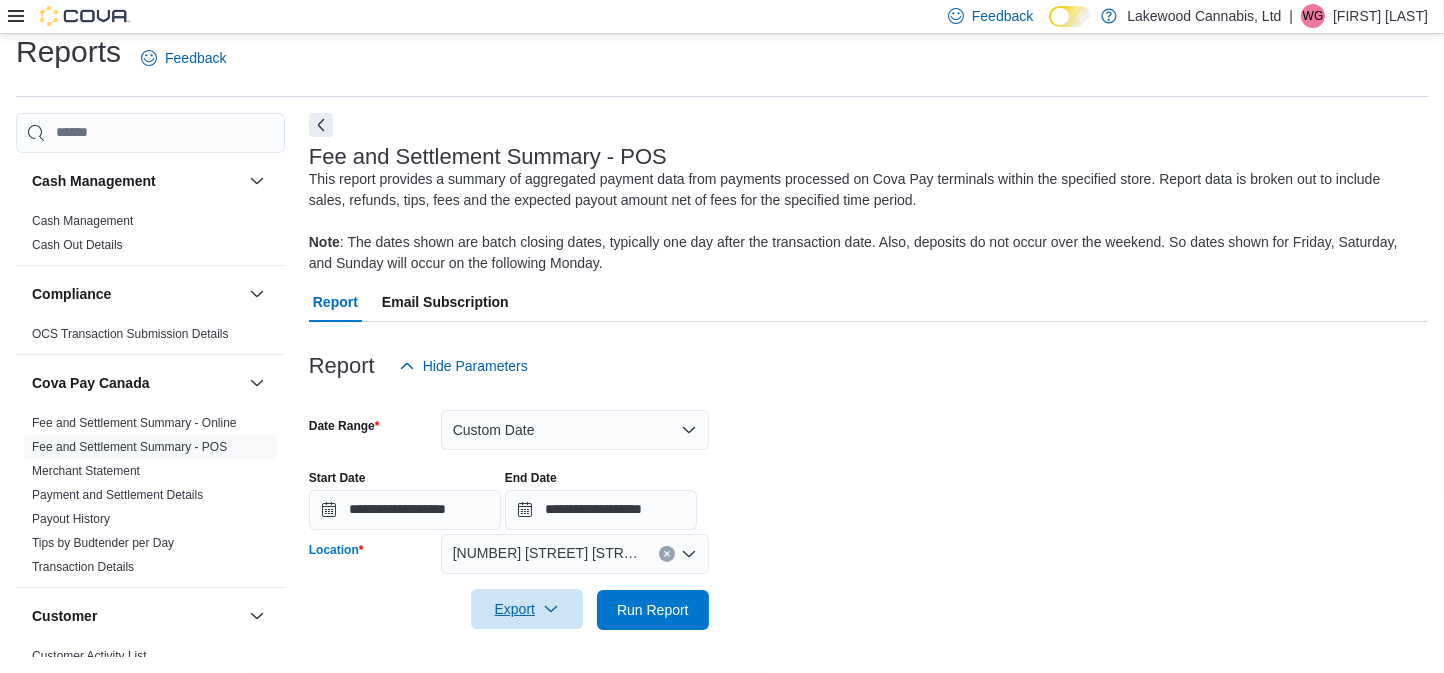 click on "Export" at bounding box center [527, 609] 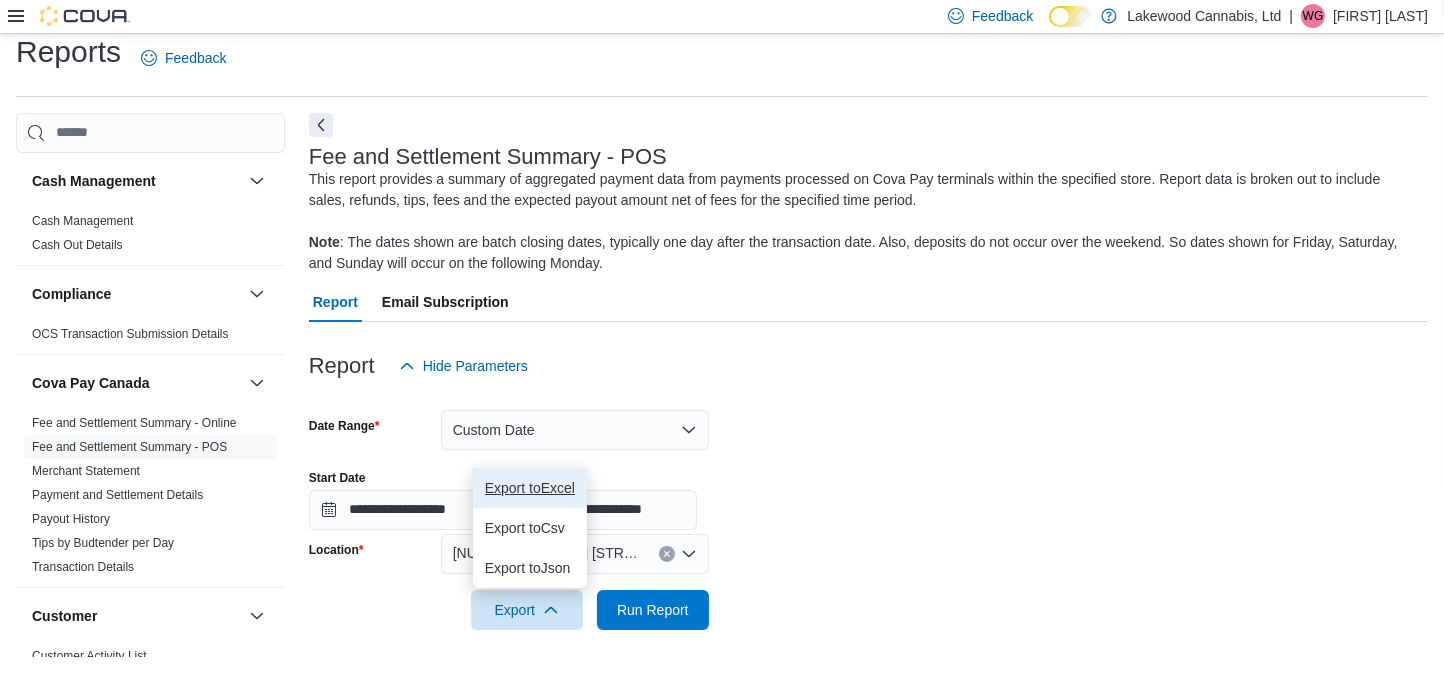 click on "Export to  Excel" at bounding box center (530, 488) 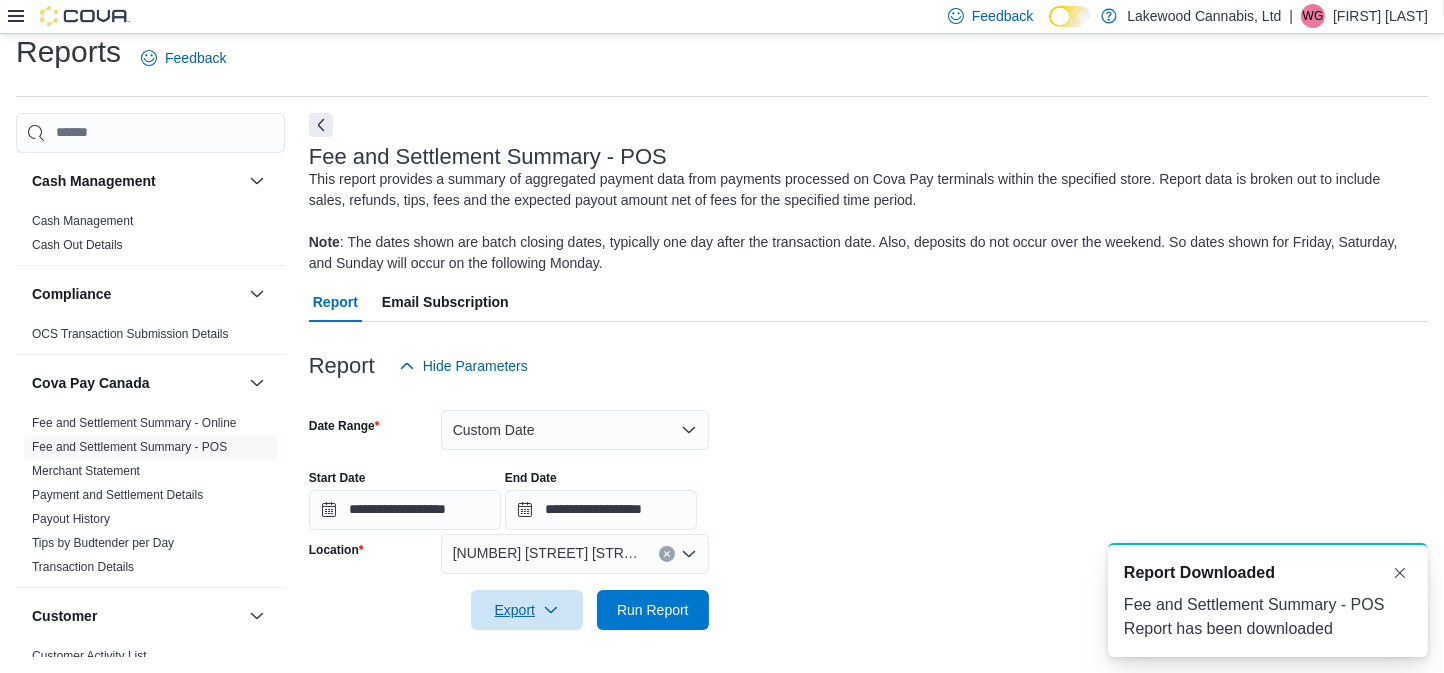 scroll, scrollTop: 0, scrollLeft: 0, axis: both 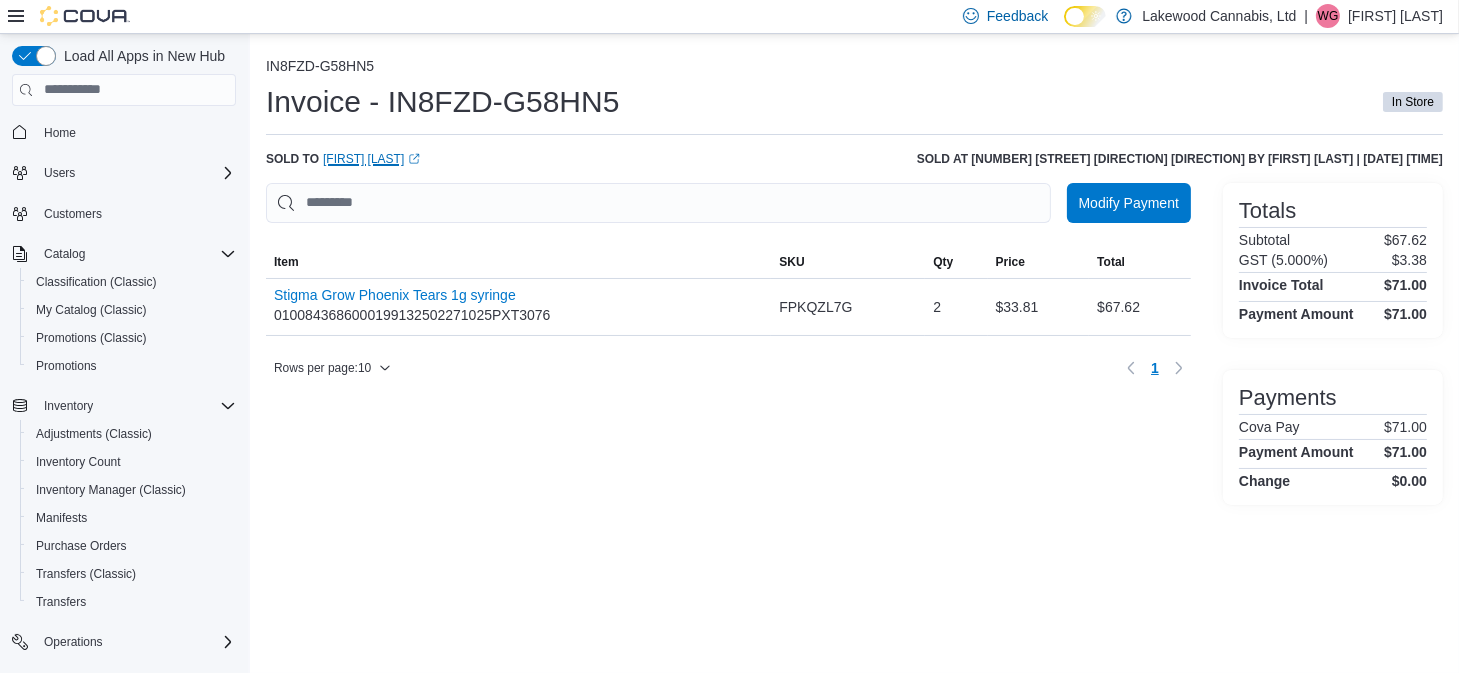 click on "[FIRST] [LAST] (opens in a new tab or window)" at bounding box center (371, 159) 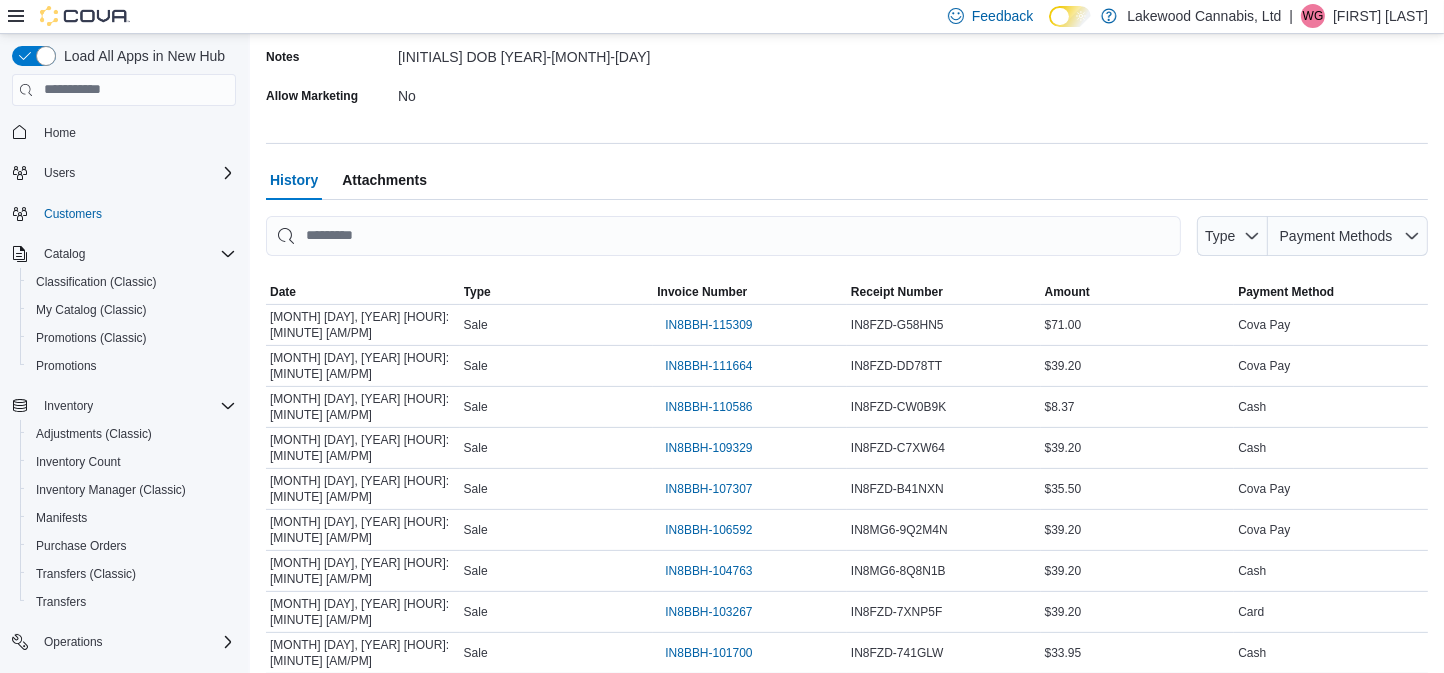 scroll, scrollTop: 567, scrollLeft: 0, axis: vertical 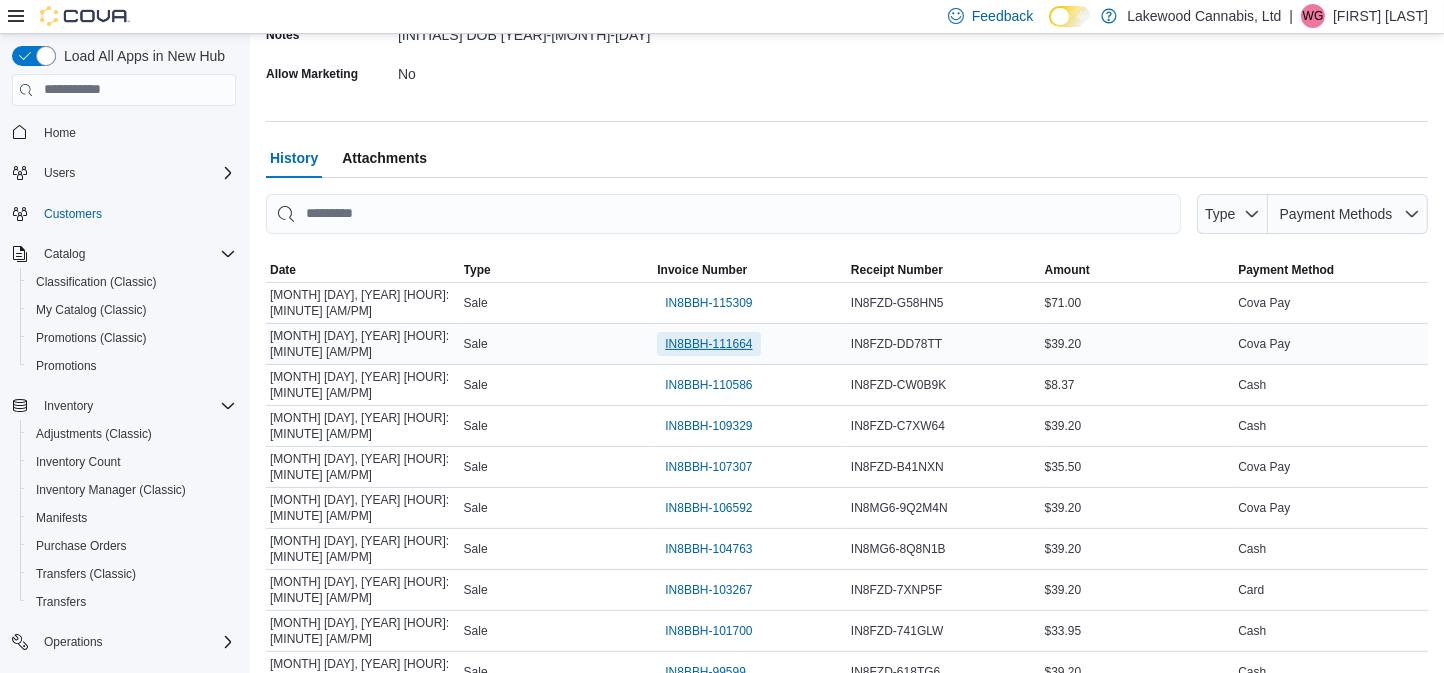 click on "IN8BBH-111664" at bounding box center (708, 344) 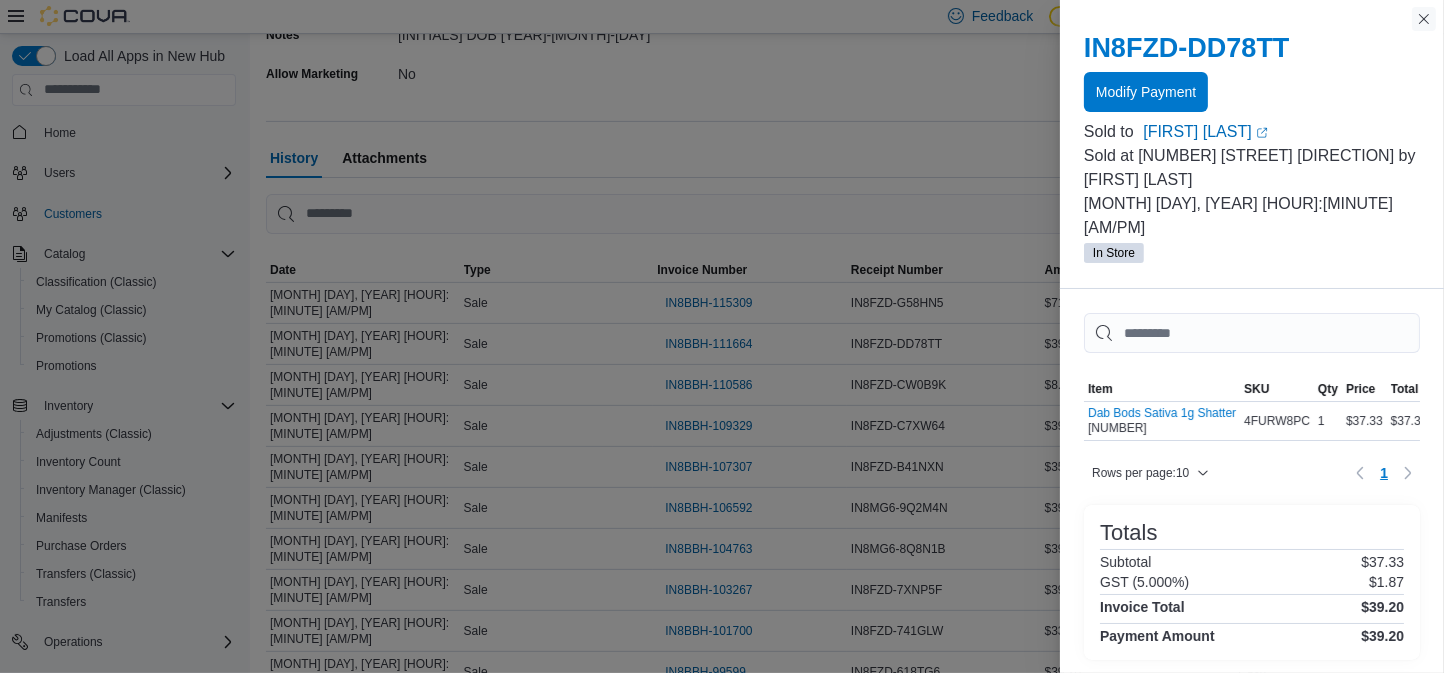 click at bounding box center [1424, 19] 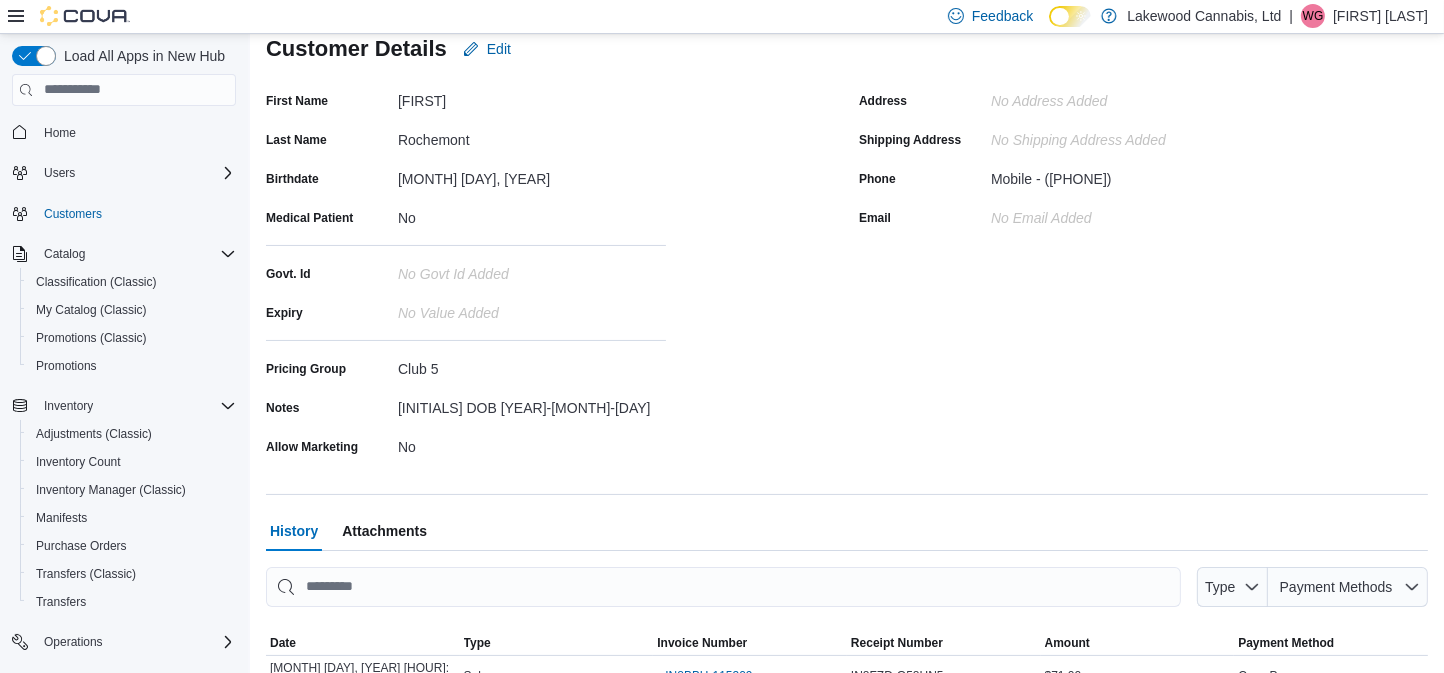 scroll, scrollTop: 0, scrollLeft: 0, axis: both 